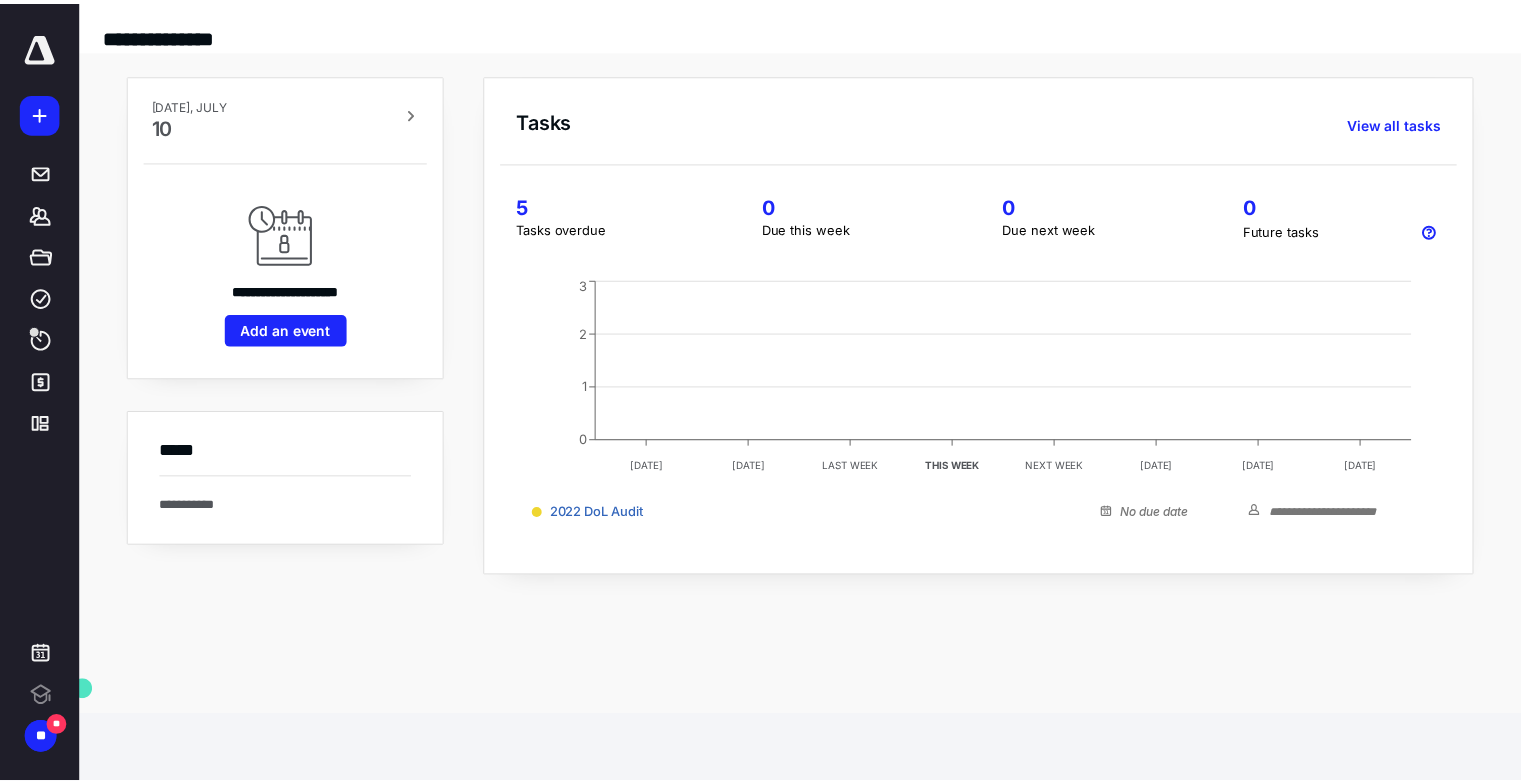 scroll, scrollTop: 0, scrollLeft: 0, axis: both 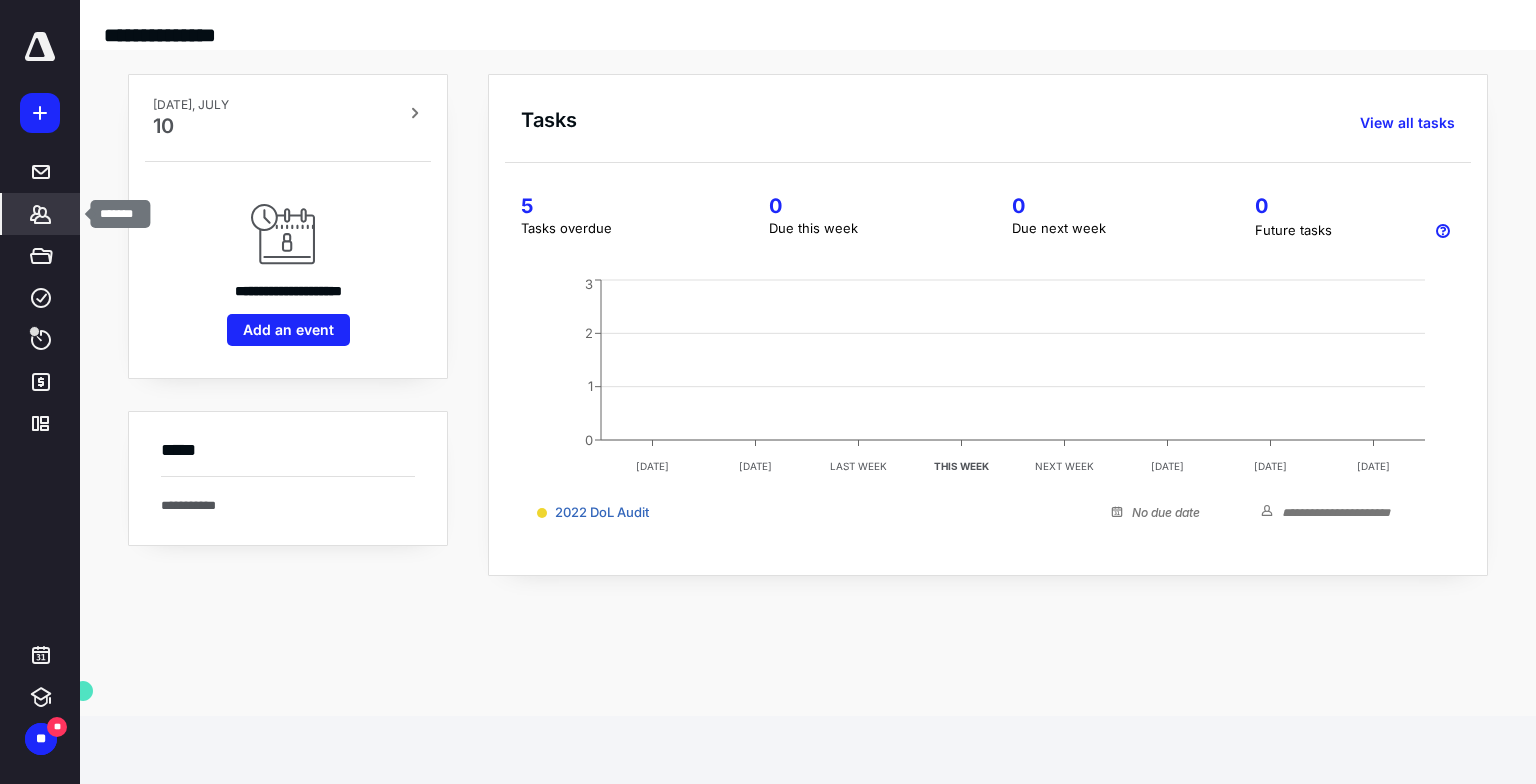 click 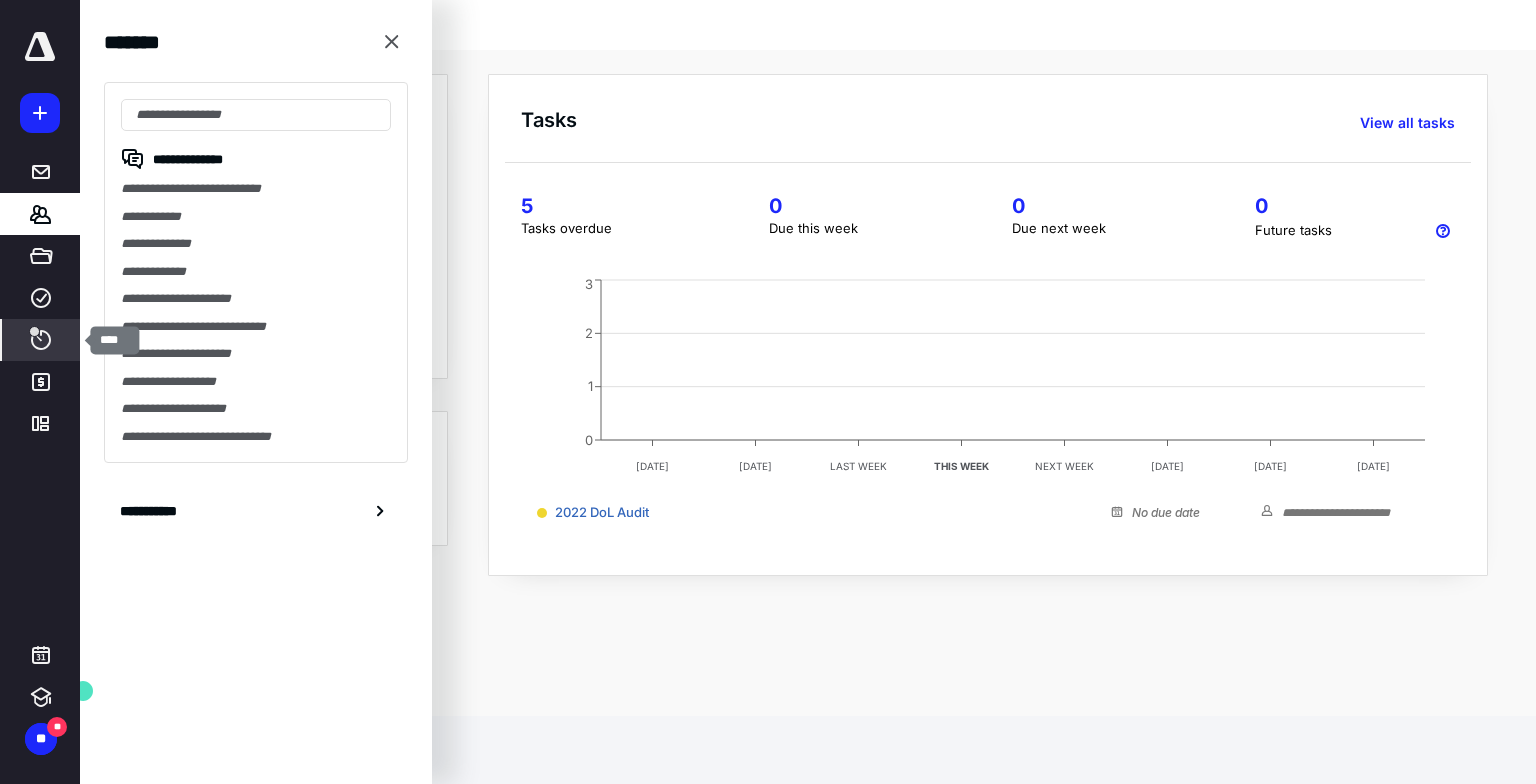 click 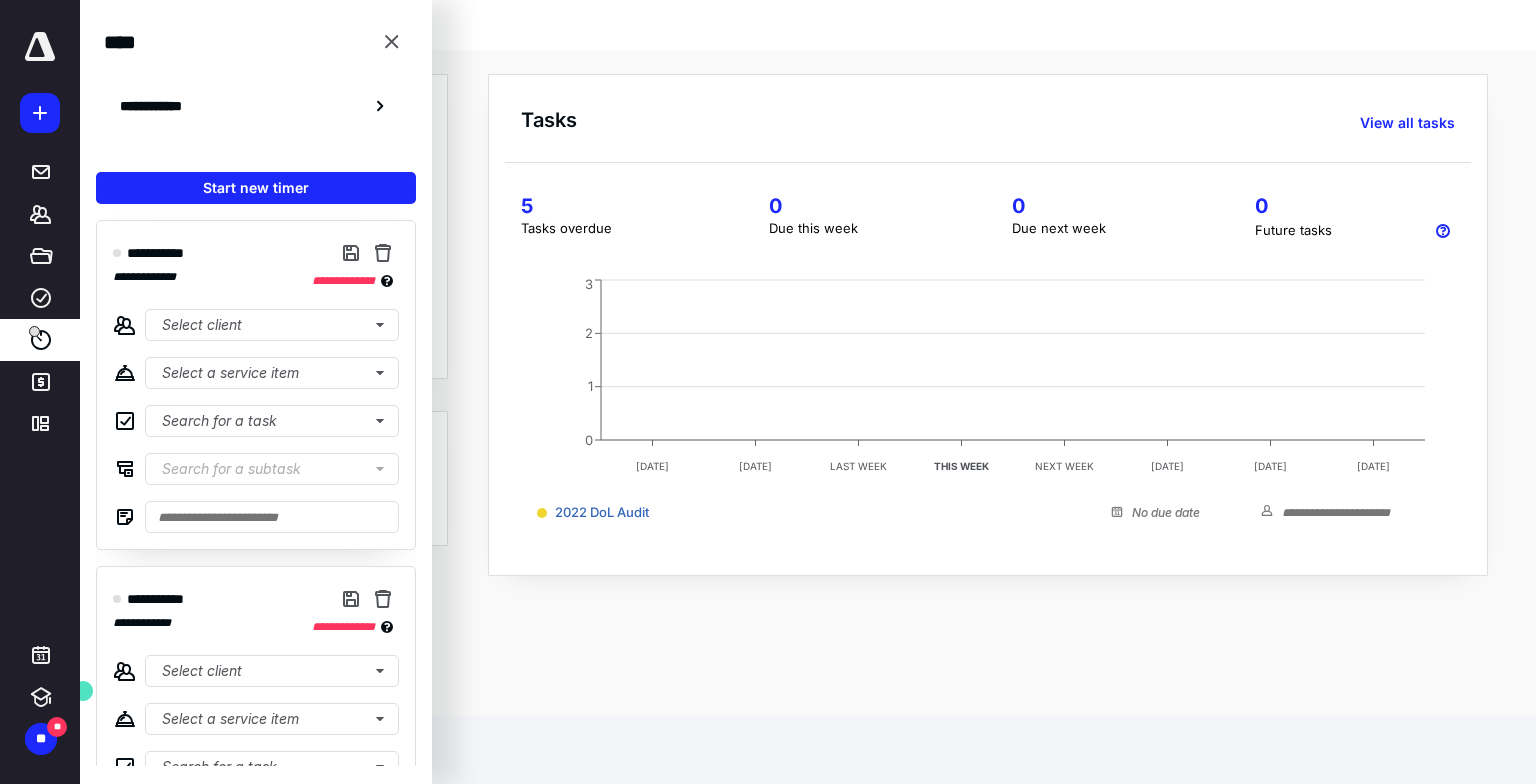 click on "**********" at bounding box center [162, 106] 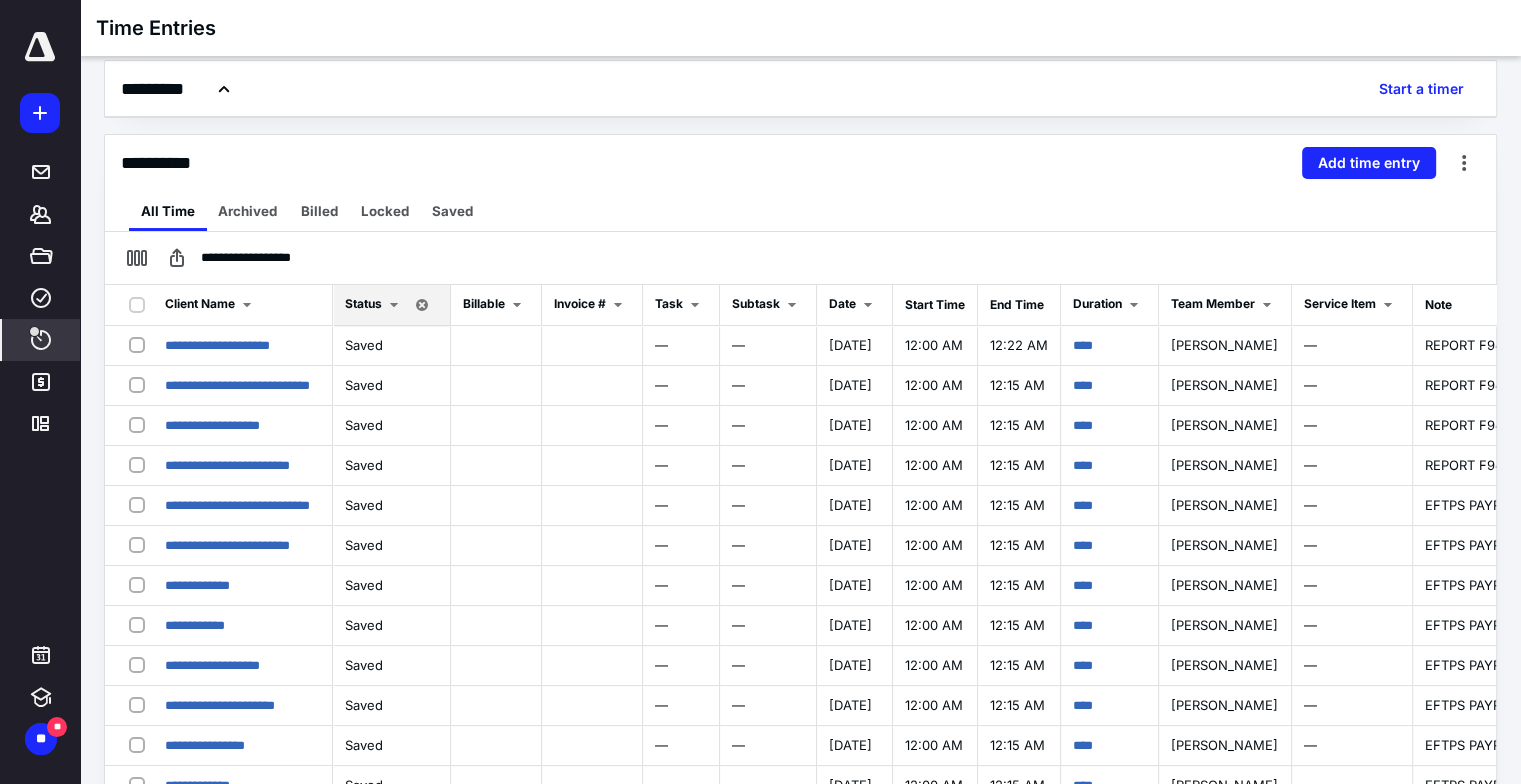 scroll, scrollTop: 155, scrollLeft: 0, axis: vertical 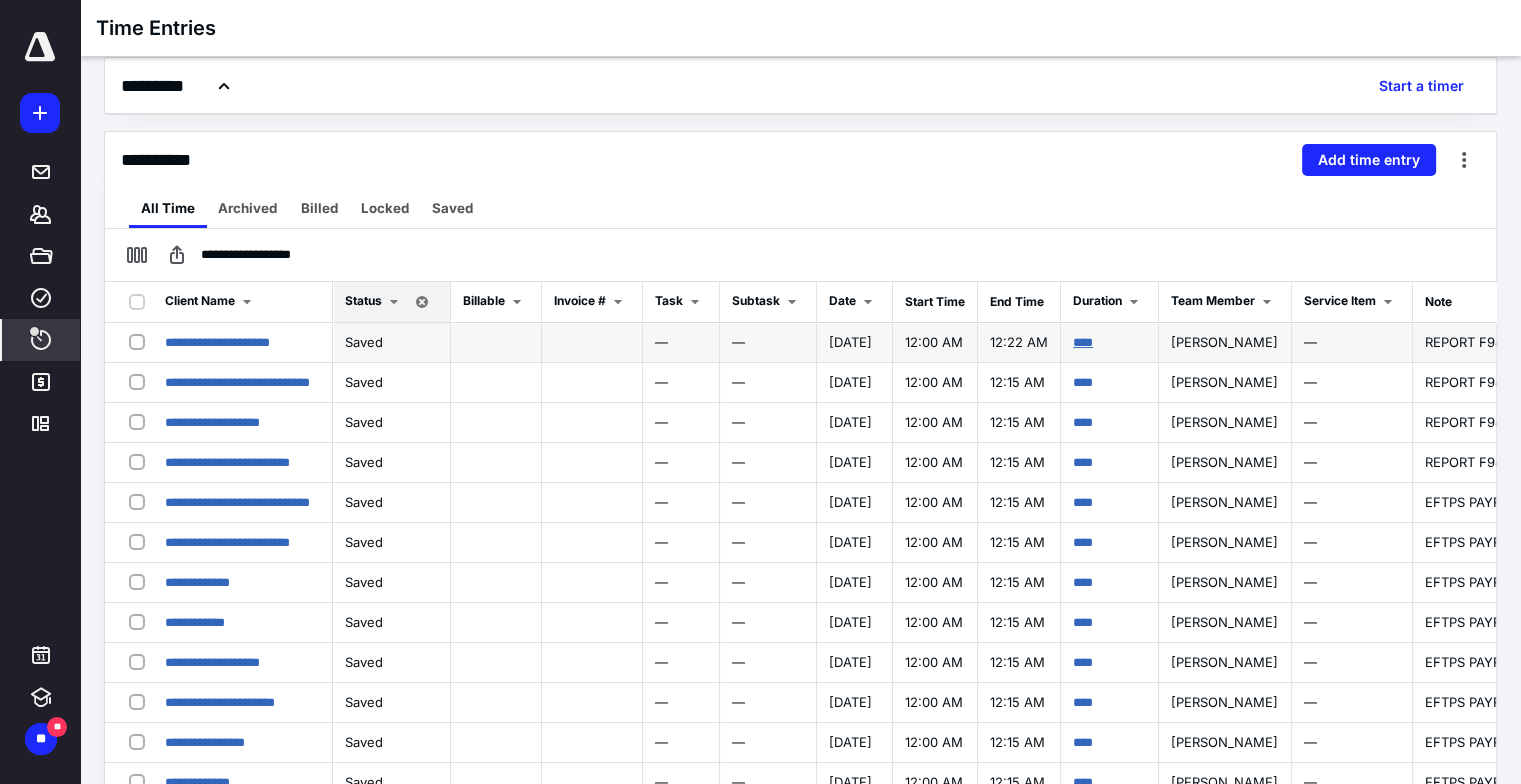 click on "****" at bounding box center (1083, 342) 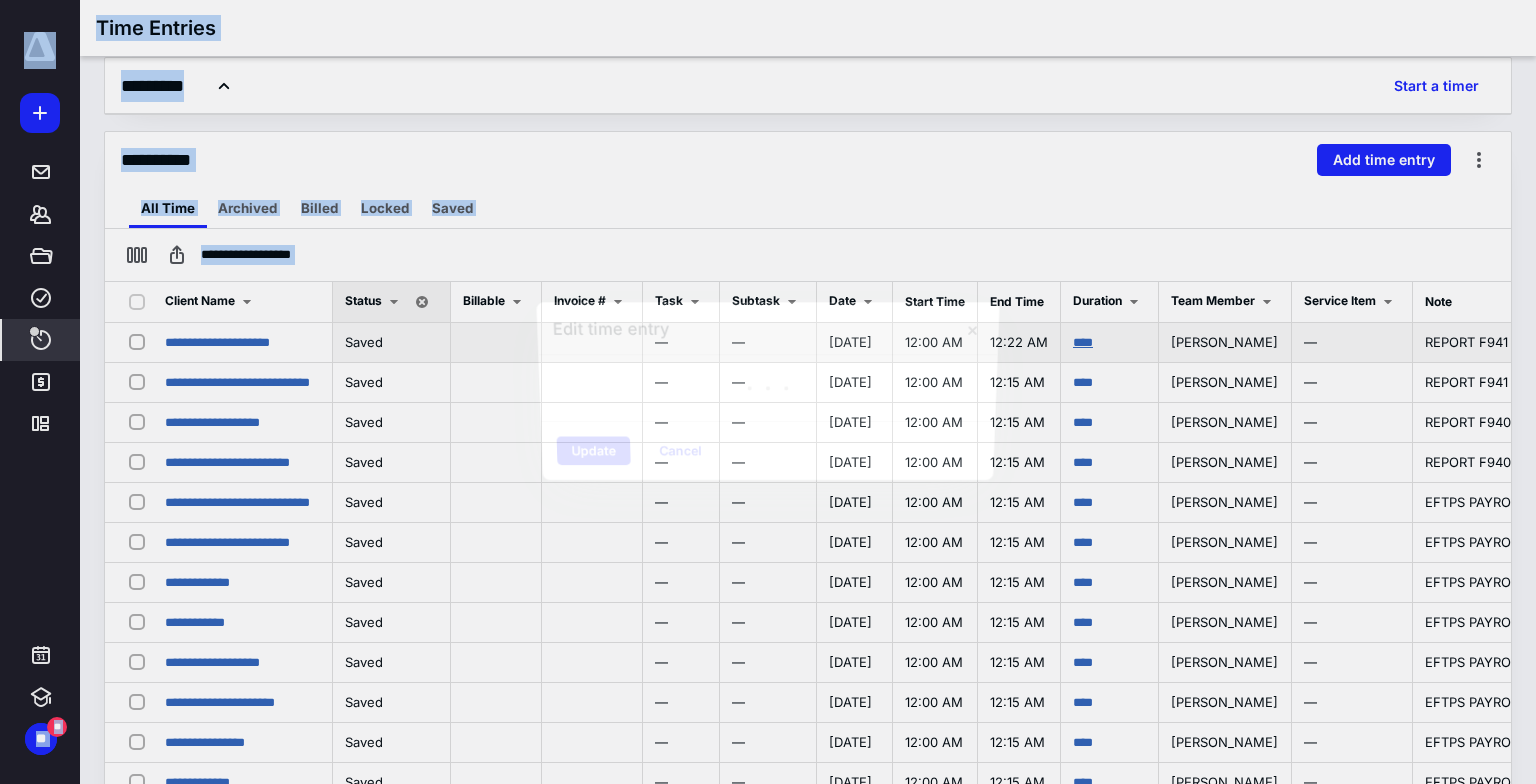 click at bounding box center [768, 392] 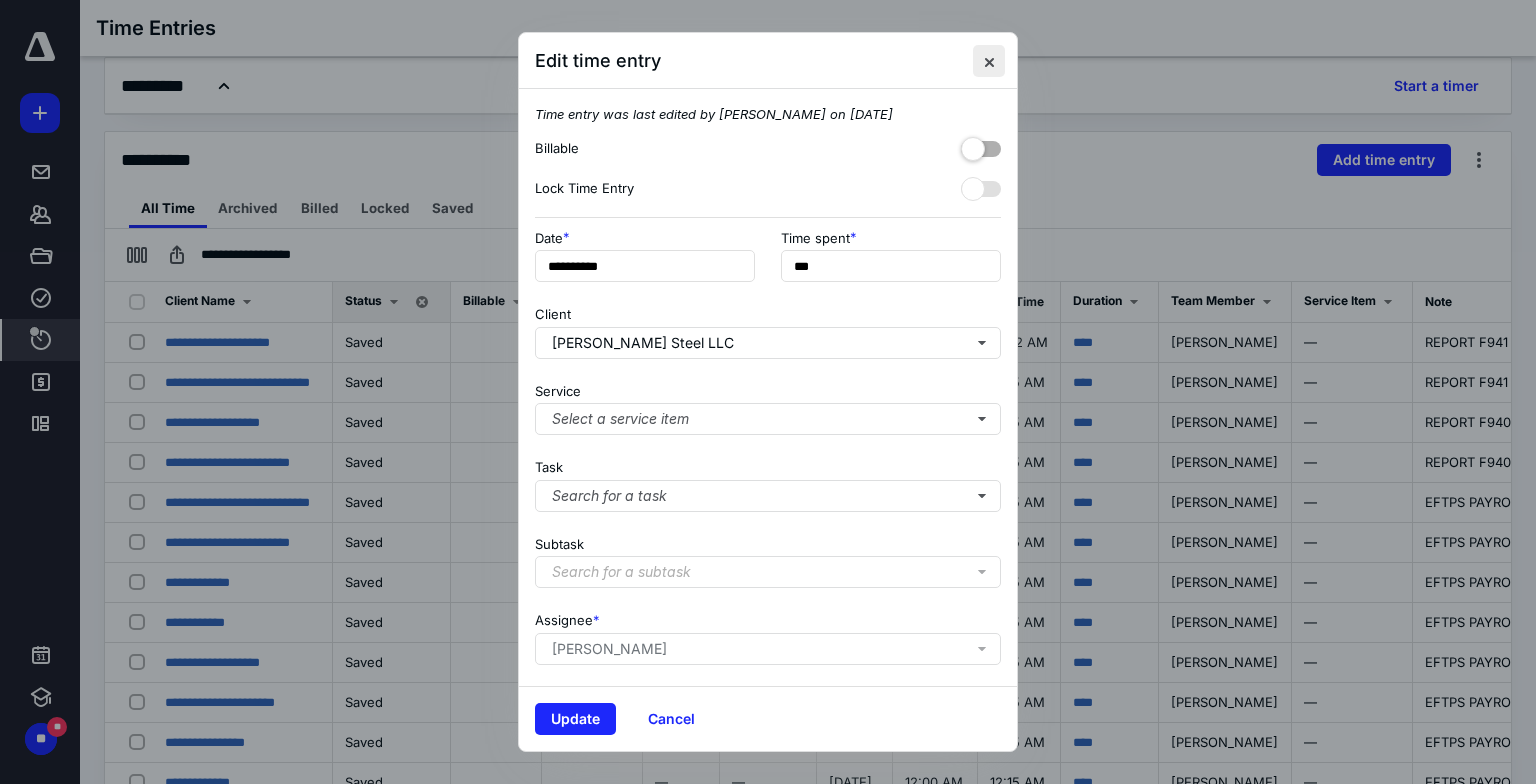 click at bounding box center (989, 61) 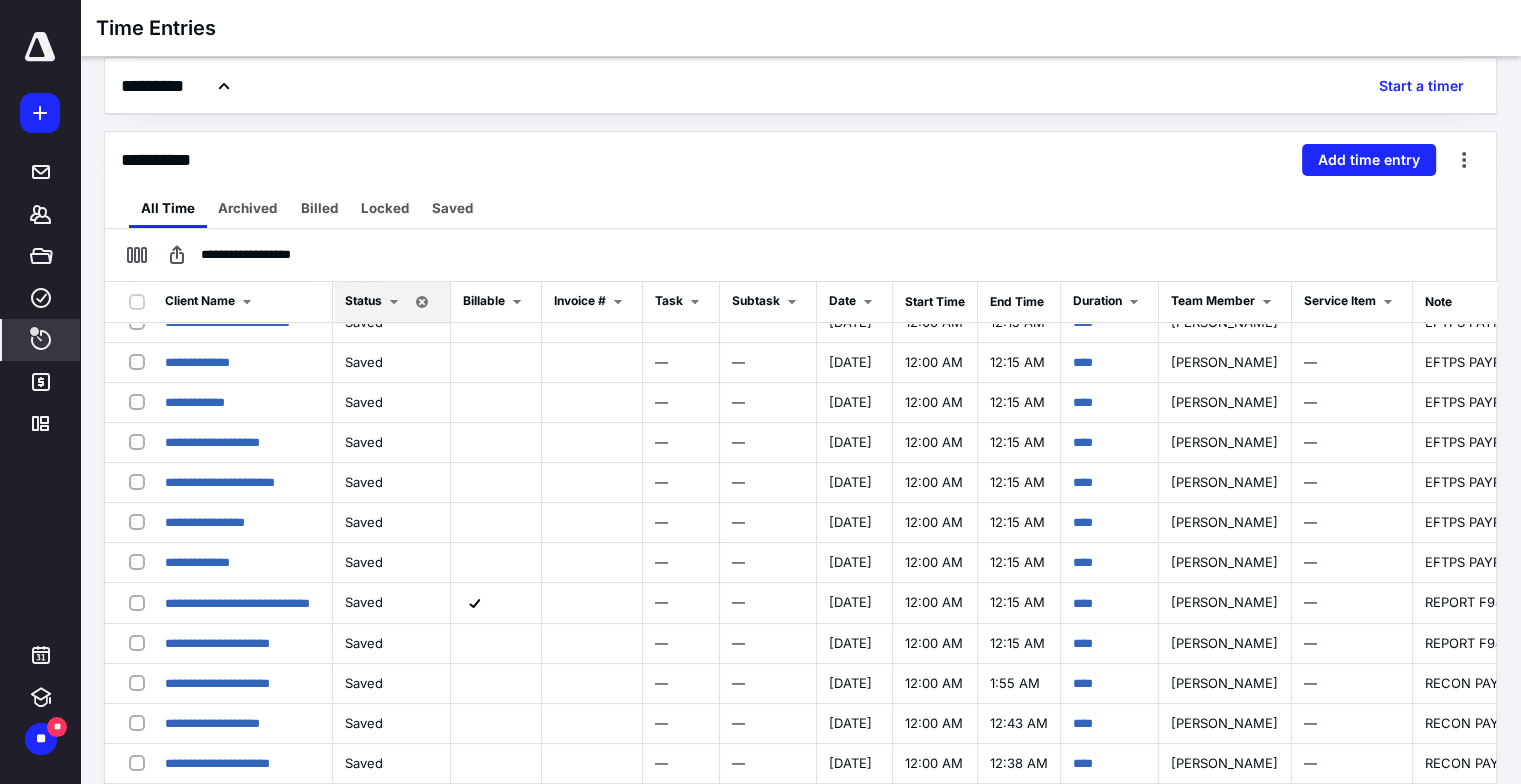 scroll, scrollTop: 237, scrollLeft: 0, axis: vertical 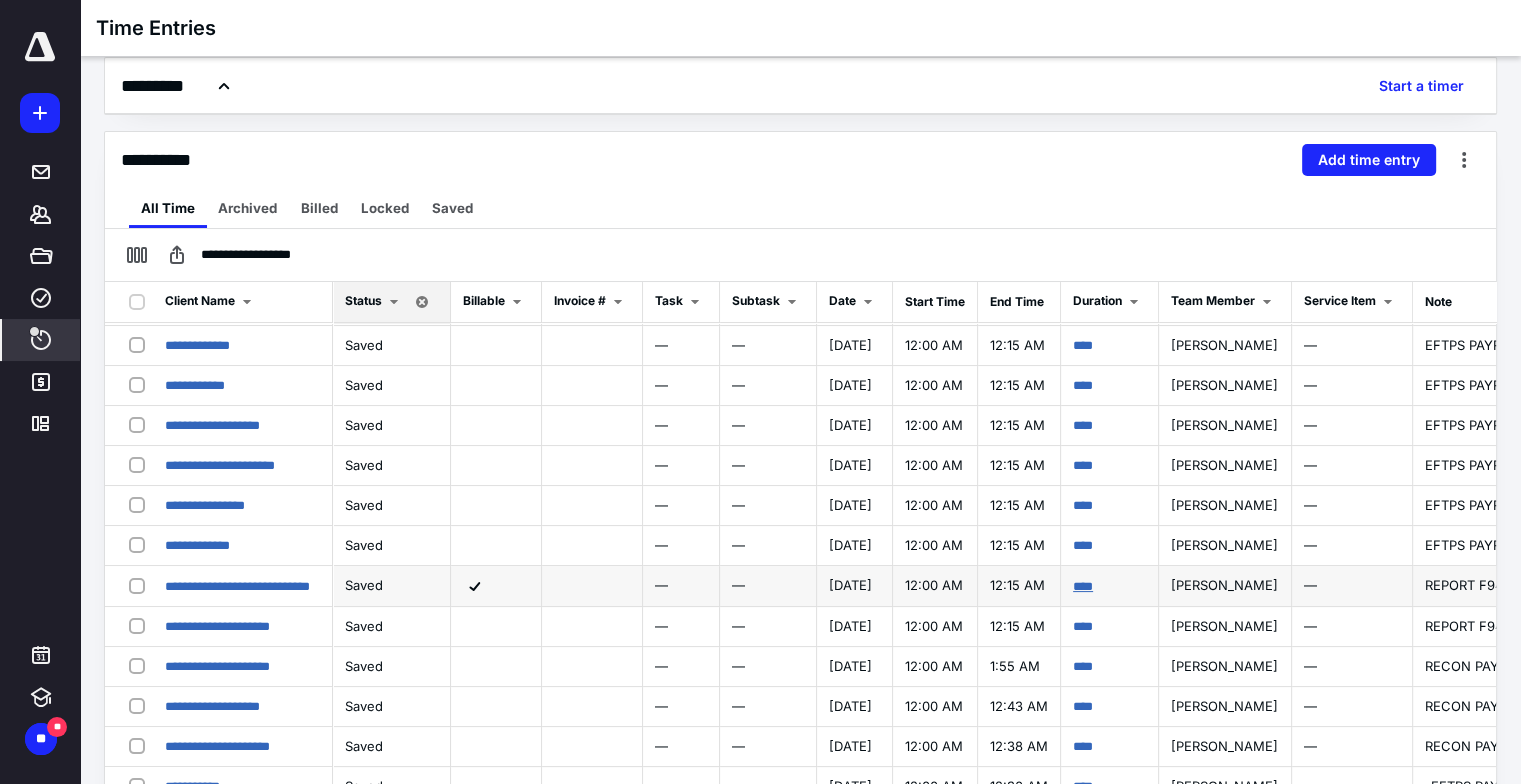click on "****" at bounding box center [1083, 586] 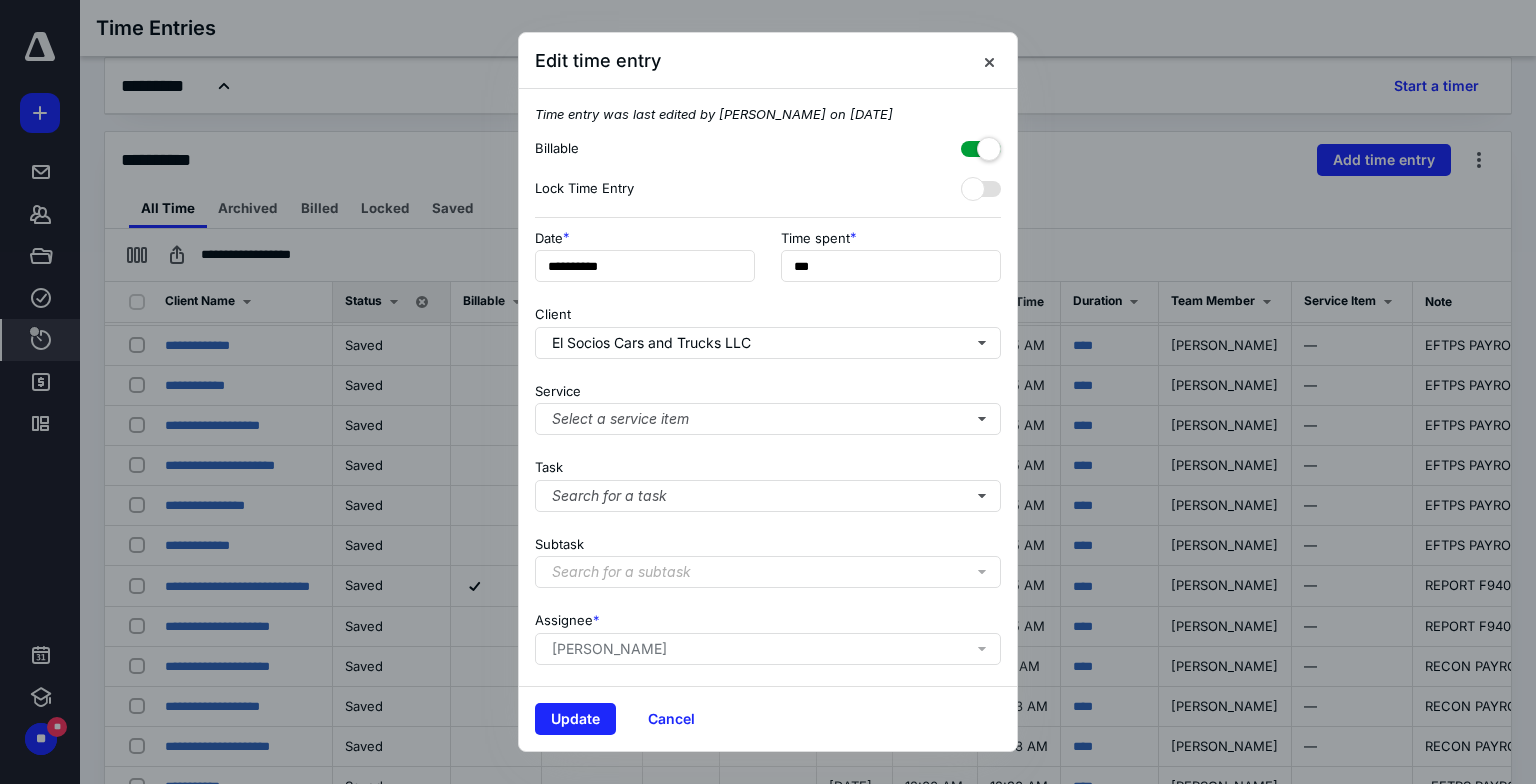 click at bounding box center (981, 145) 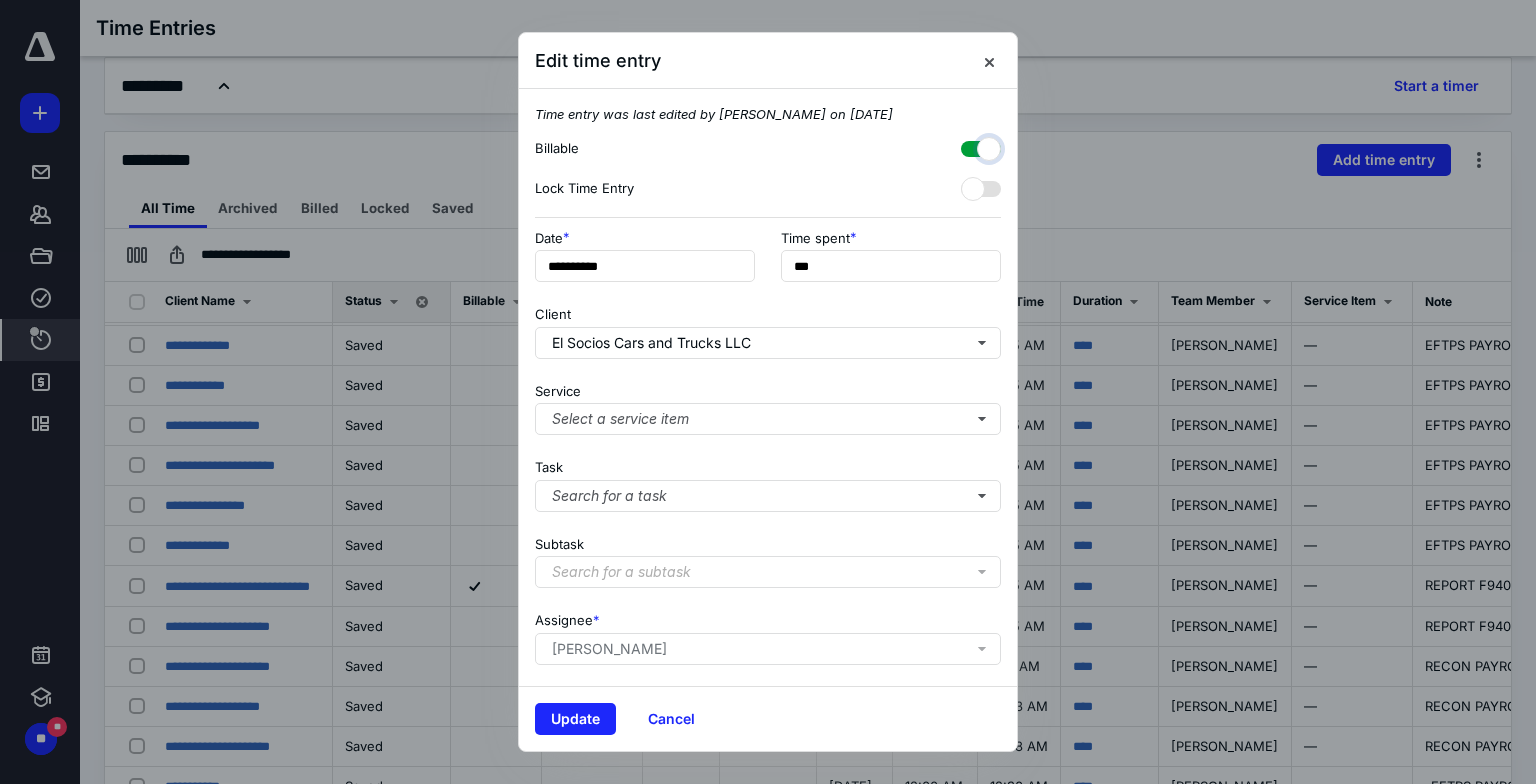 click at bounding box center [971, 146] 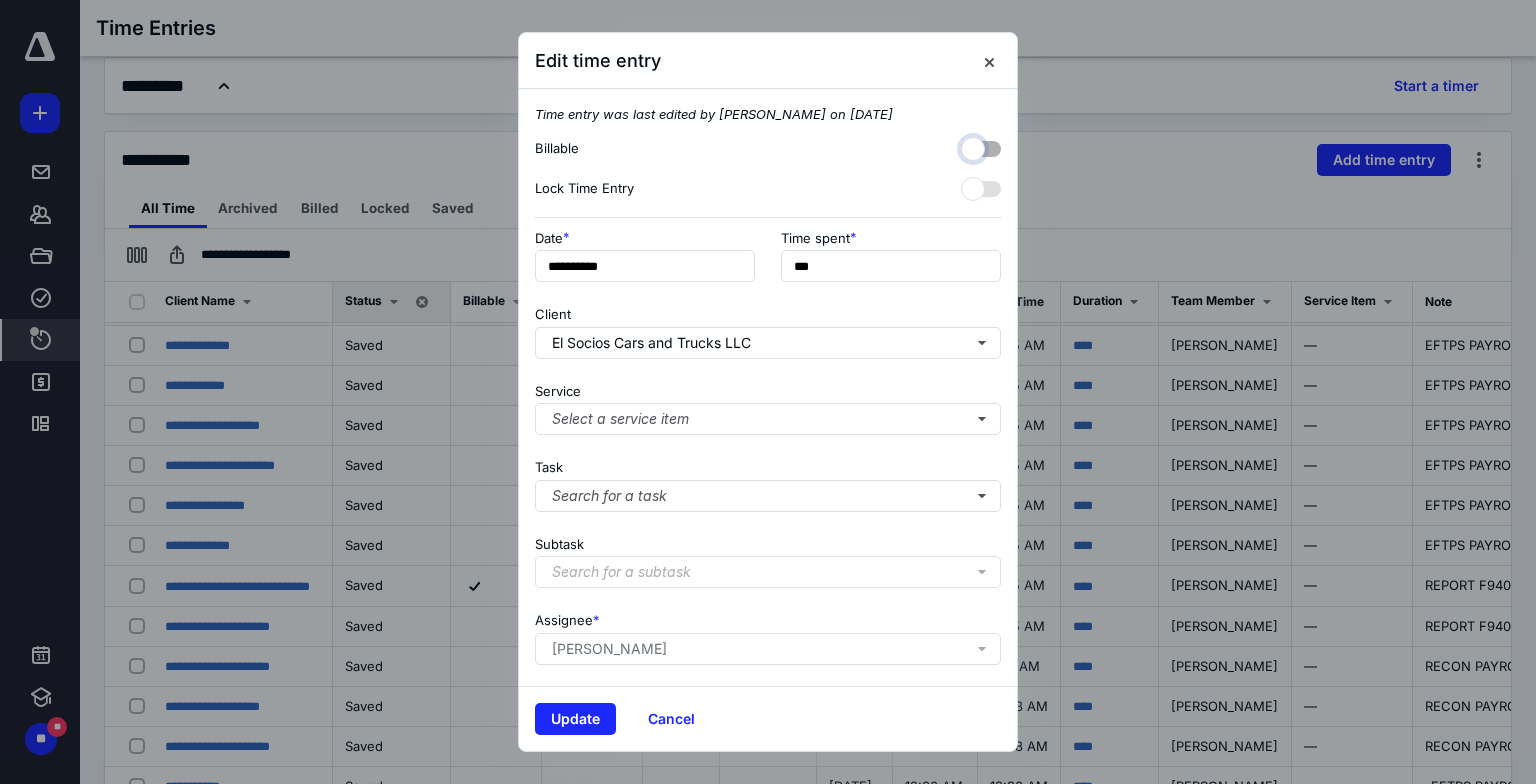 checkbox on "false" 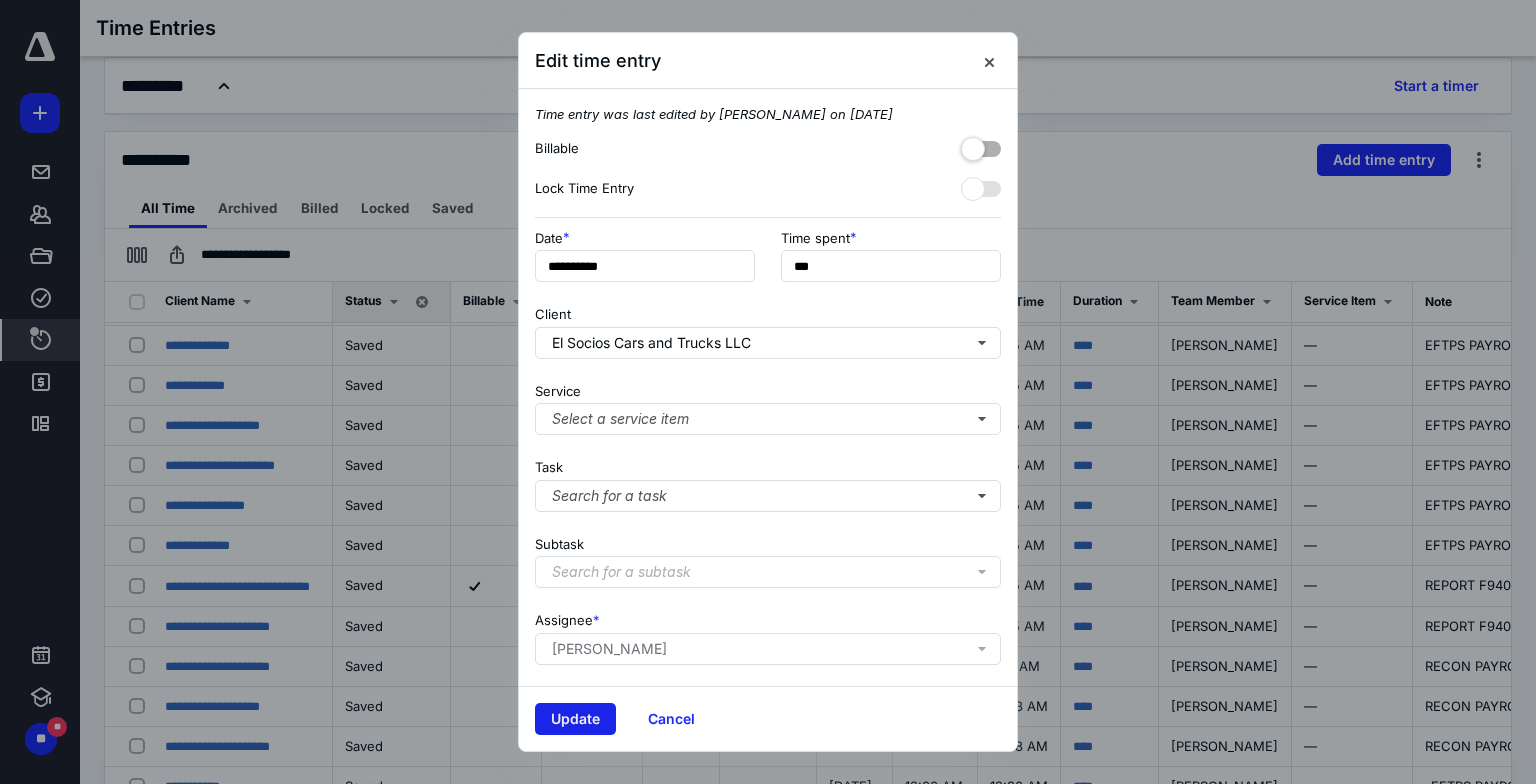 click on "Update" at bounding box center [575, 719] 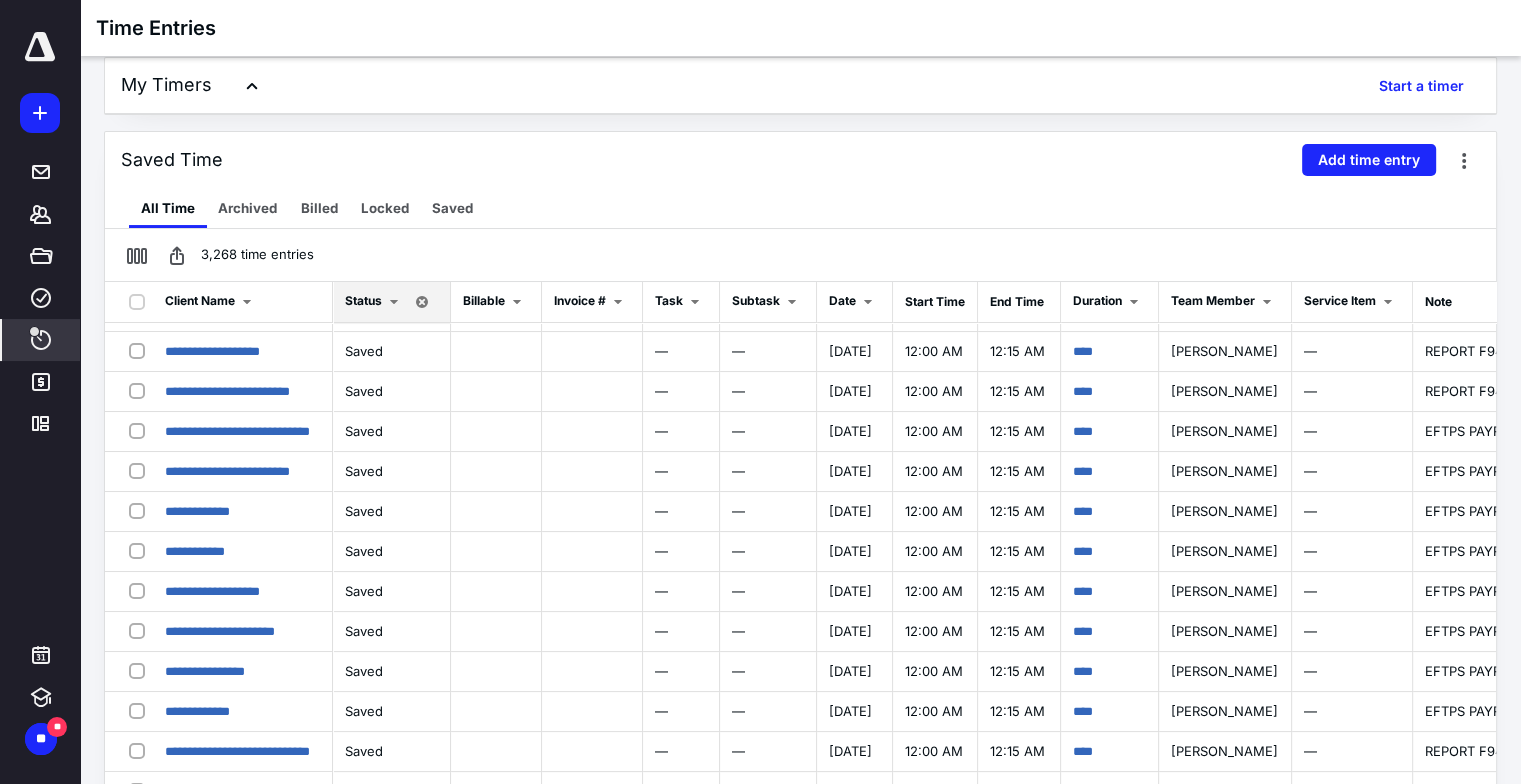 scroll, scrollTop: 84, scrollLeft: 0, axis: vertical 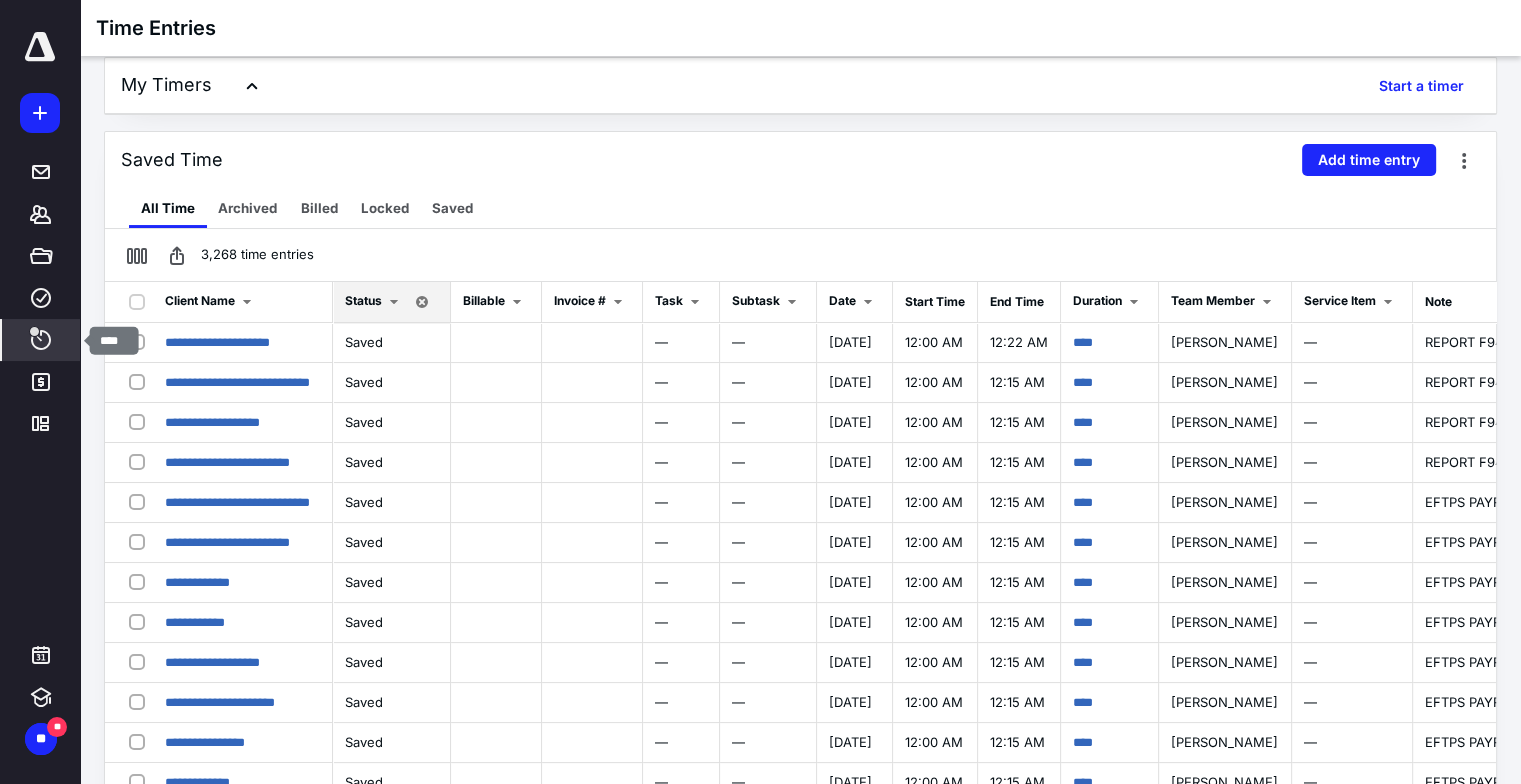 click 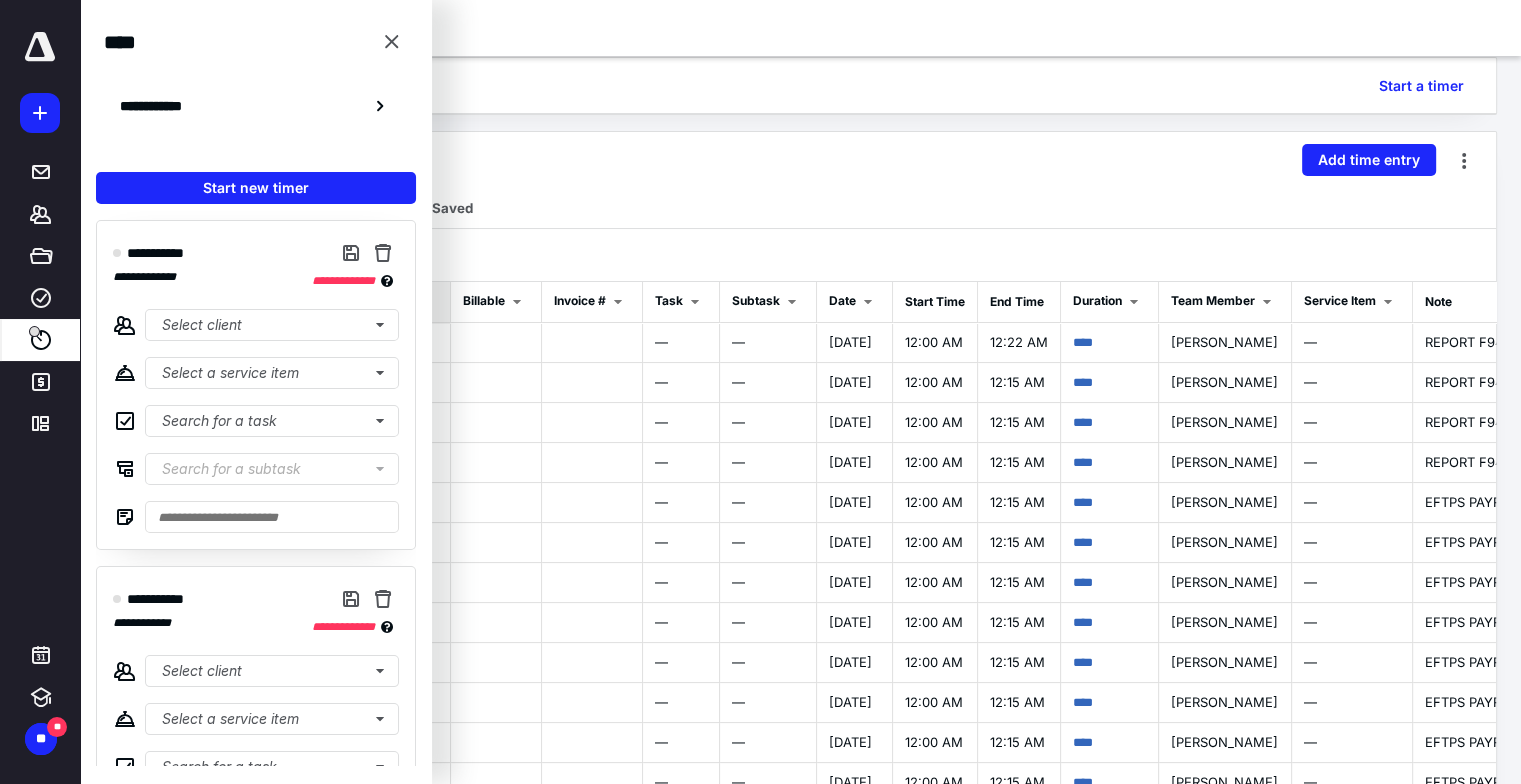 click on "**********" at bounding box center [162, 106] 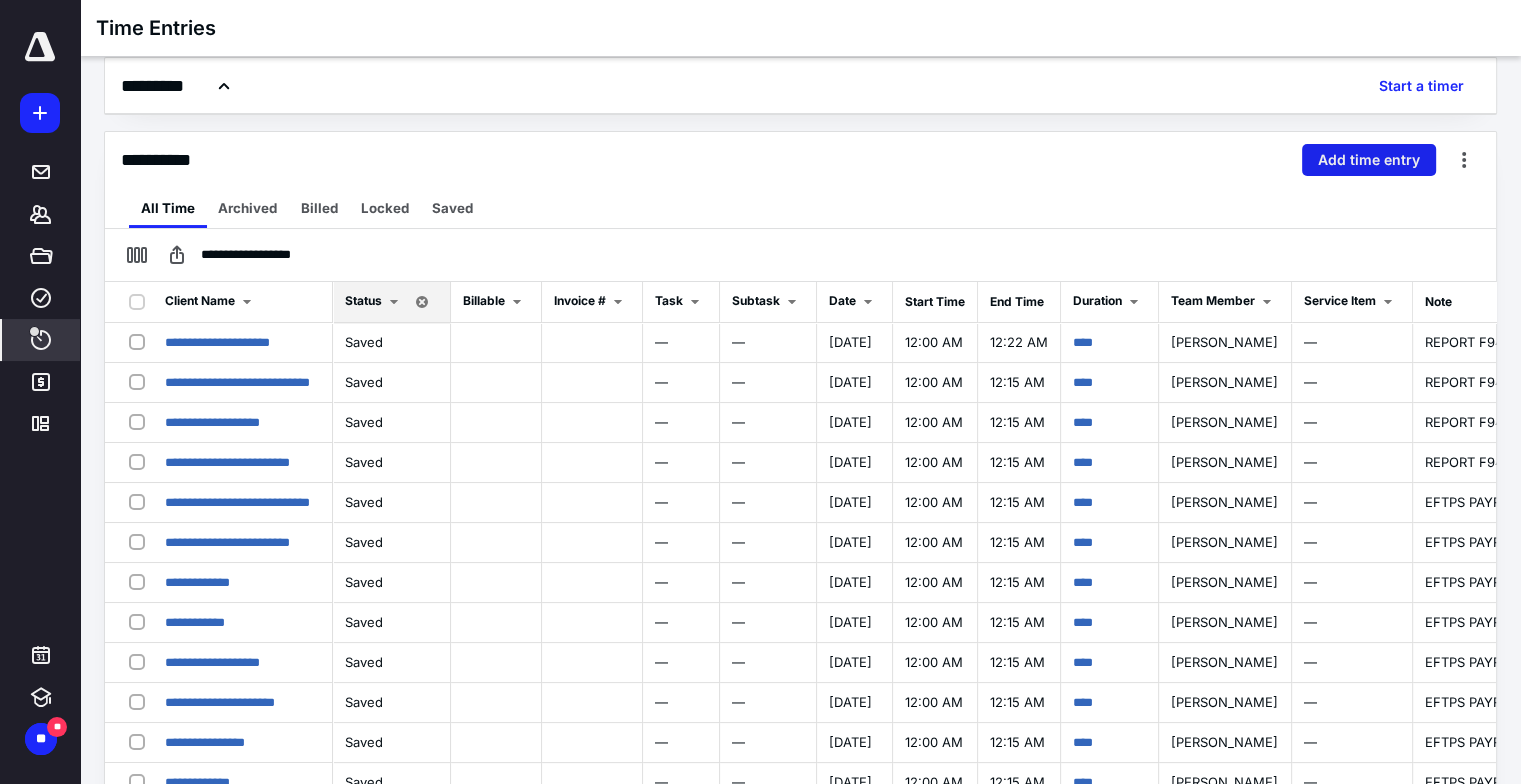 click on "Add time entry" at bounding box center [1369, 160] 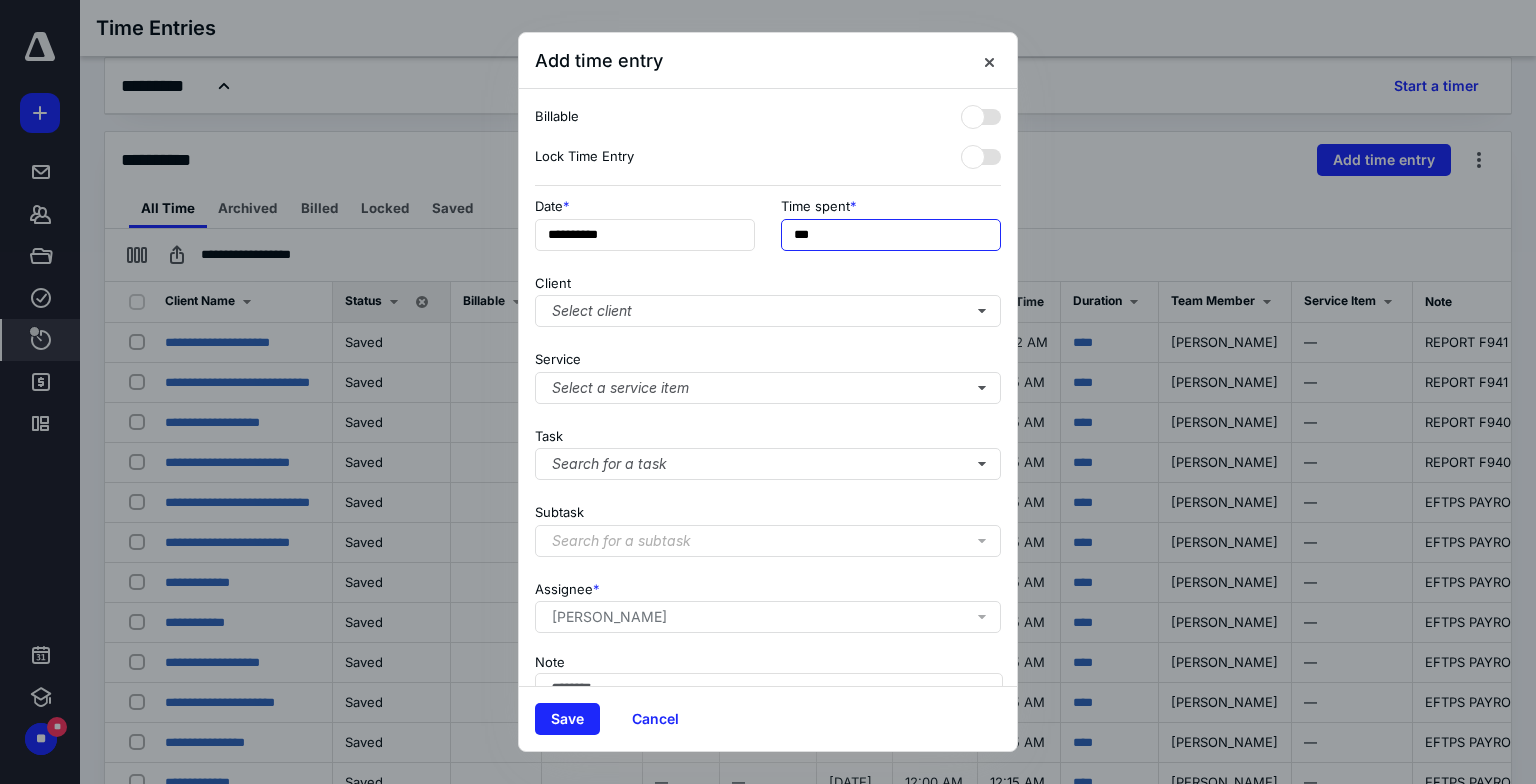 drag, startPoint x: 888, startPoint y: 244, endPoint x: 495, endPoint y: 231, distance: 393.21497 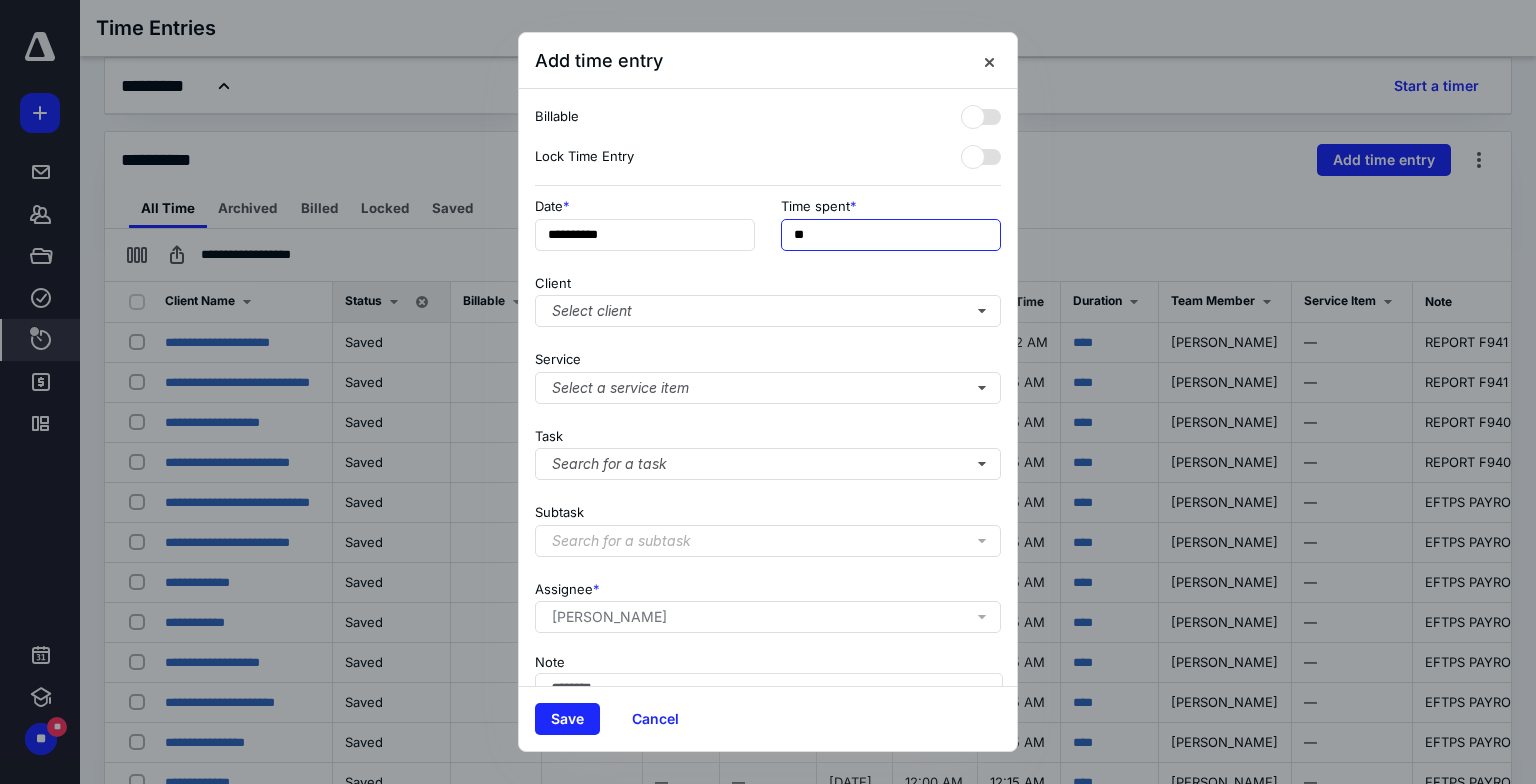 type on "***" 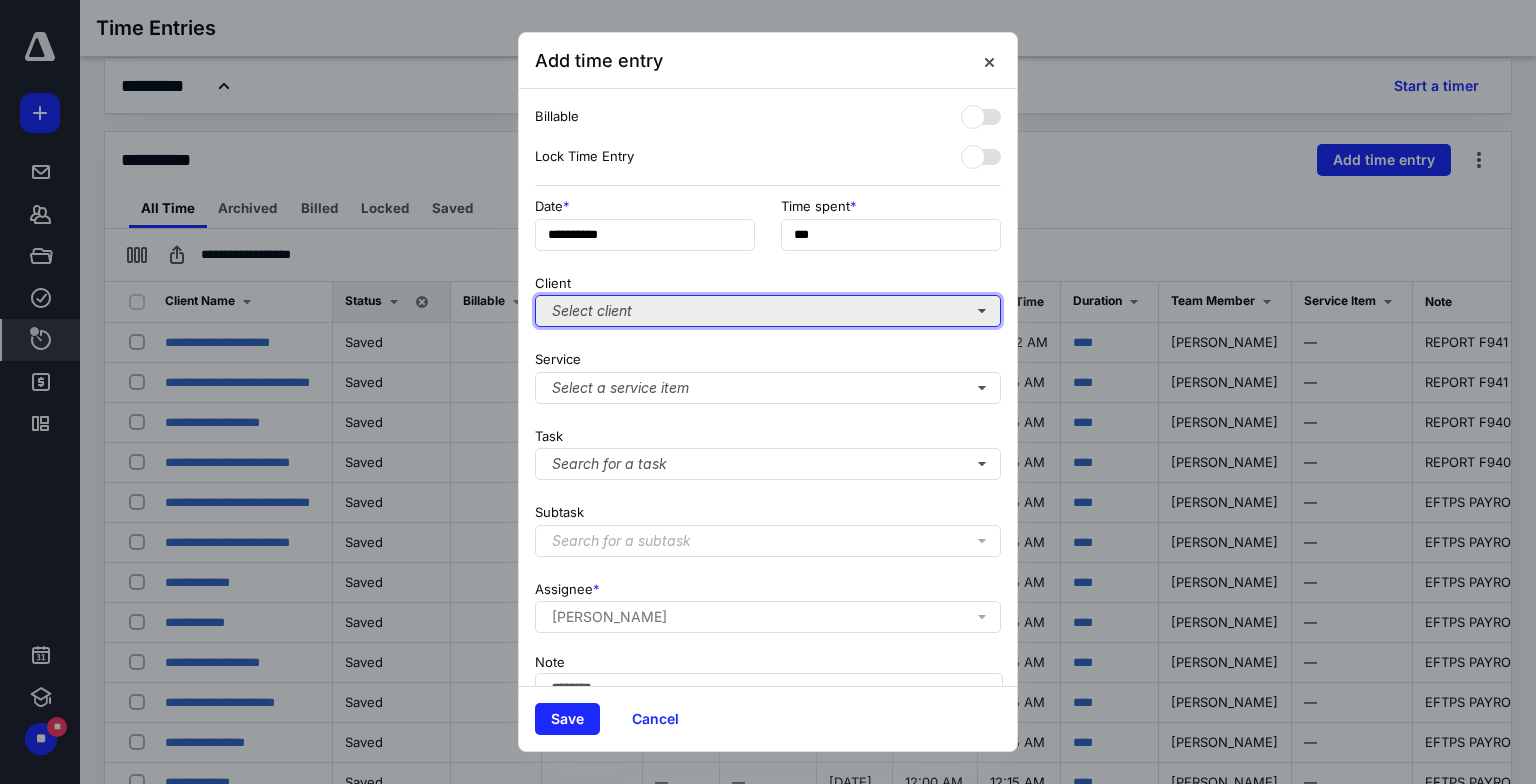 click on "Select client" at bounding box center (768, 311) 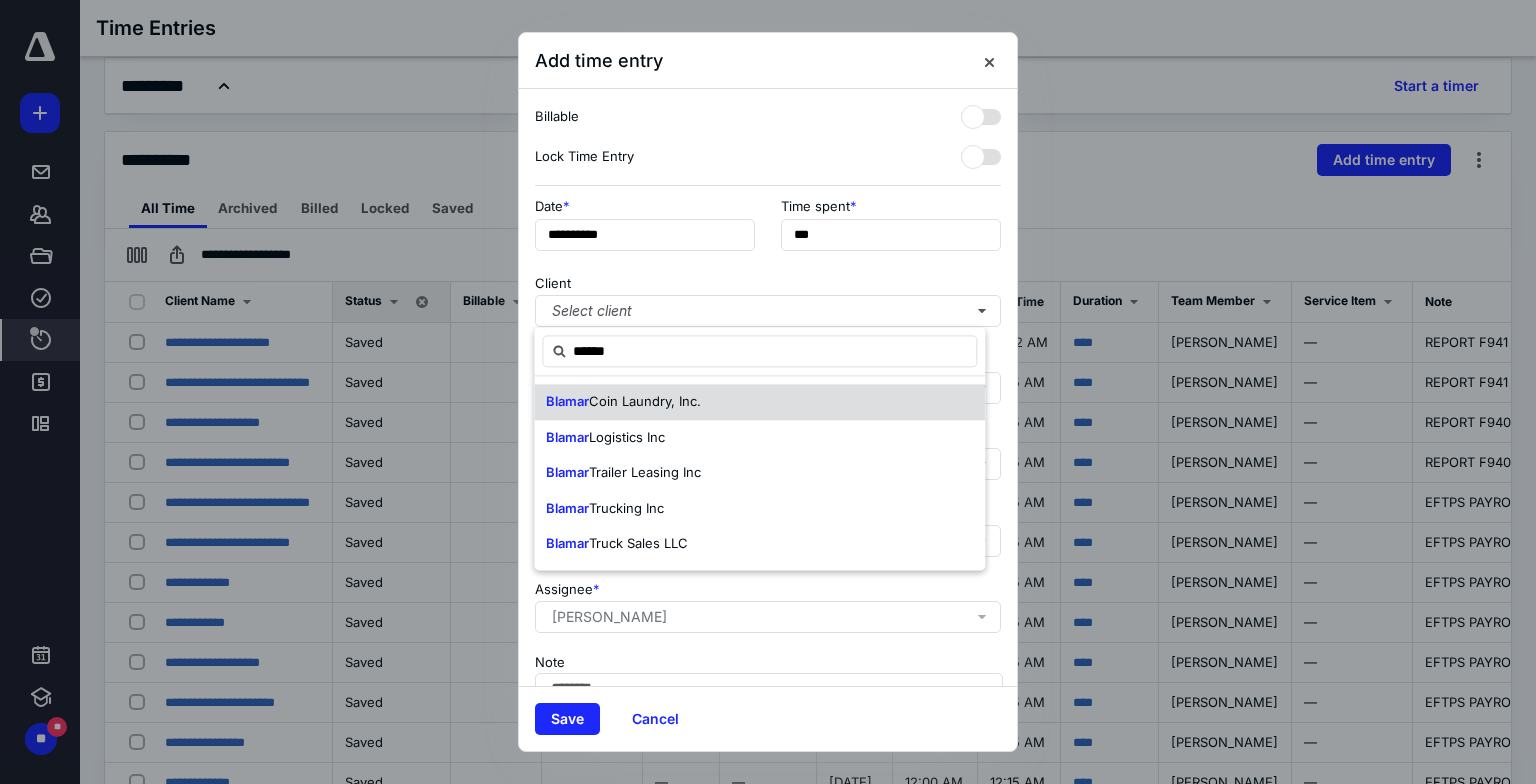 click on "Coin Laundry, Inc." at bounding box center [645, 401] 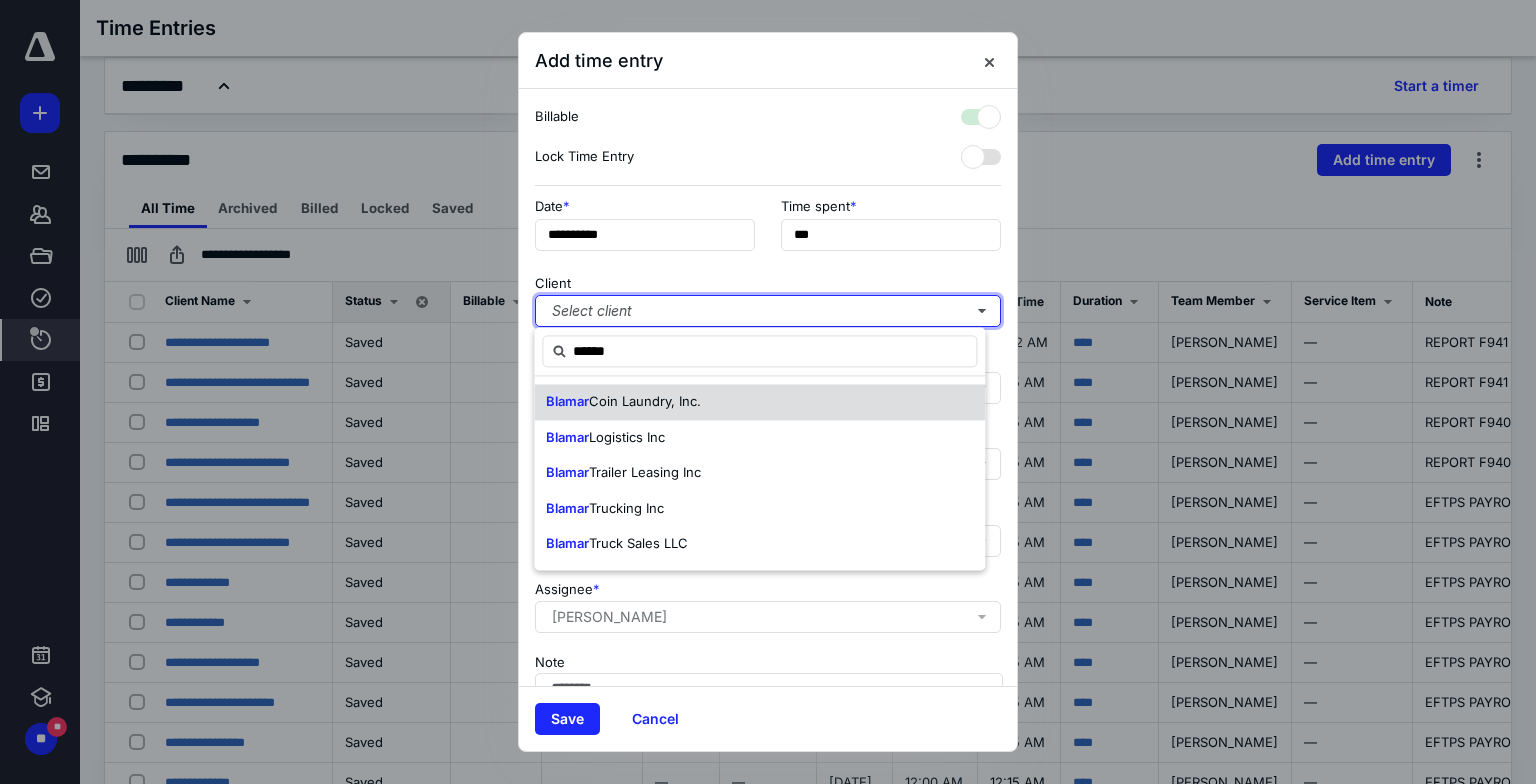 checkbox on "true" 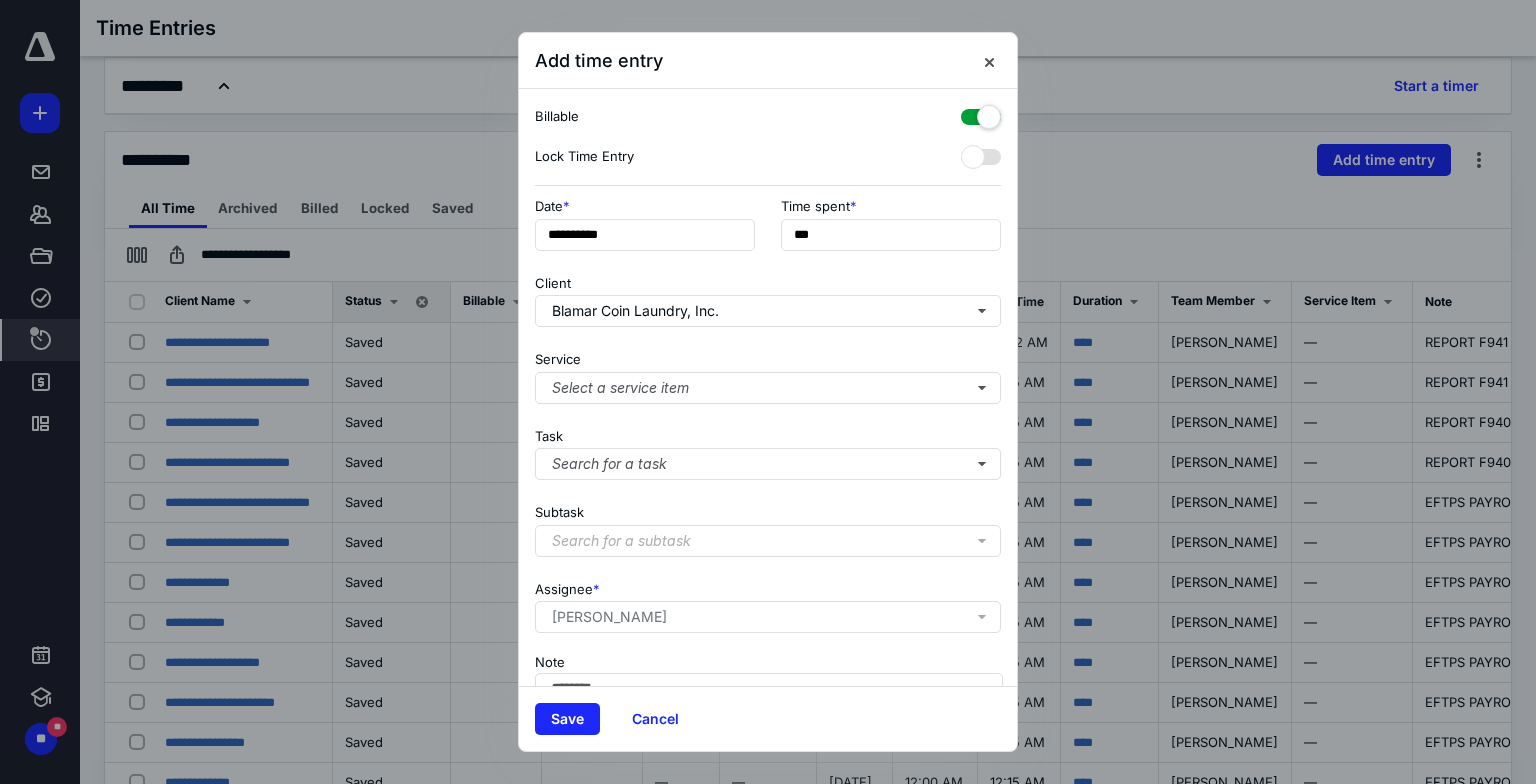 click at bounding box center (981, 113) 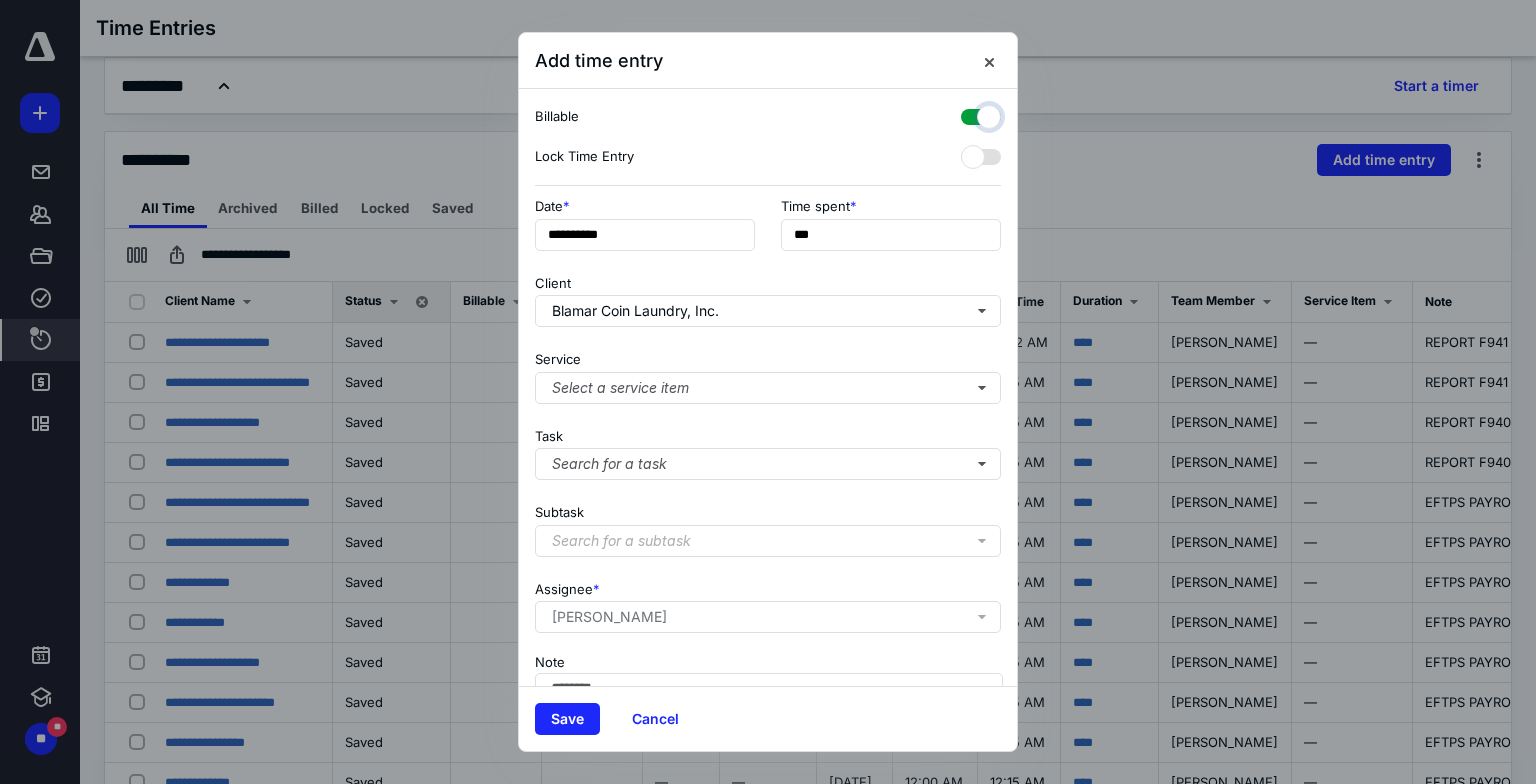 click at bounding box center (971, 114) 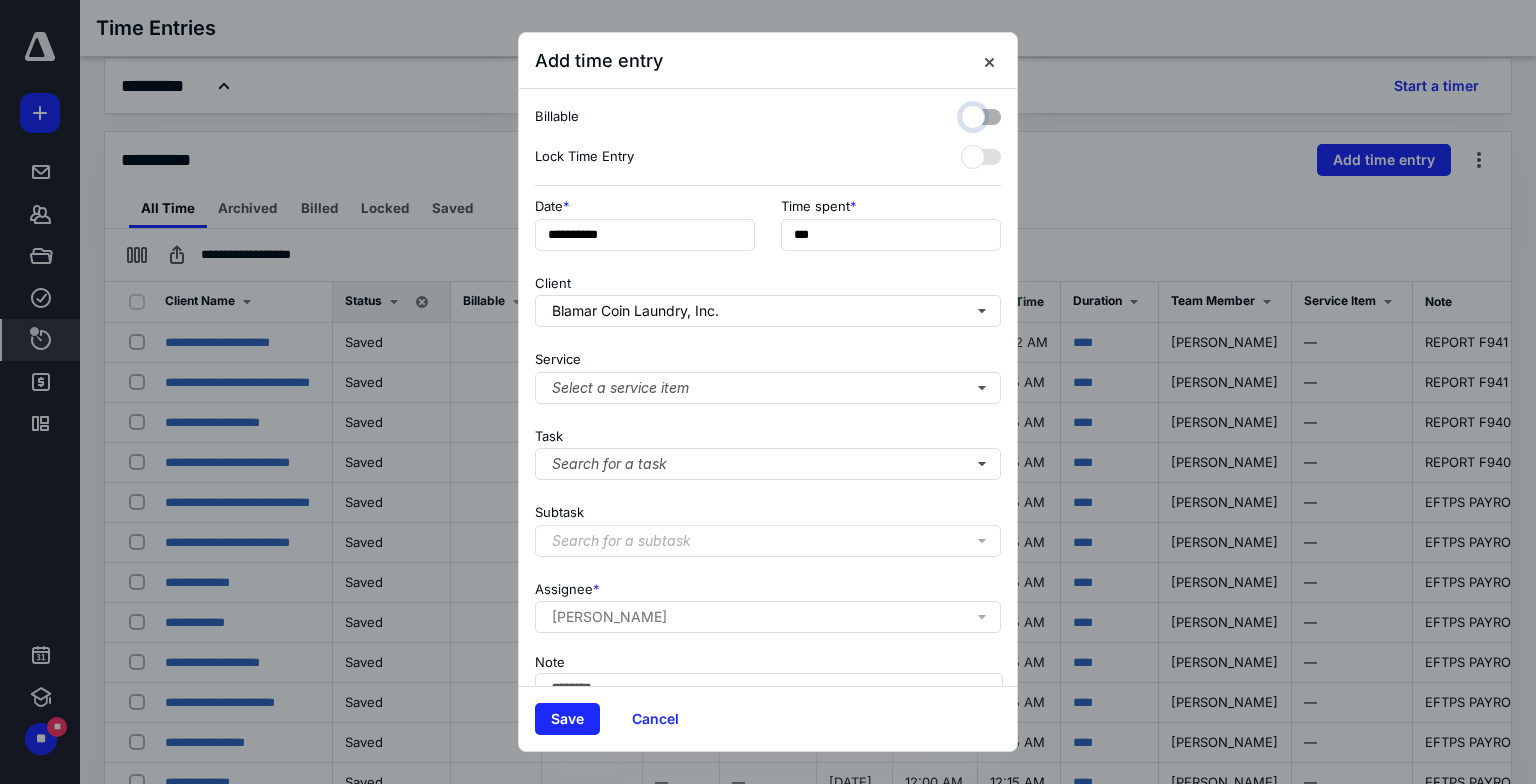 checkbox on "false" 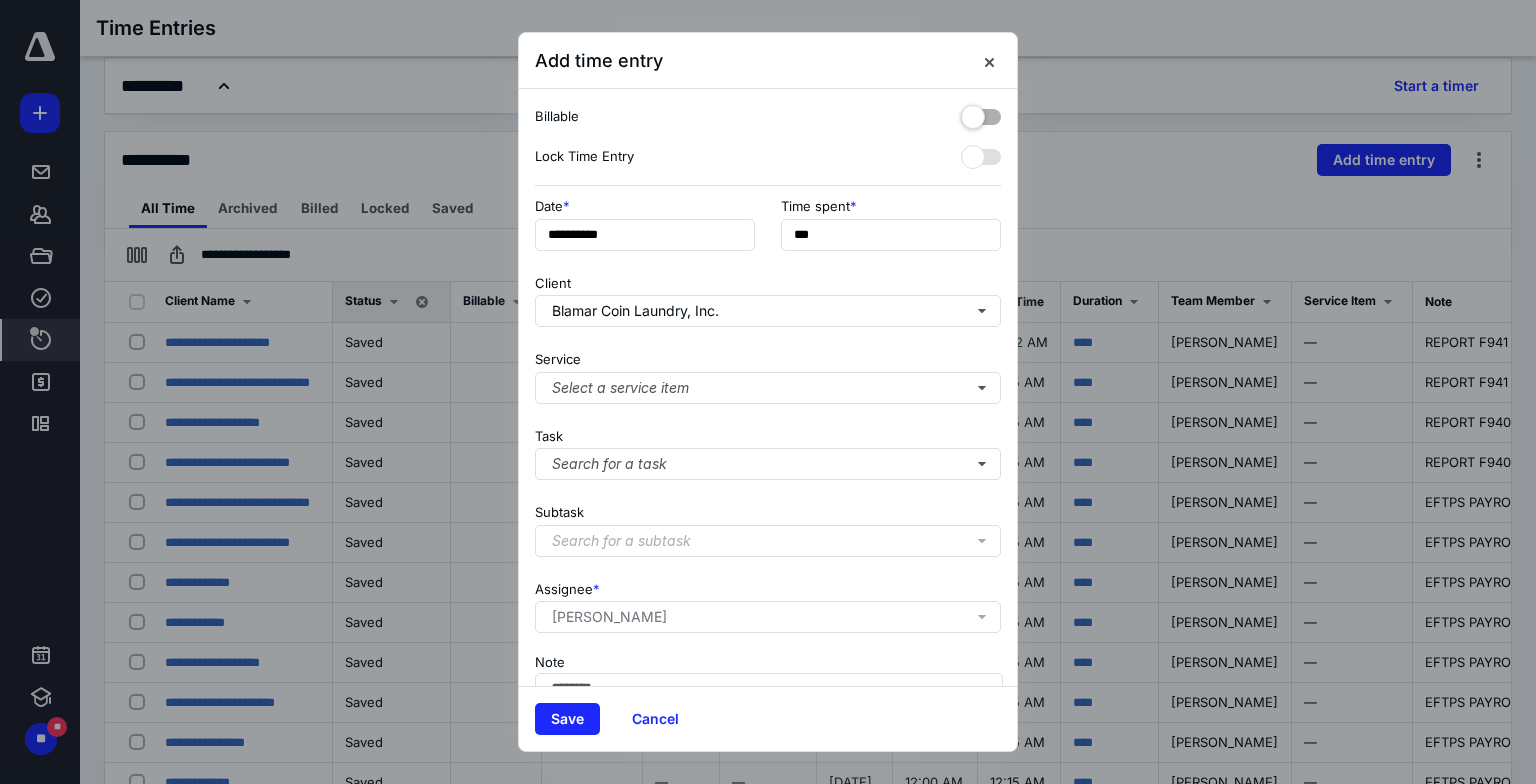 scroll, scrollTop: 116, scrollLeft: 0, axis: vertical 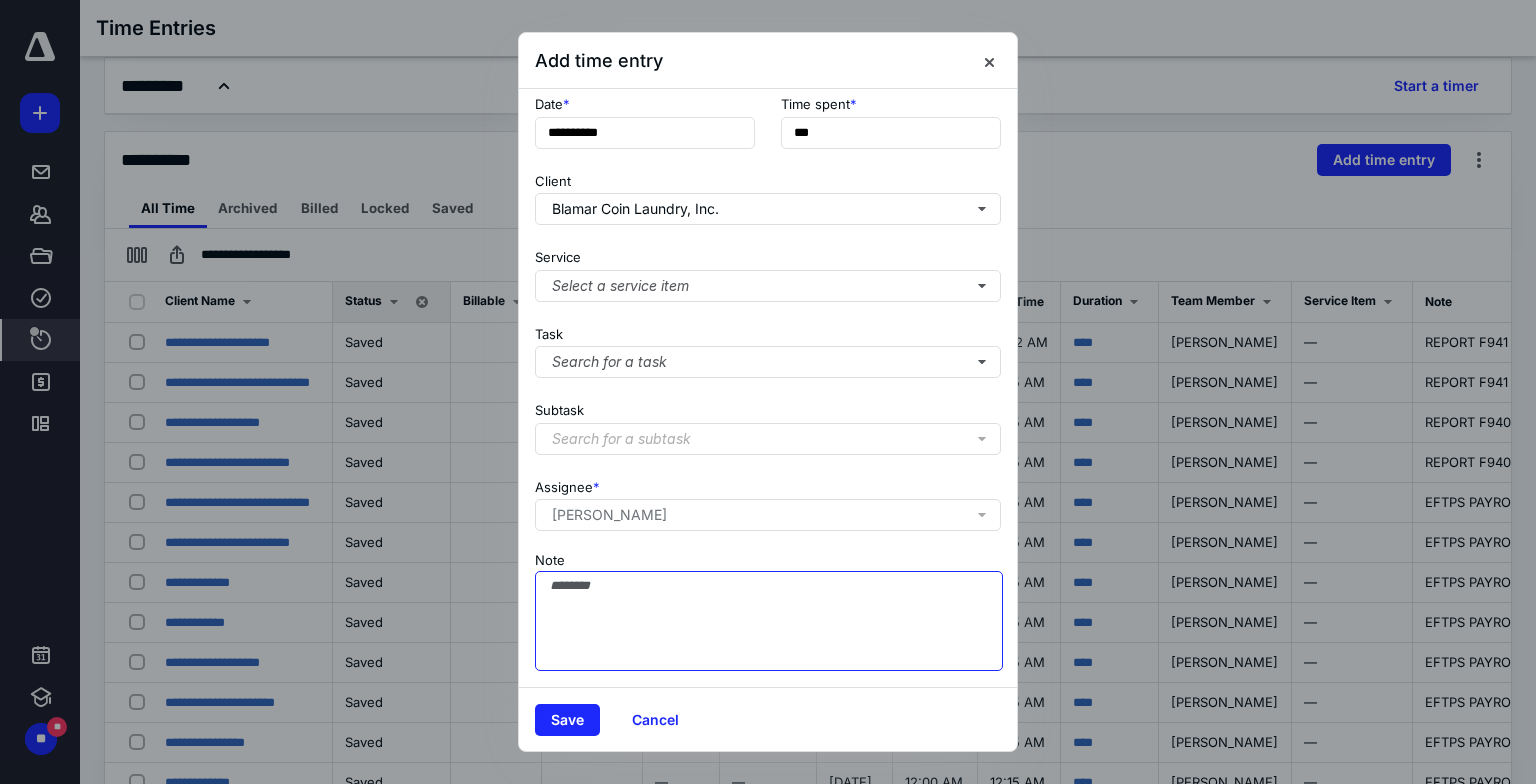 click on "Note" at bounding box center [769, 621] 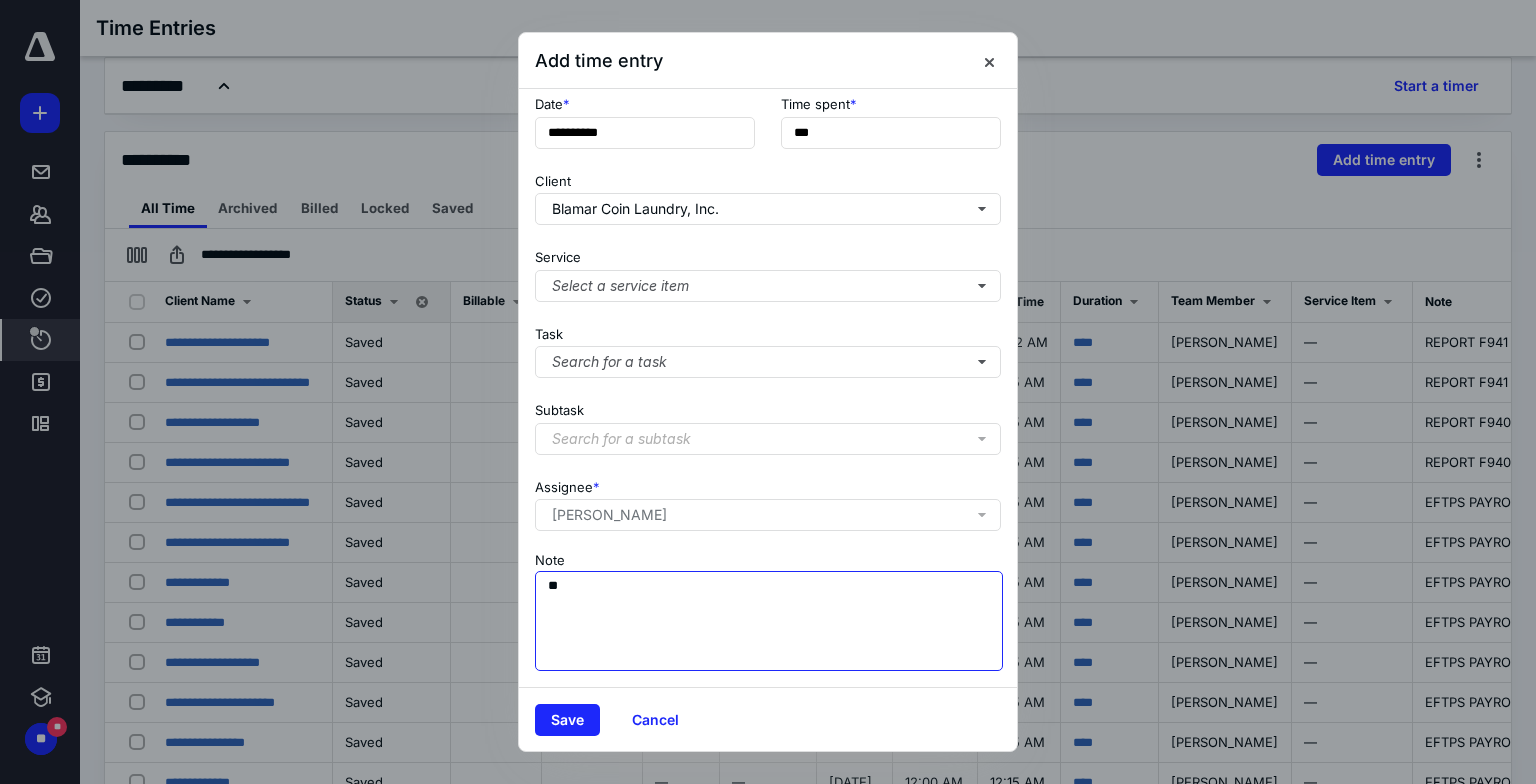 type on "*" 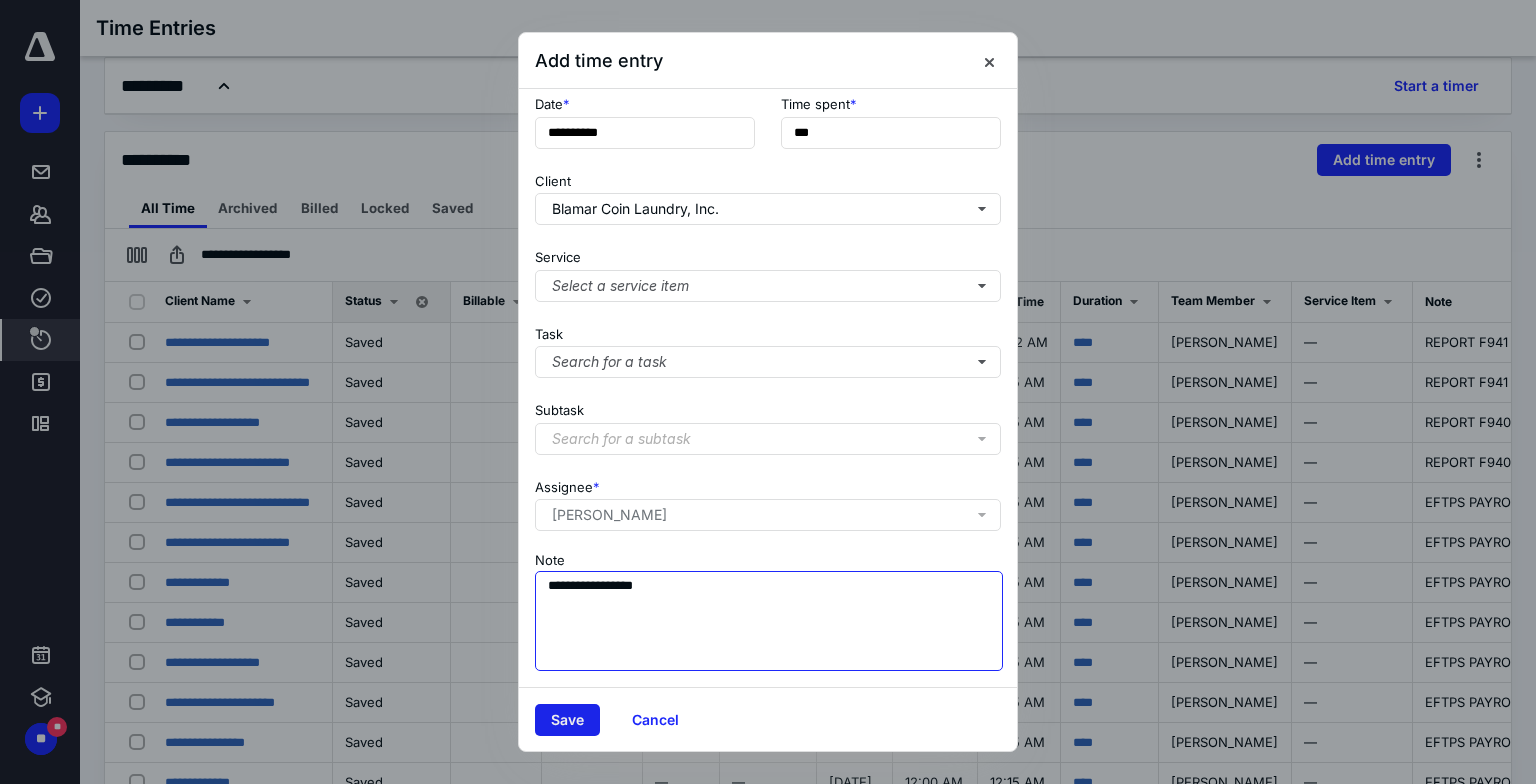type on "**********" 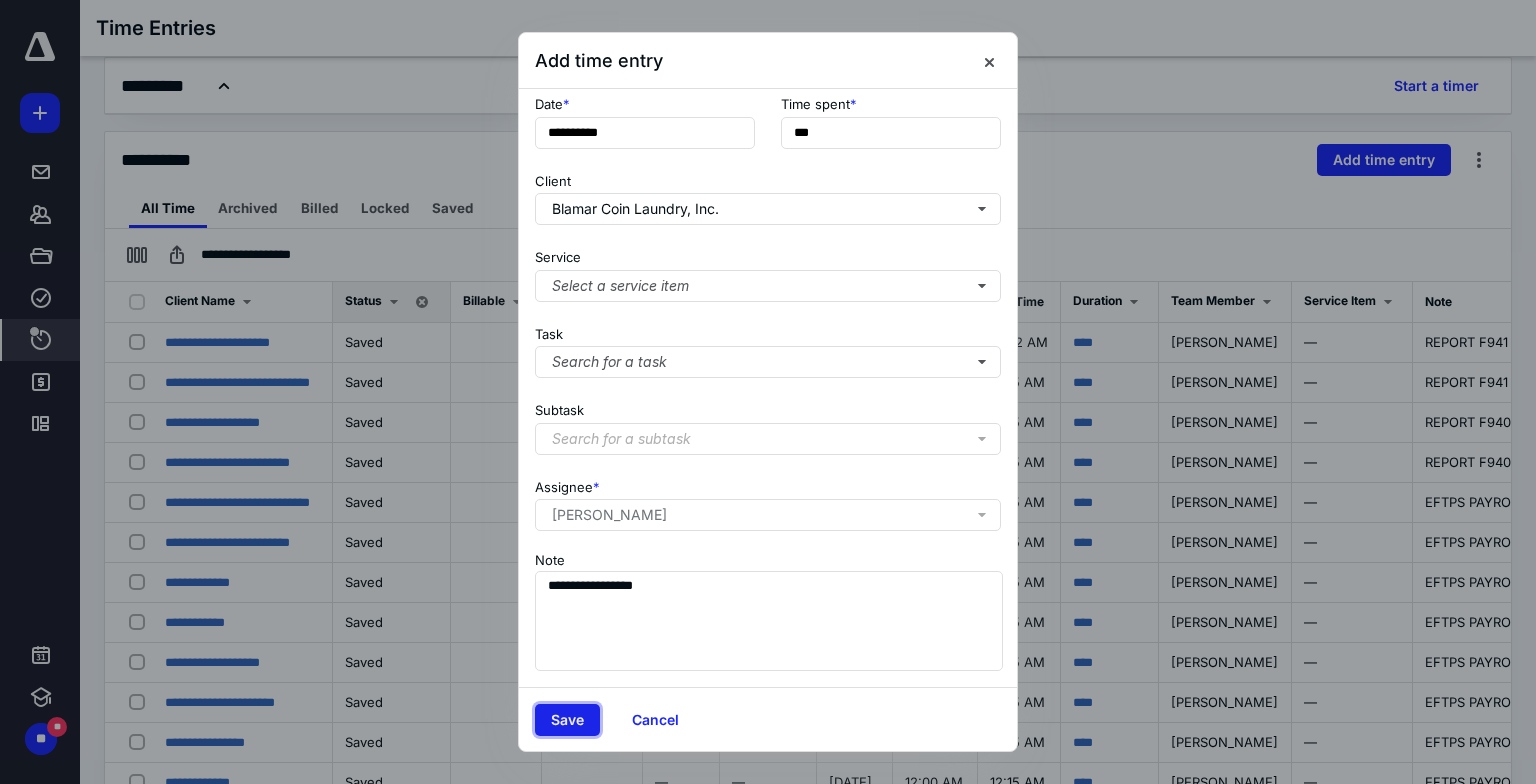click on "Save" at bounding box center [567, 720] 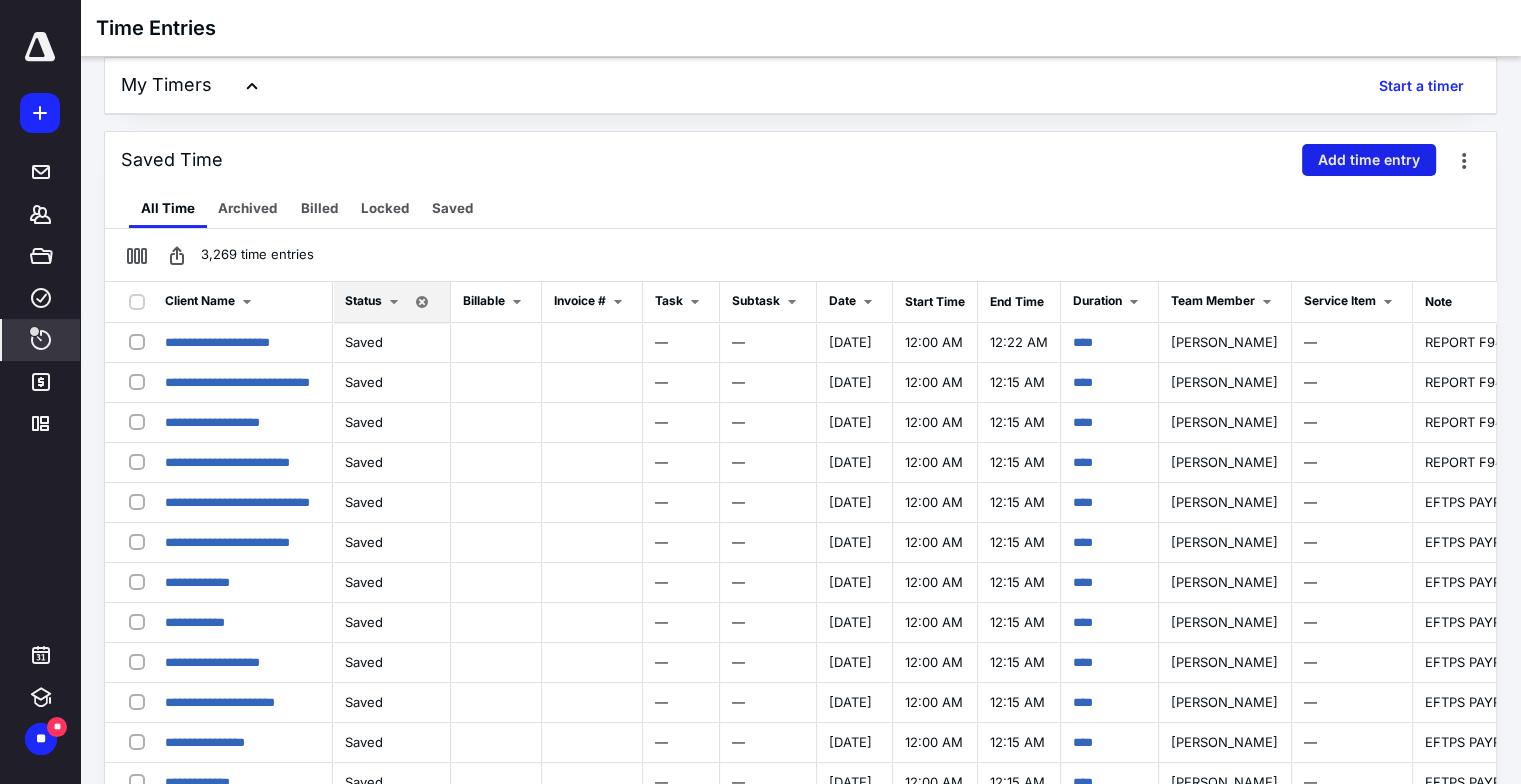 click on "Add time entry" at bounding box center (1369, 160) 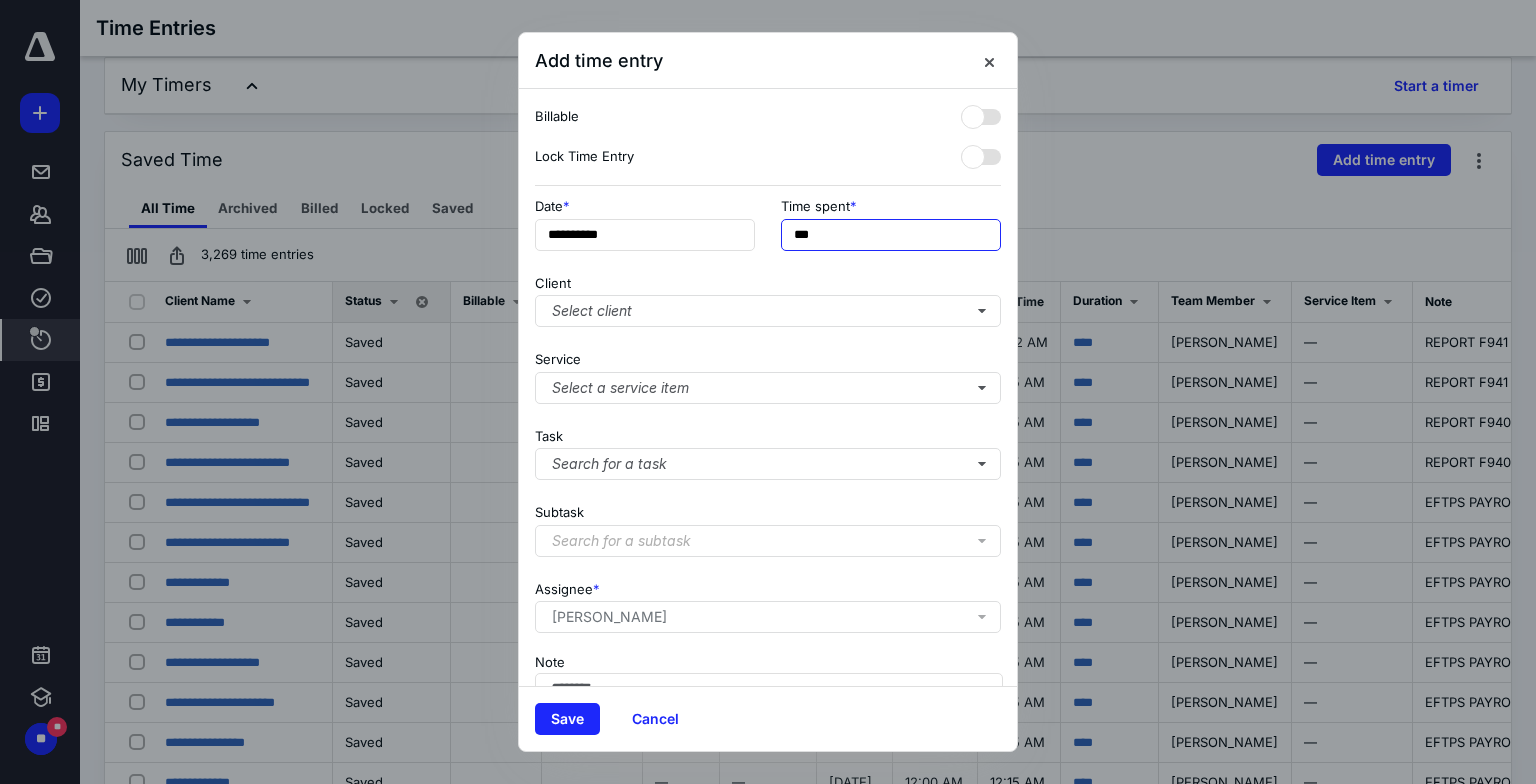 drag, startPoint x: 841, startPoint y: 237, endPoint x: 478, endPoint y: 237, distance: 363 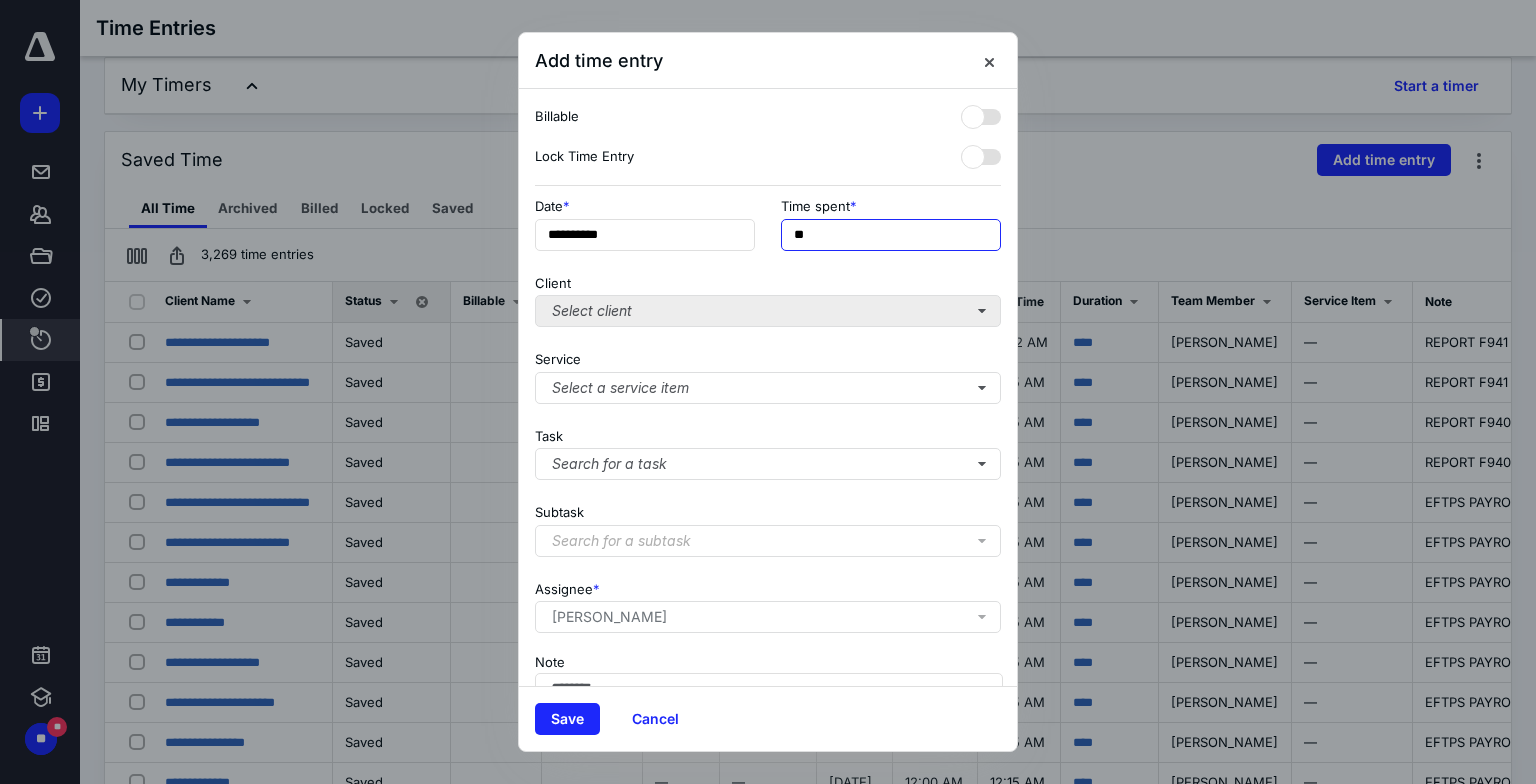 type on "***" 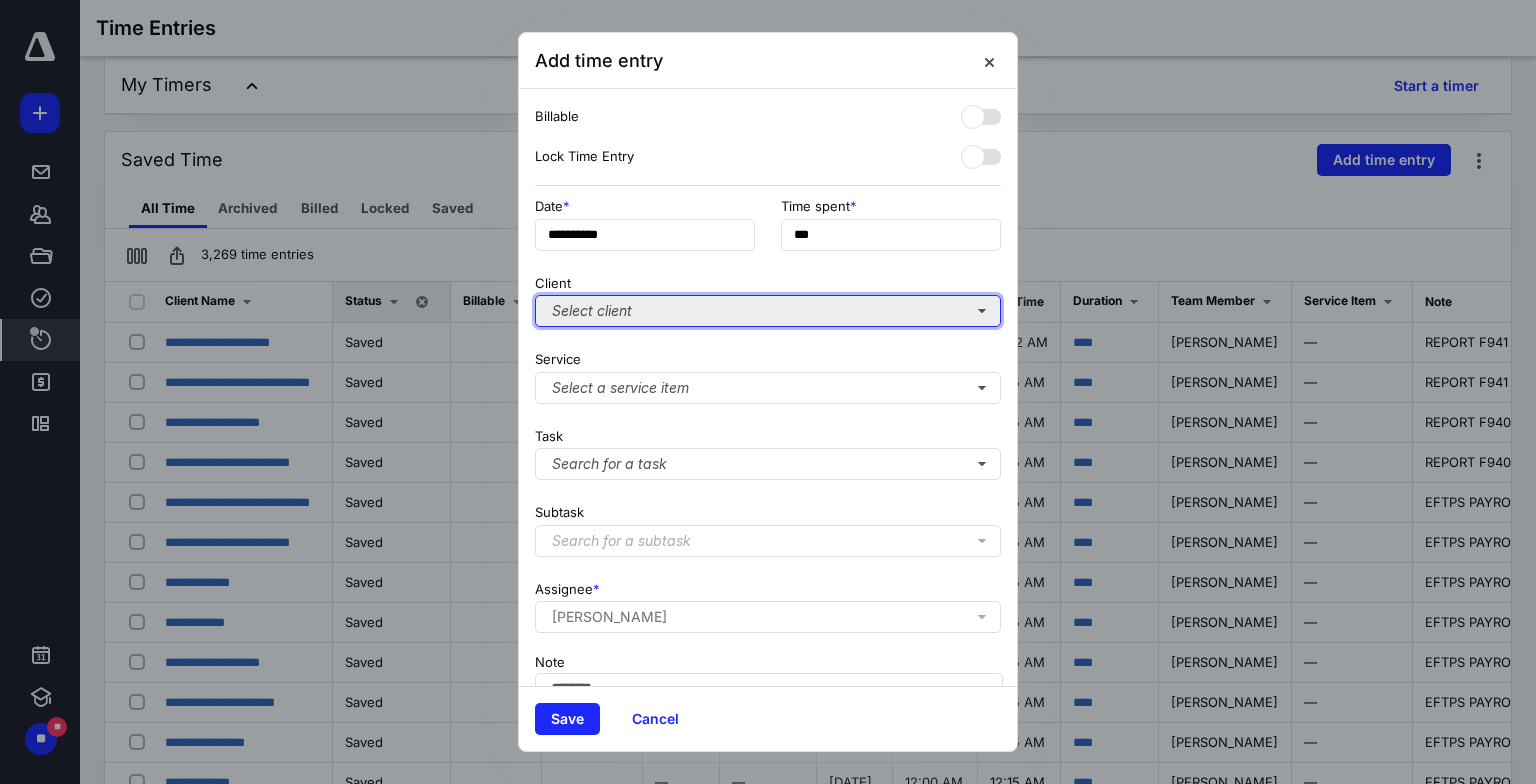 click on "Select client" at bounding box center (768, 311) 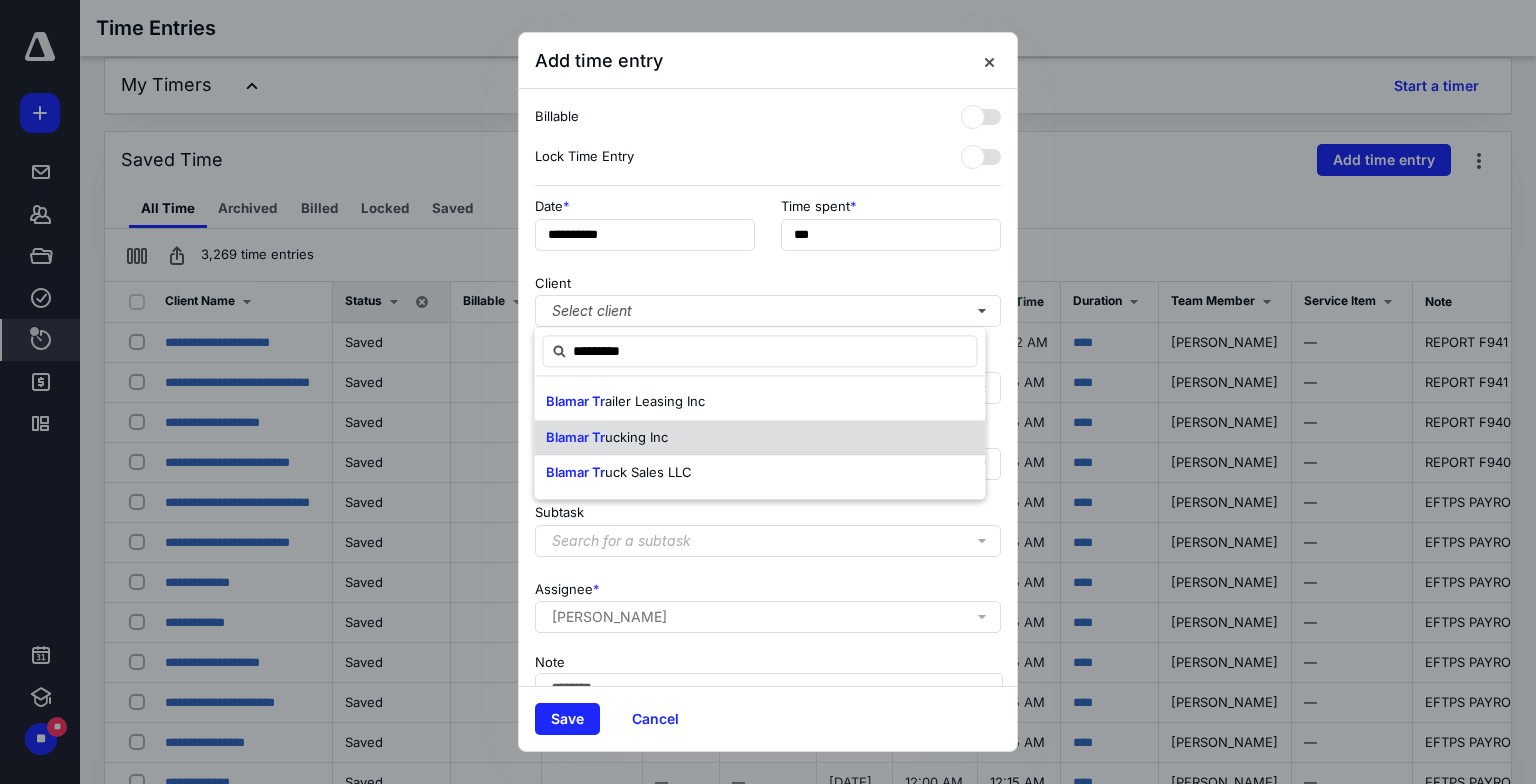 click on "Blamar Tr ucking Inc" at bounding box center (759, 438) 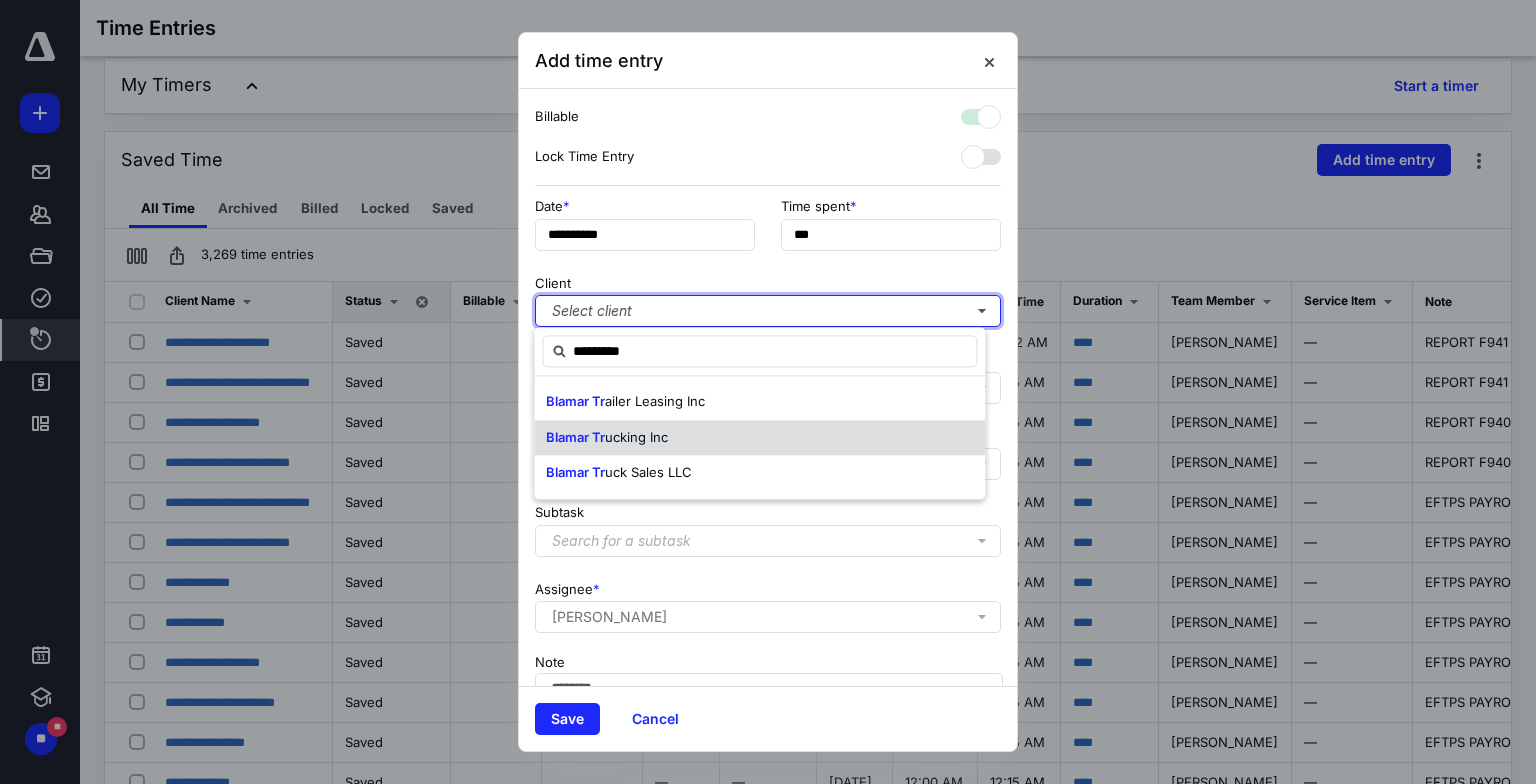checkbox on "true" 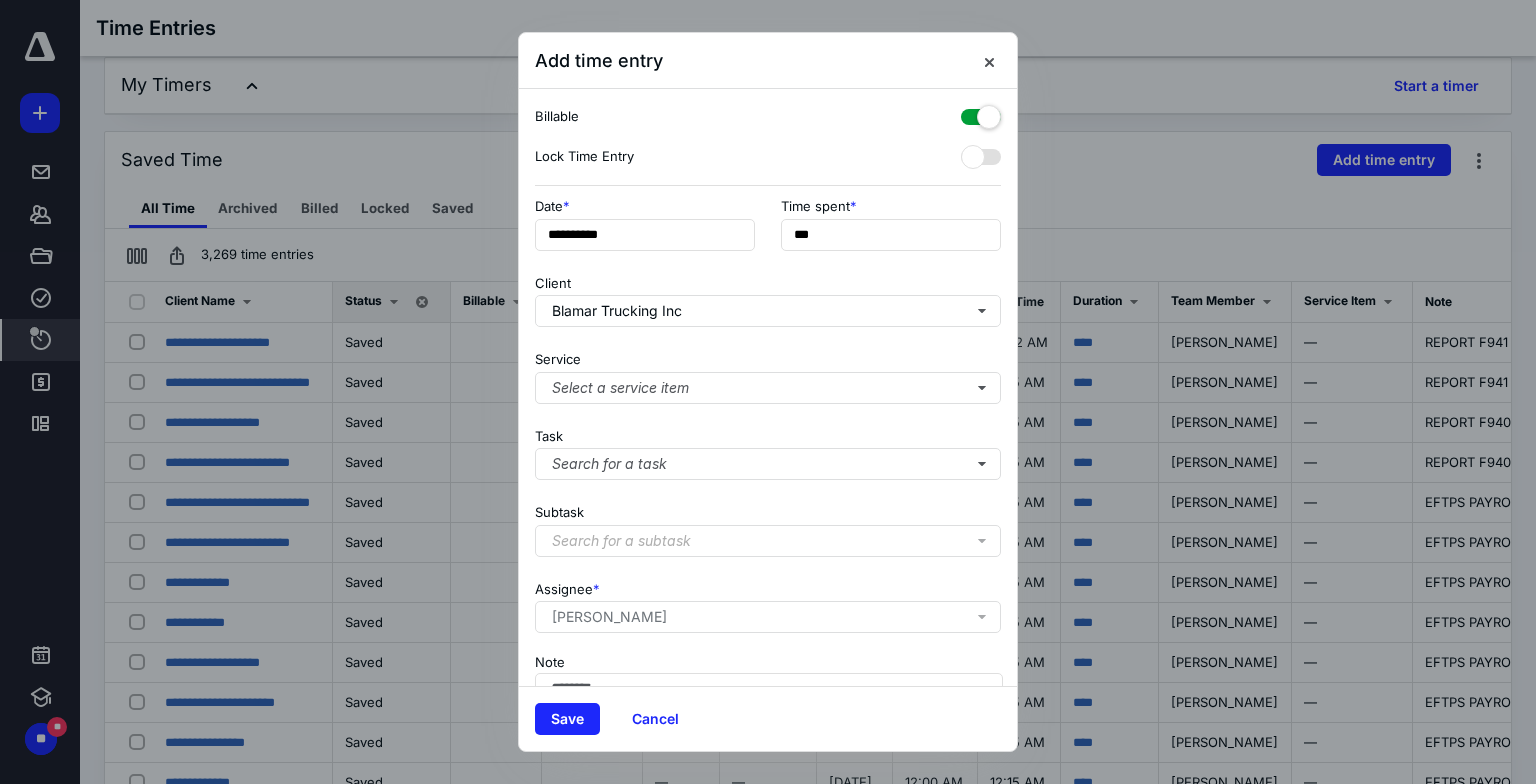 click at bounding box center [981, 113] 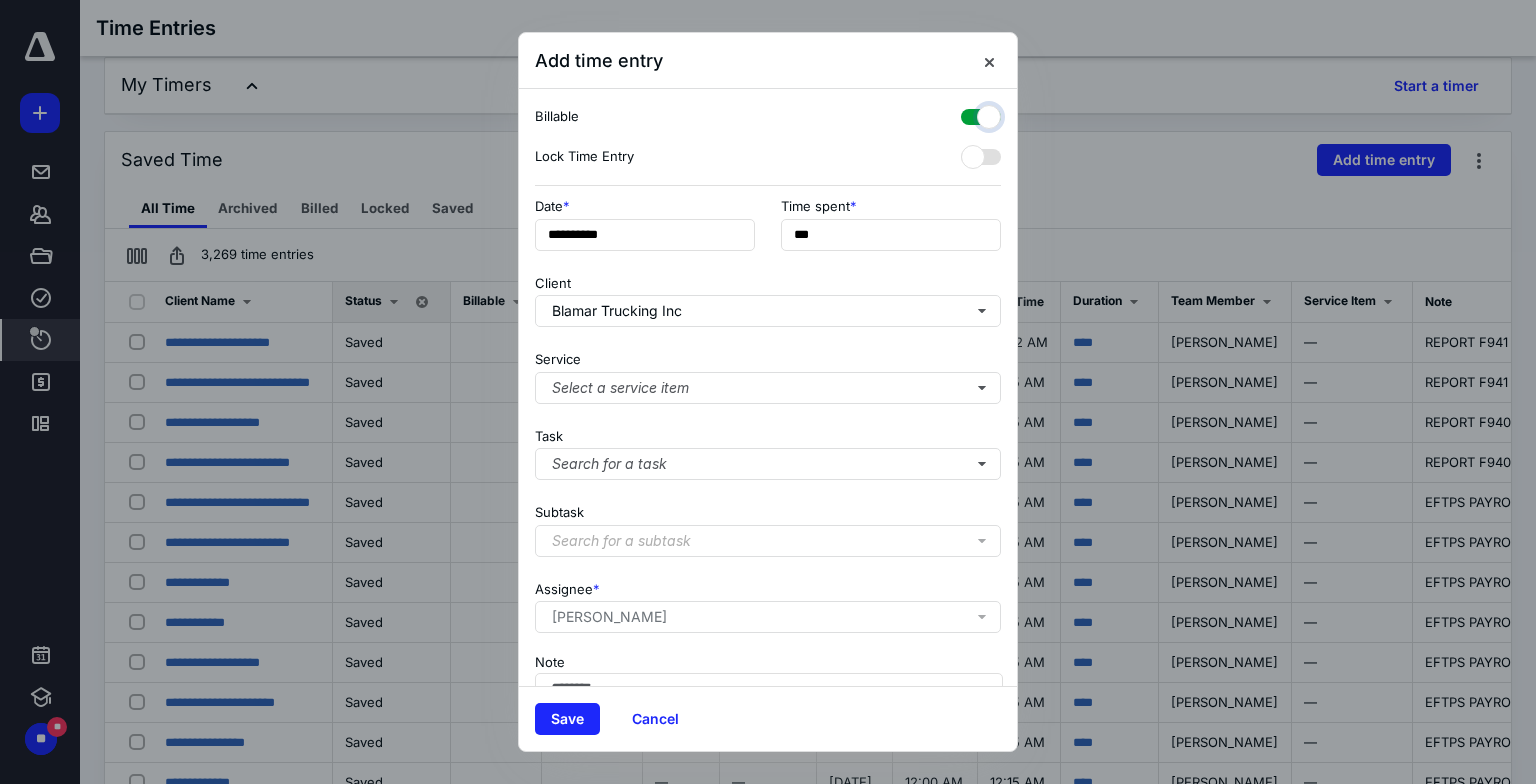 click at bounding box center (971, 114) 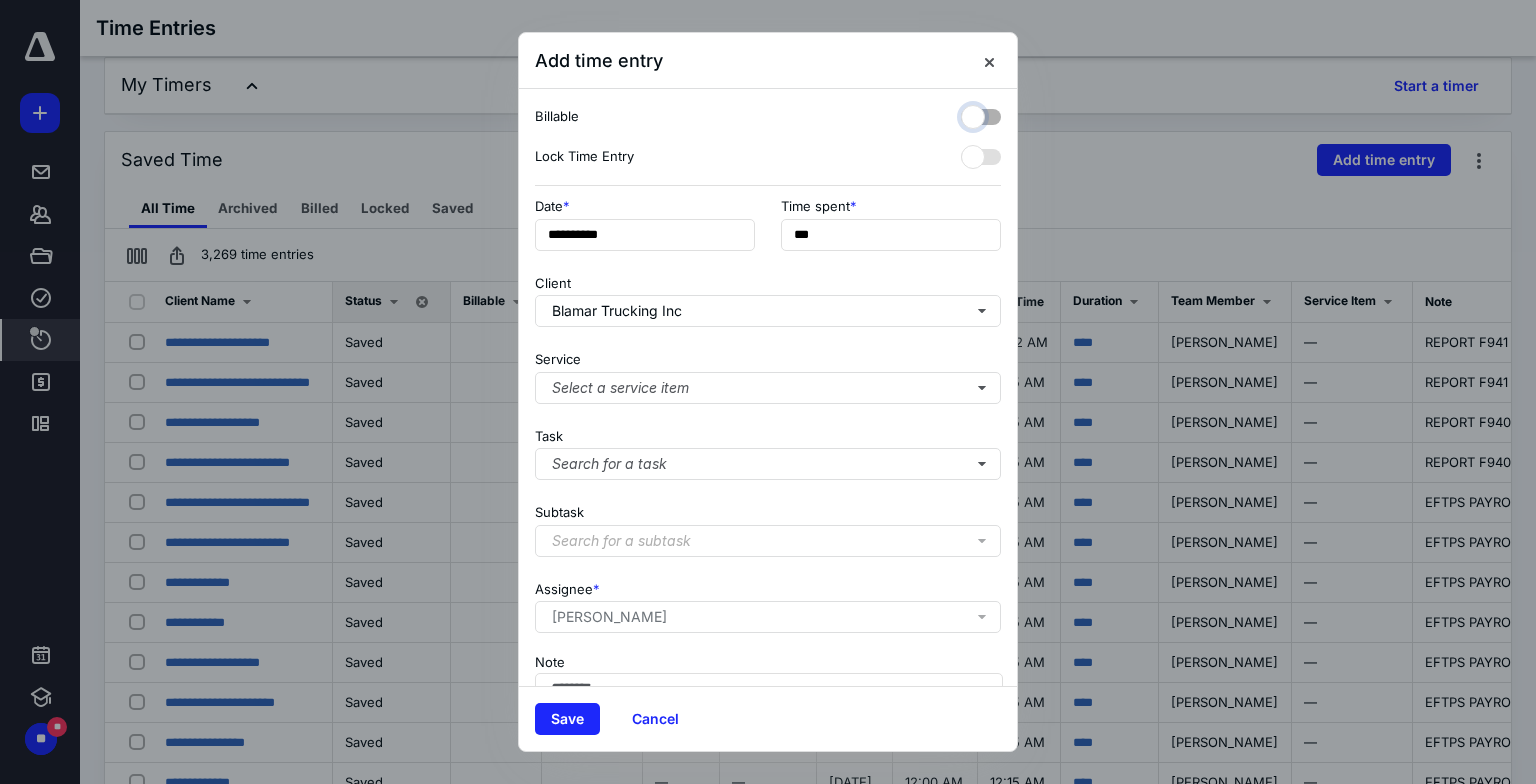 checkbox on "false" 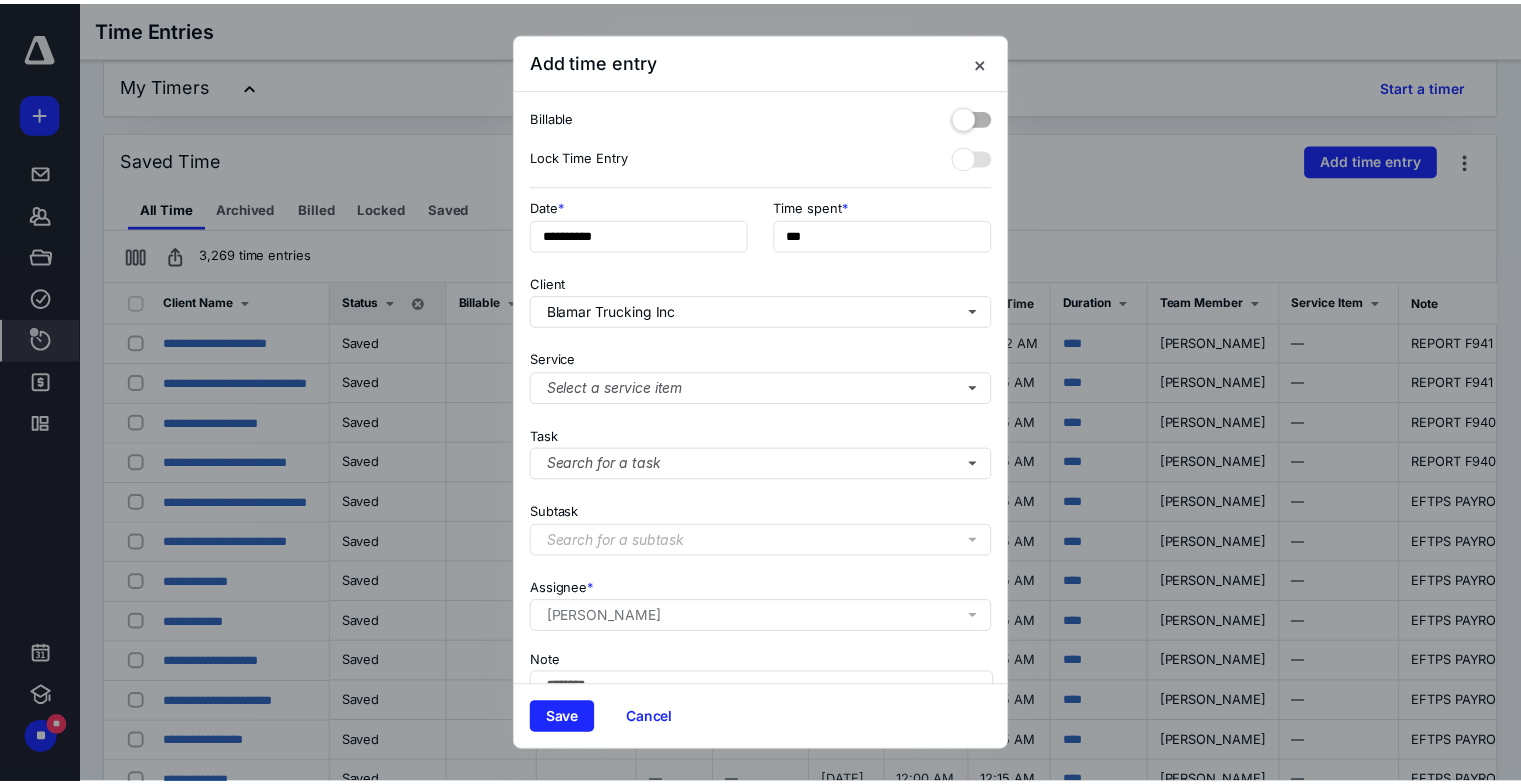scroll, scrollTop: 116, scrollLeft: 0, axis: vertical 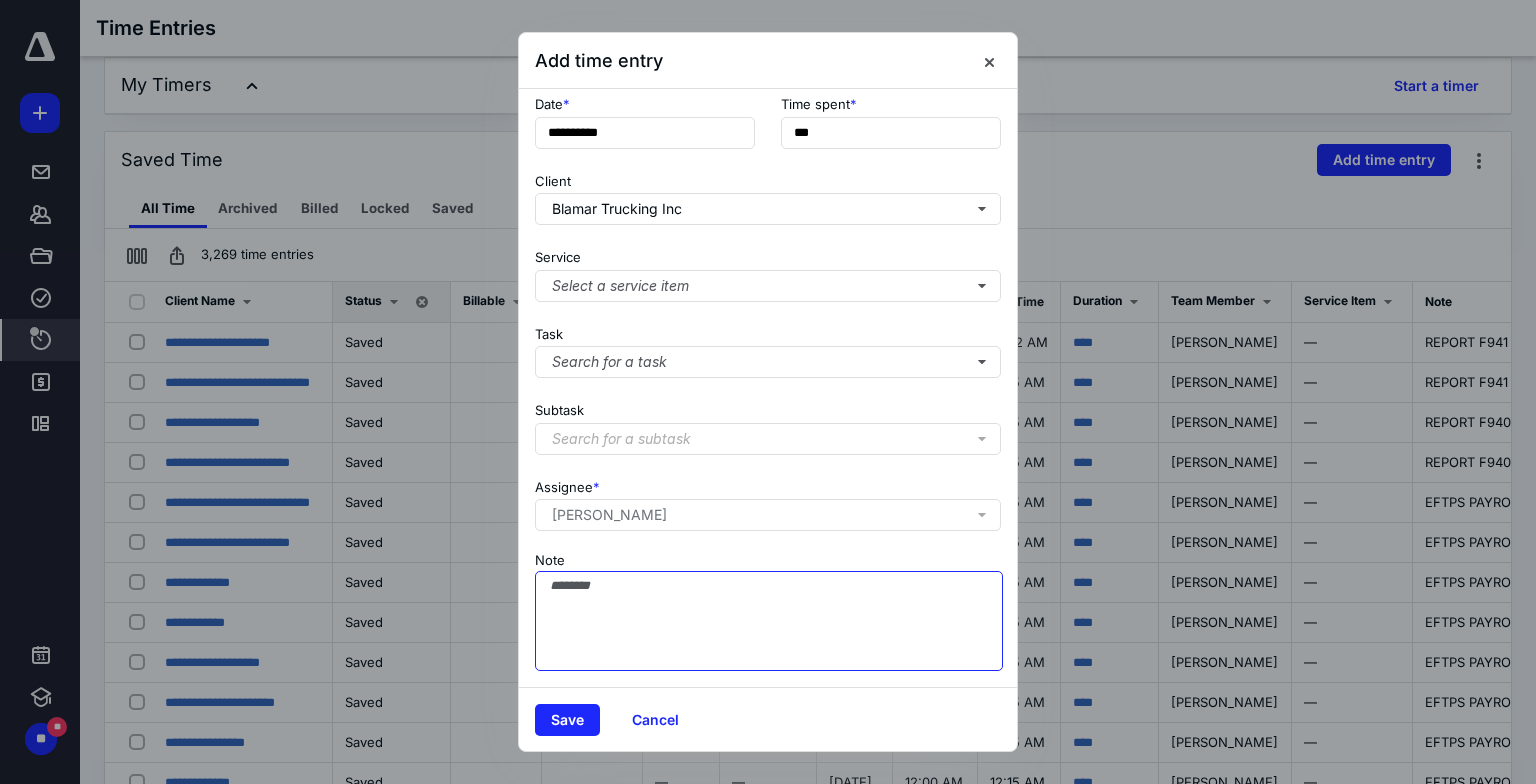 click on "Note" at bounding box center (769, 621) 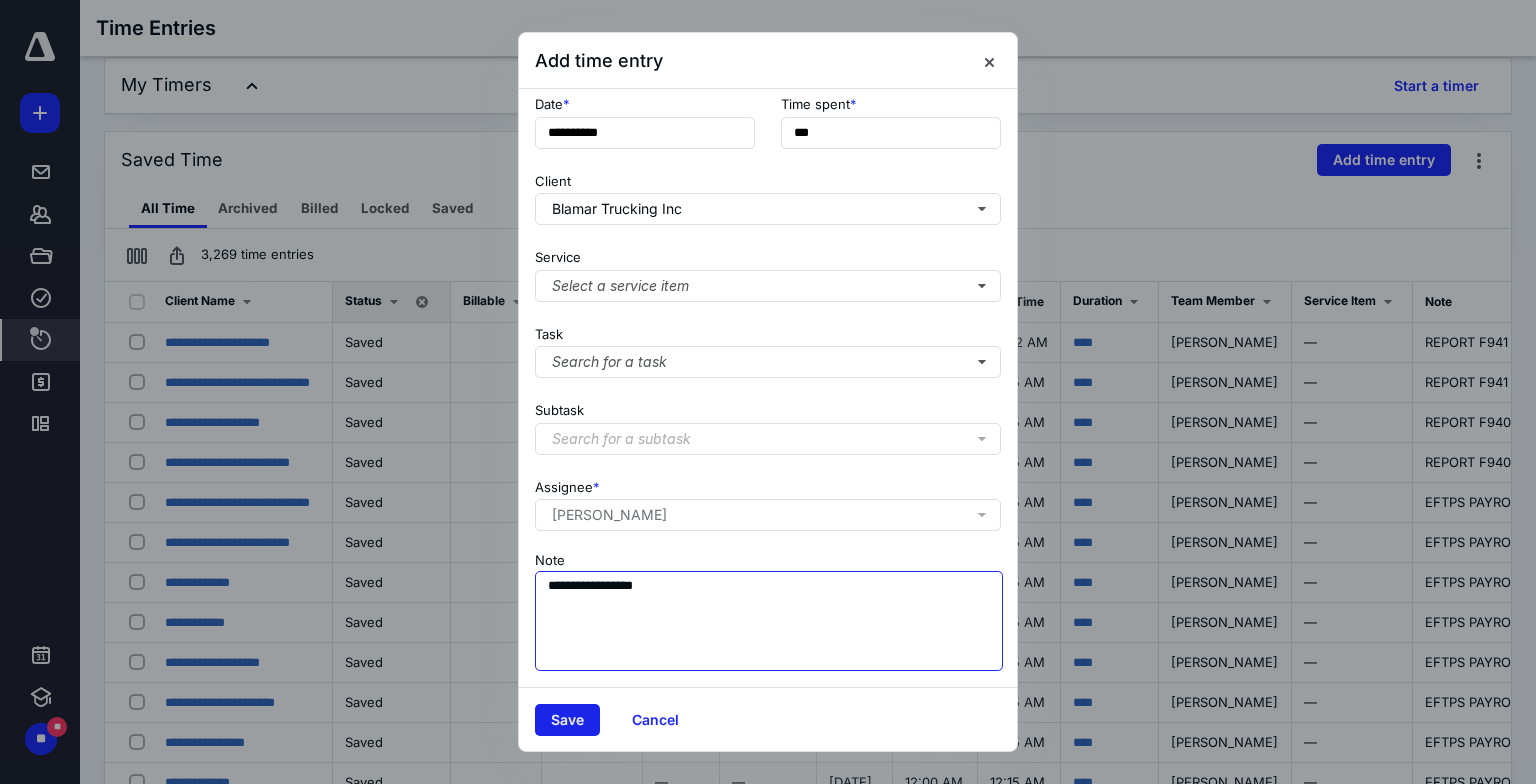 type on "**********" 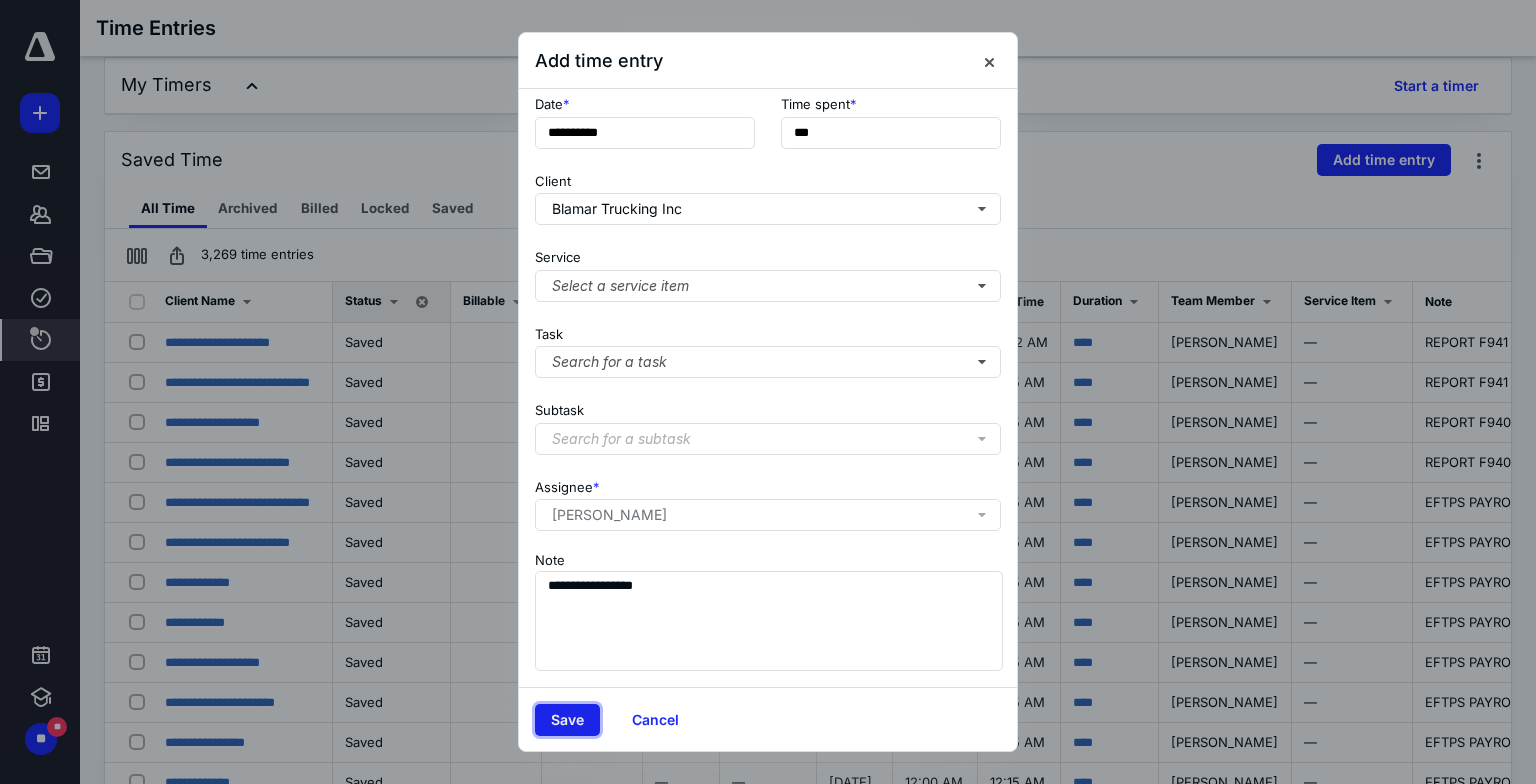 click on "Save" at bounding box center [567, 720] 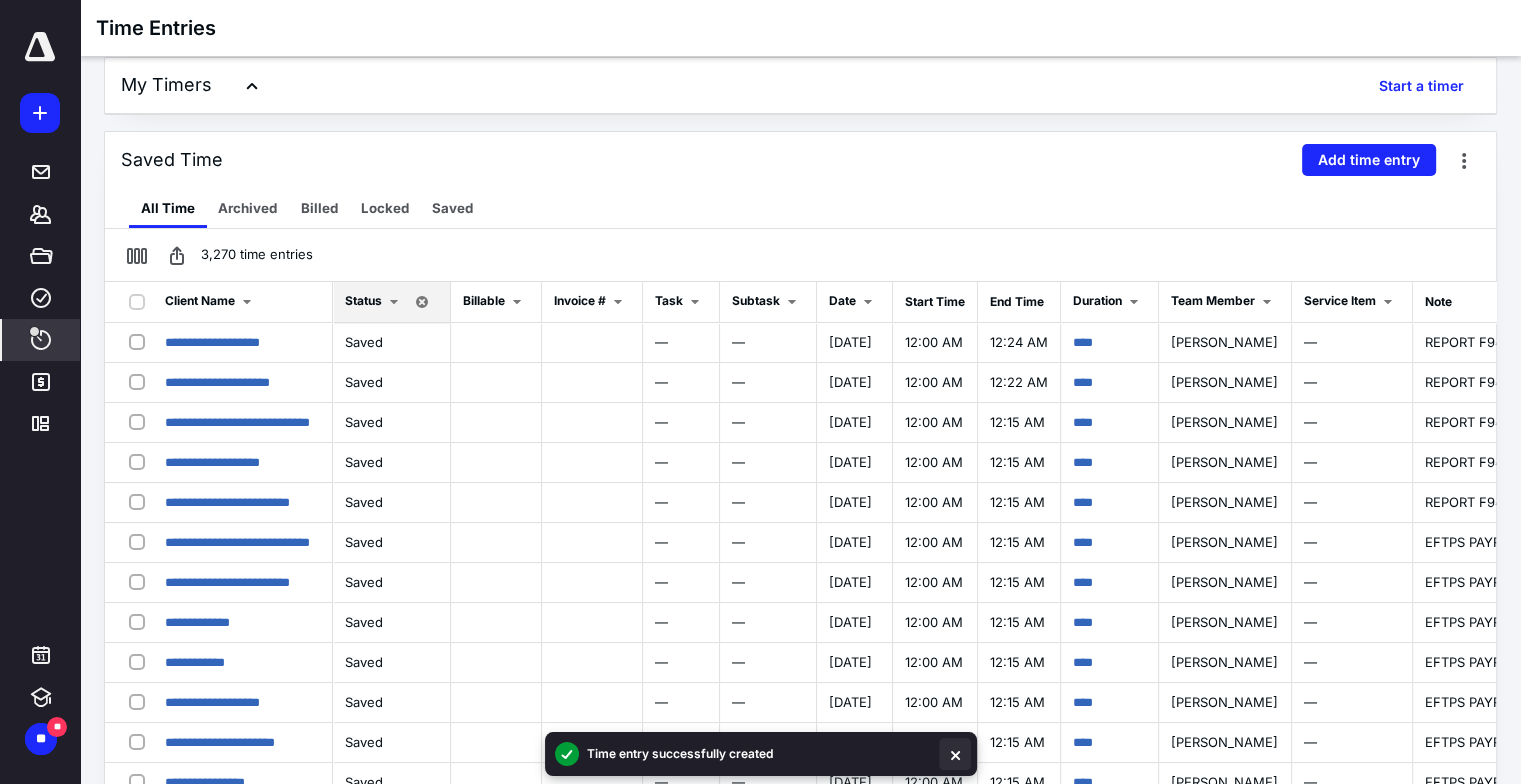 click at bounding box center (955, 754) 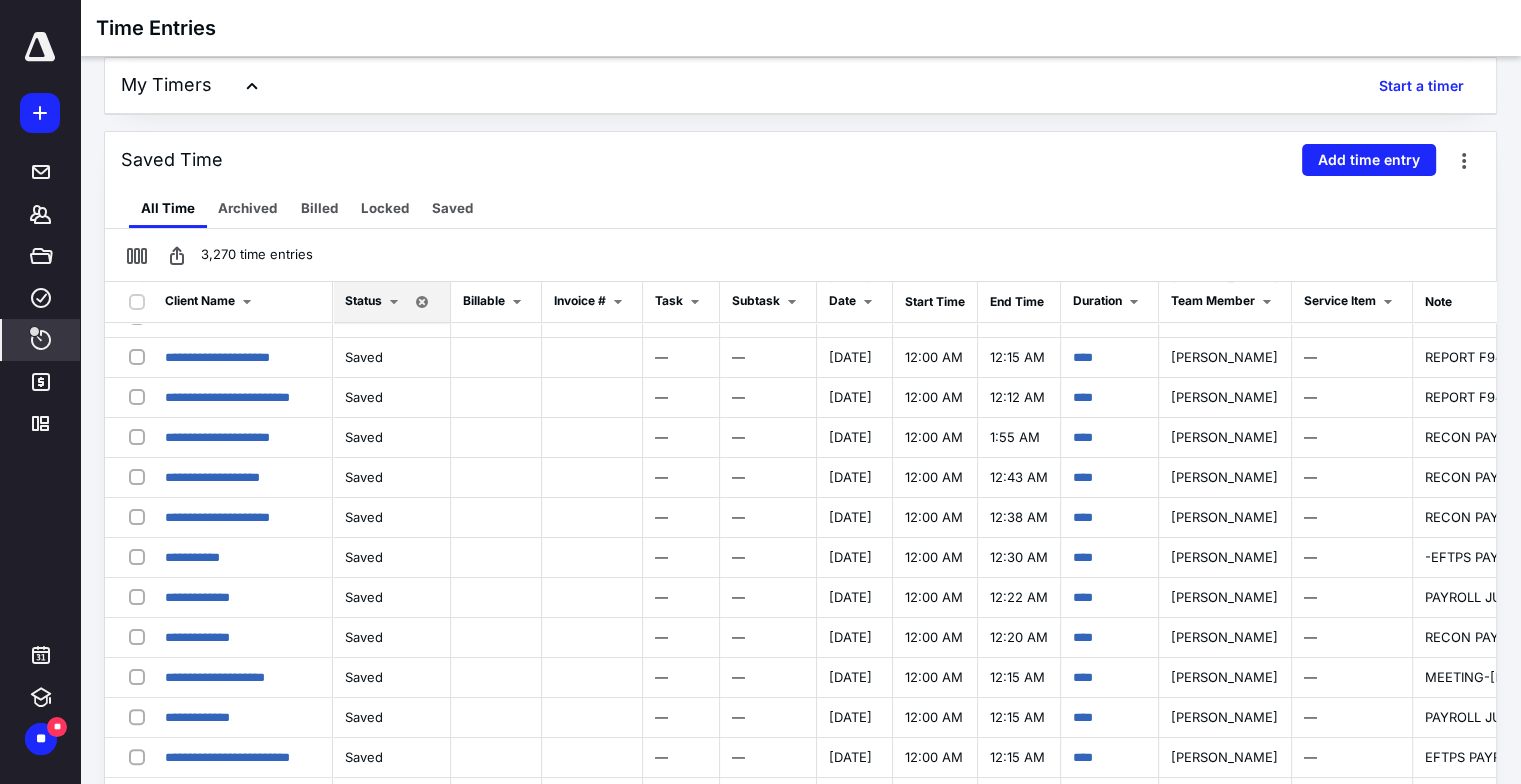 scroll, scrollTop: 572, scrollLeft: 0, axis: vertical 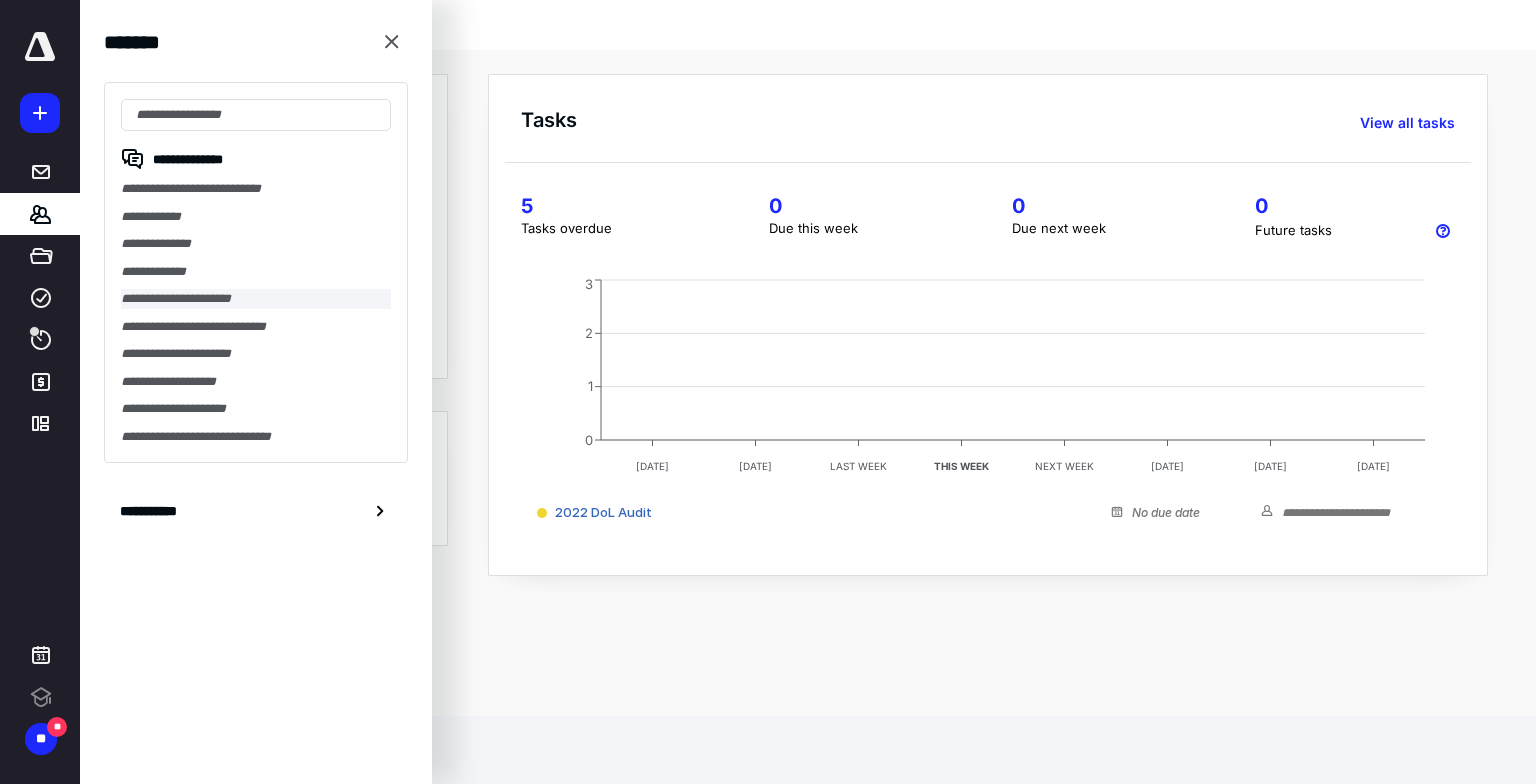 click on "**********" at bounding box center (256, 299) 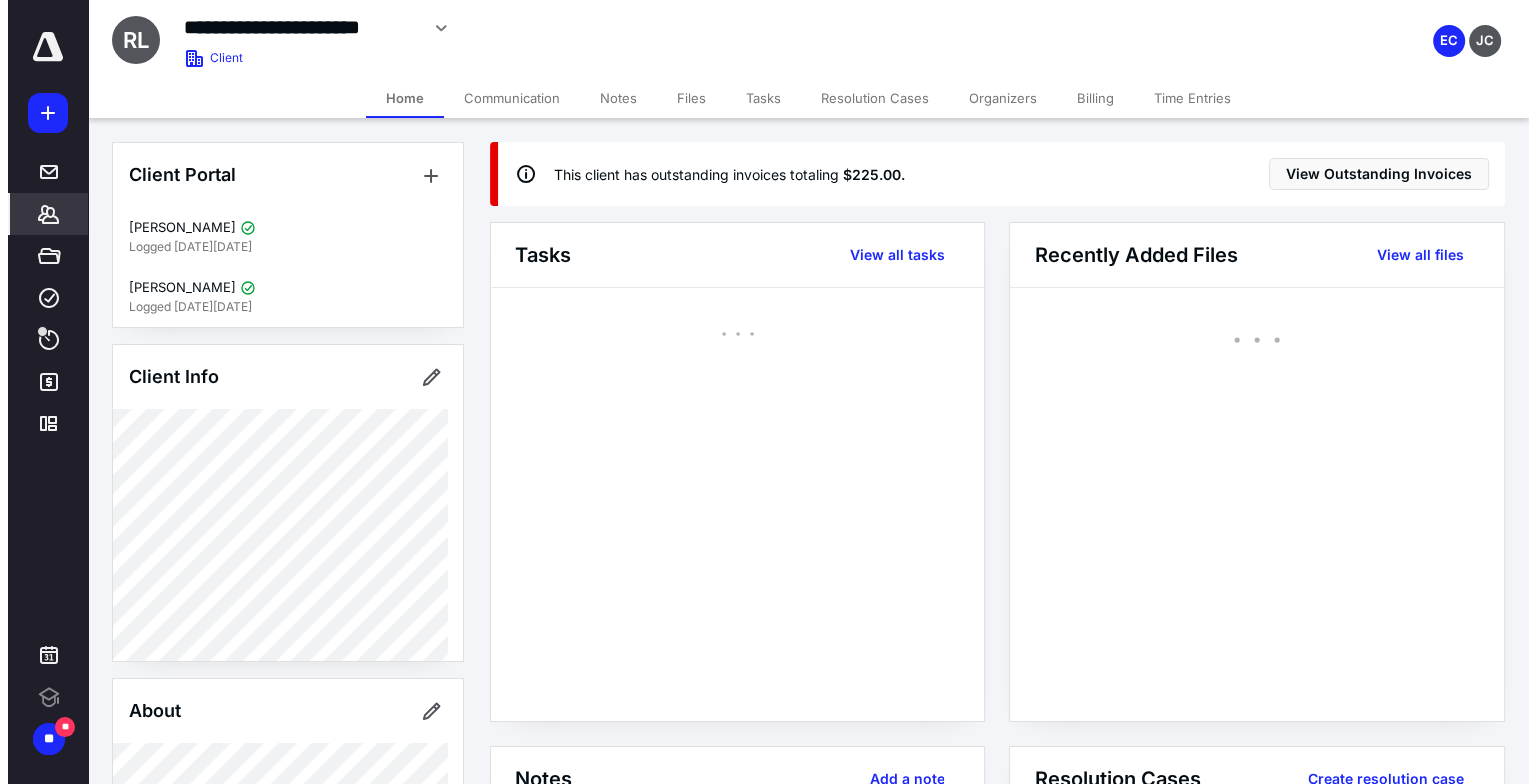 scroll, scrollTop: 0, scrollLeft: 0, axis: both 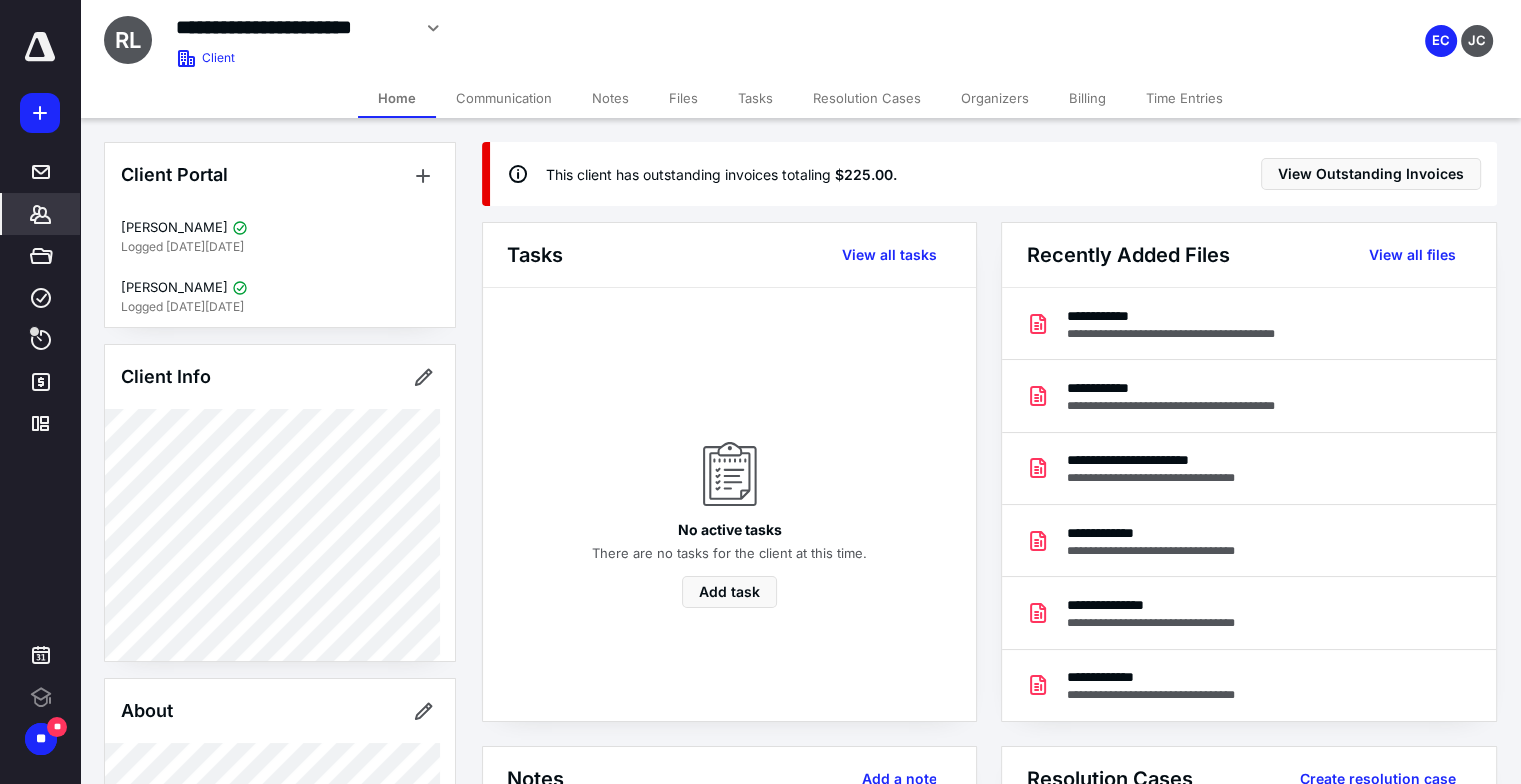 click on "Files" at bounding box center [683, 98] 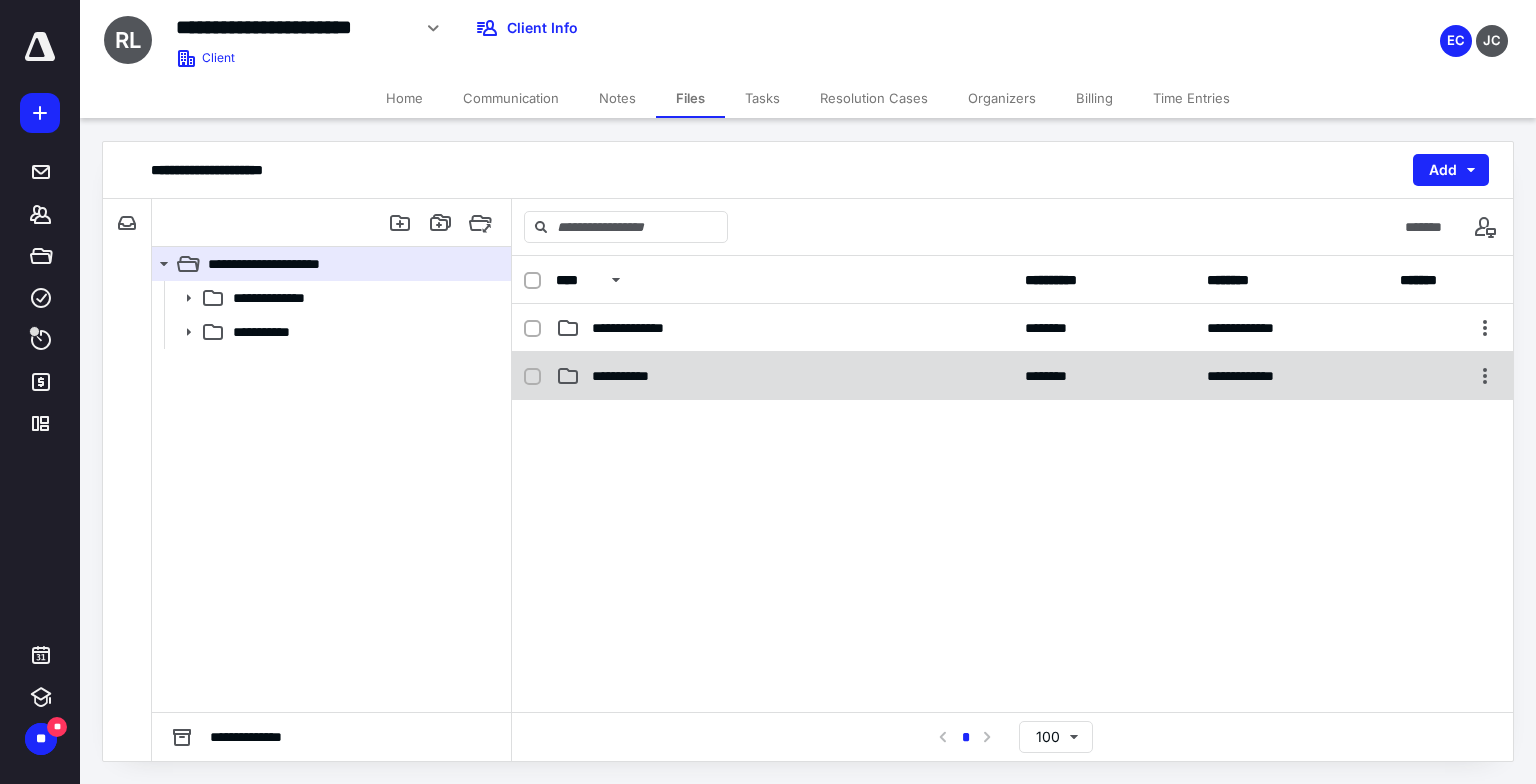 click on "**********" at bounding box center [629, 376] 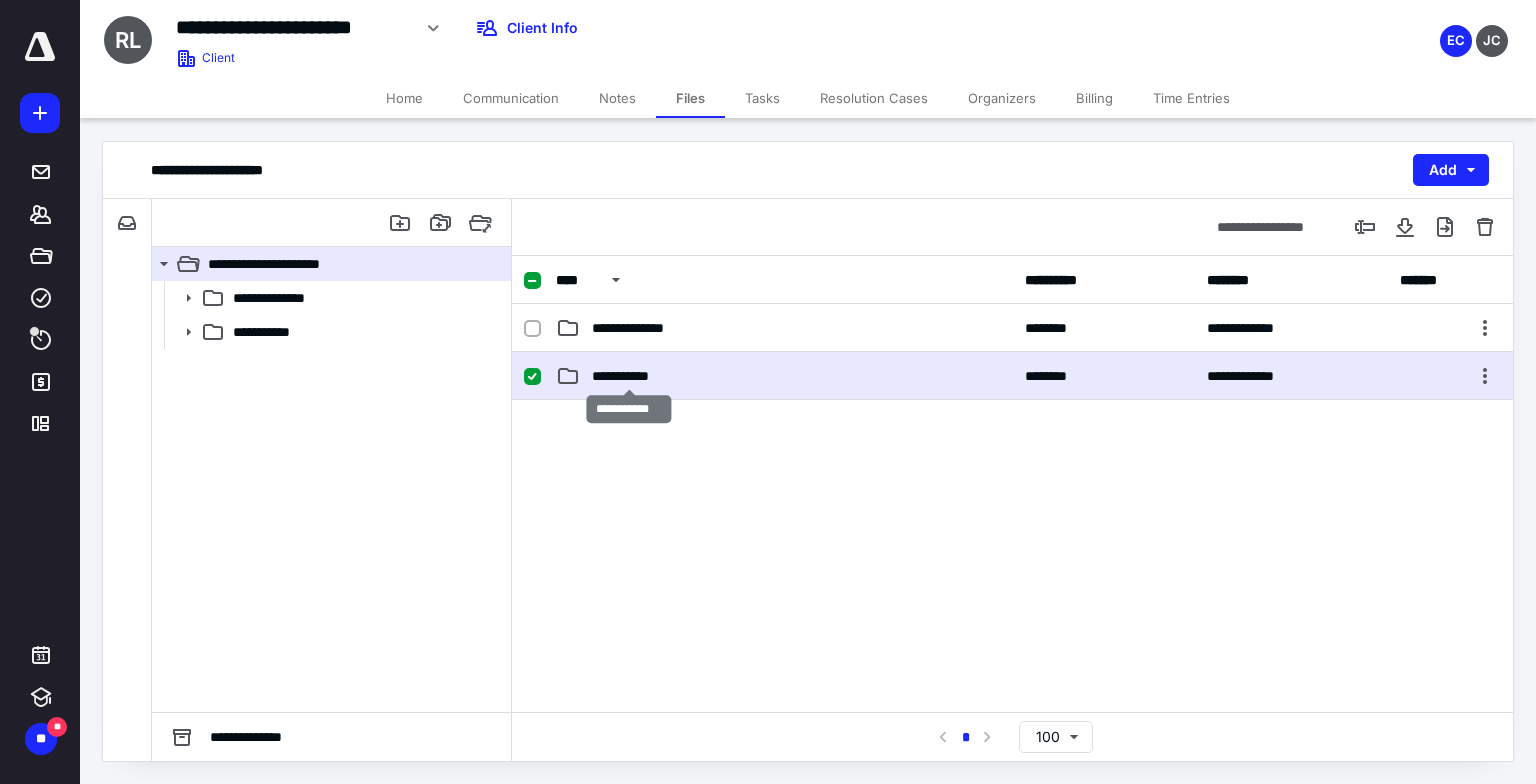click on "**********" at bounding box center [629, 376] 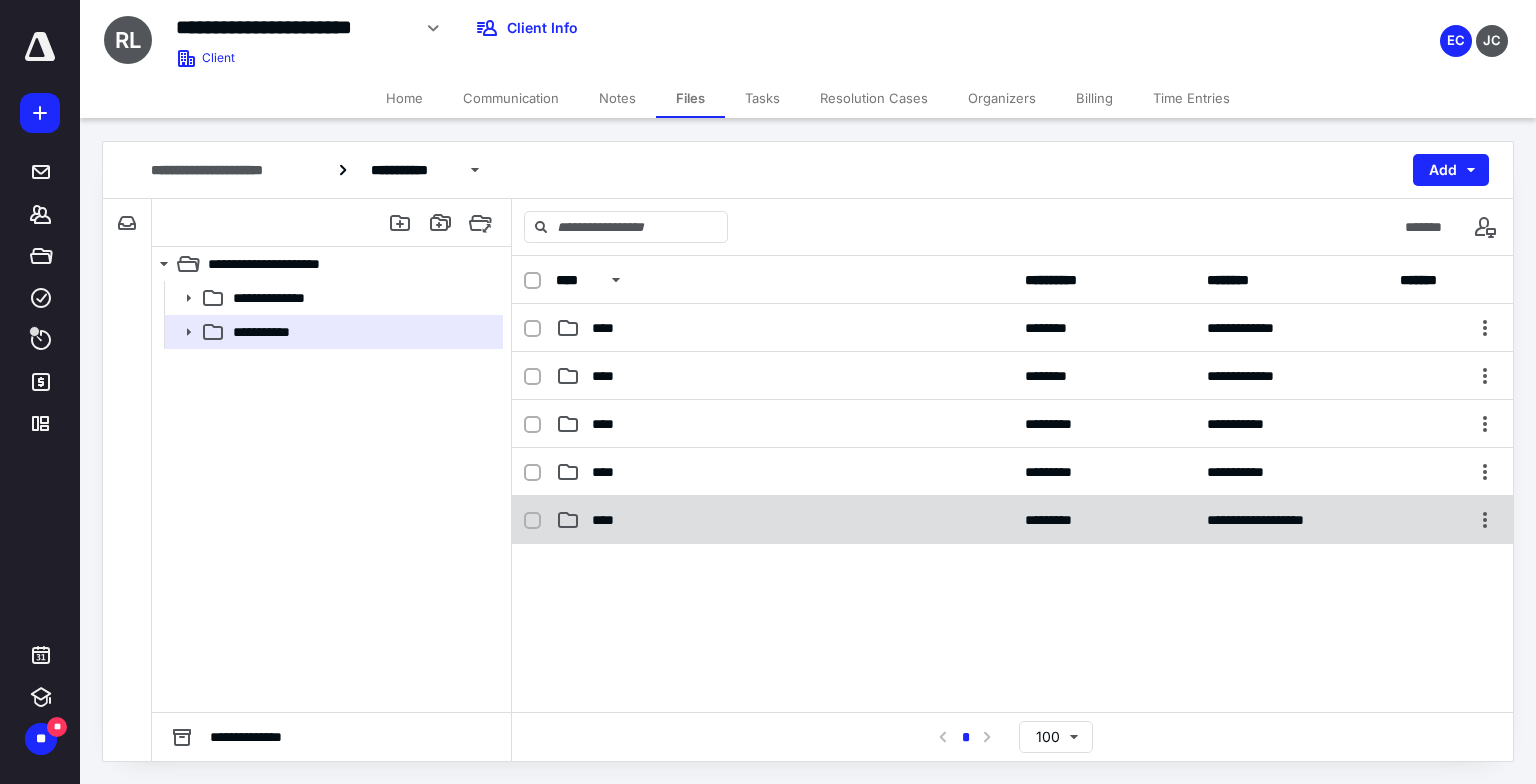 click on "****" at bounding box center (784, 520) 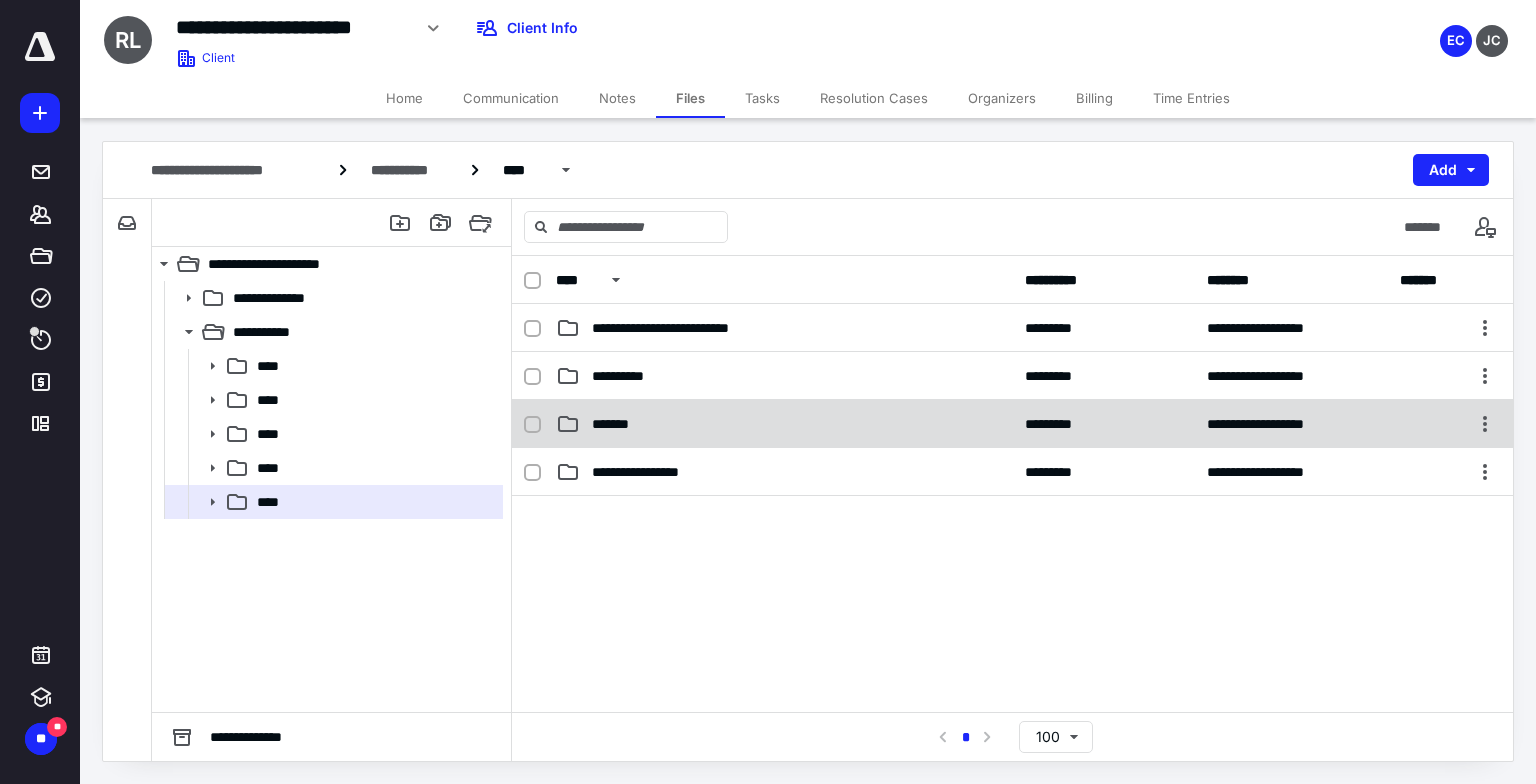 click on "*******" at bounding box center [614, 424] 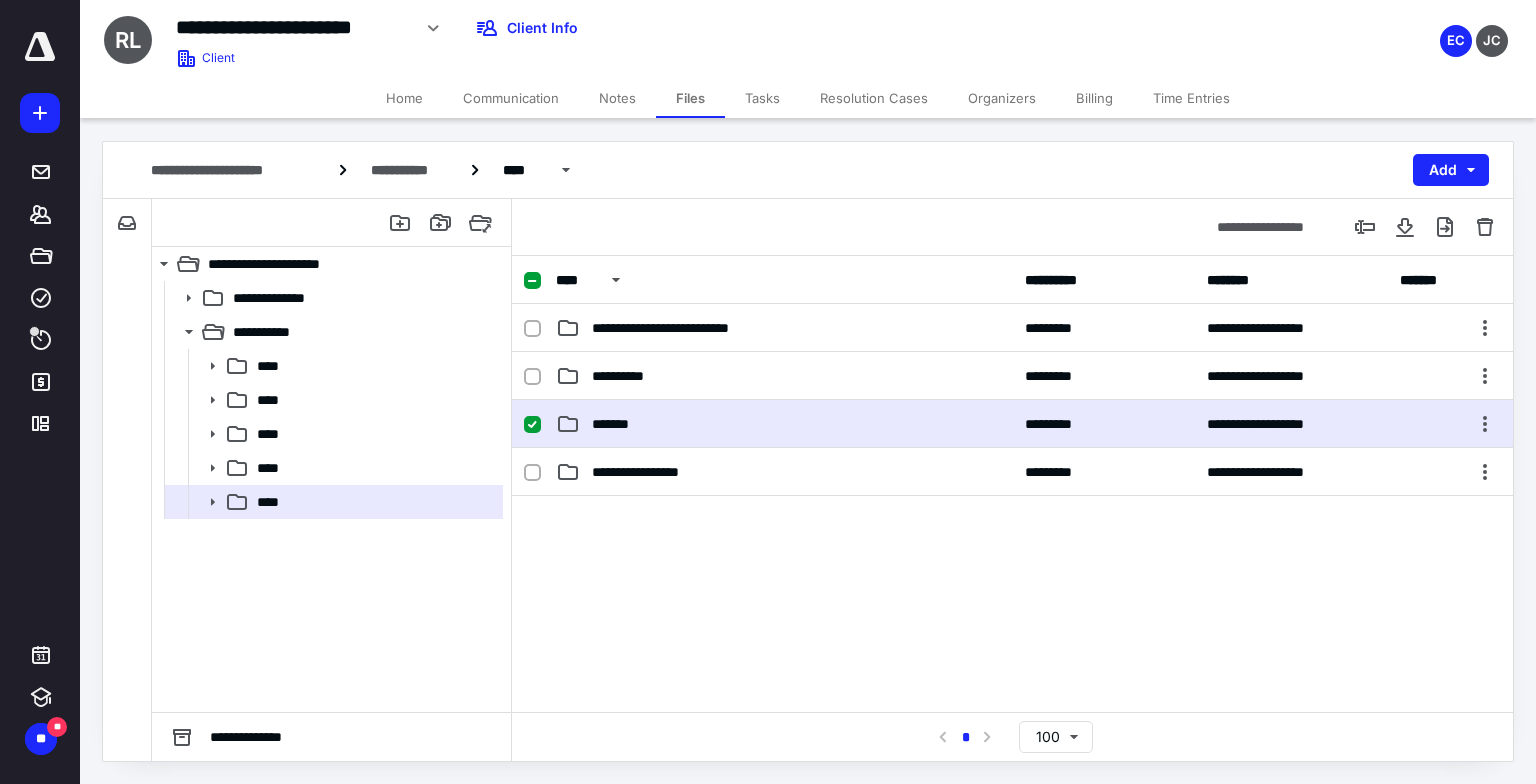 click on "*******" at bounding box center (614, 424) 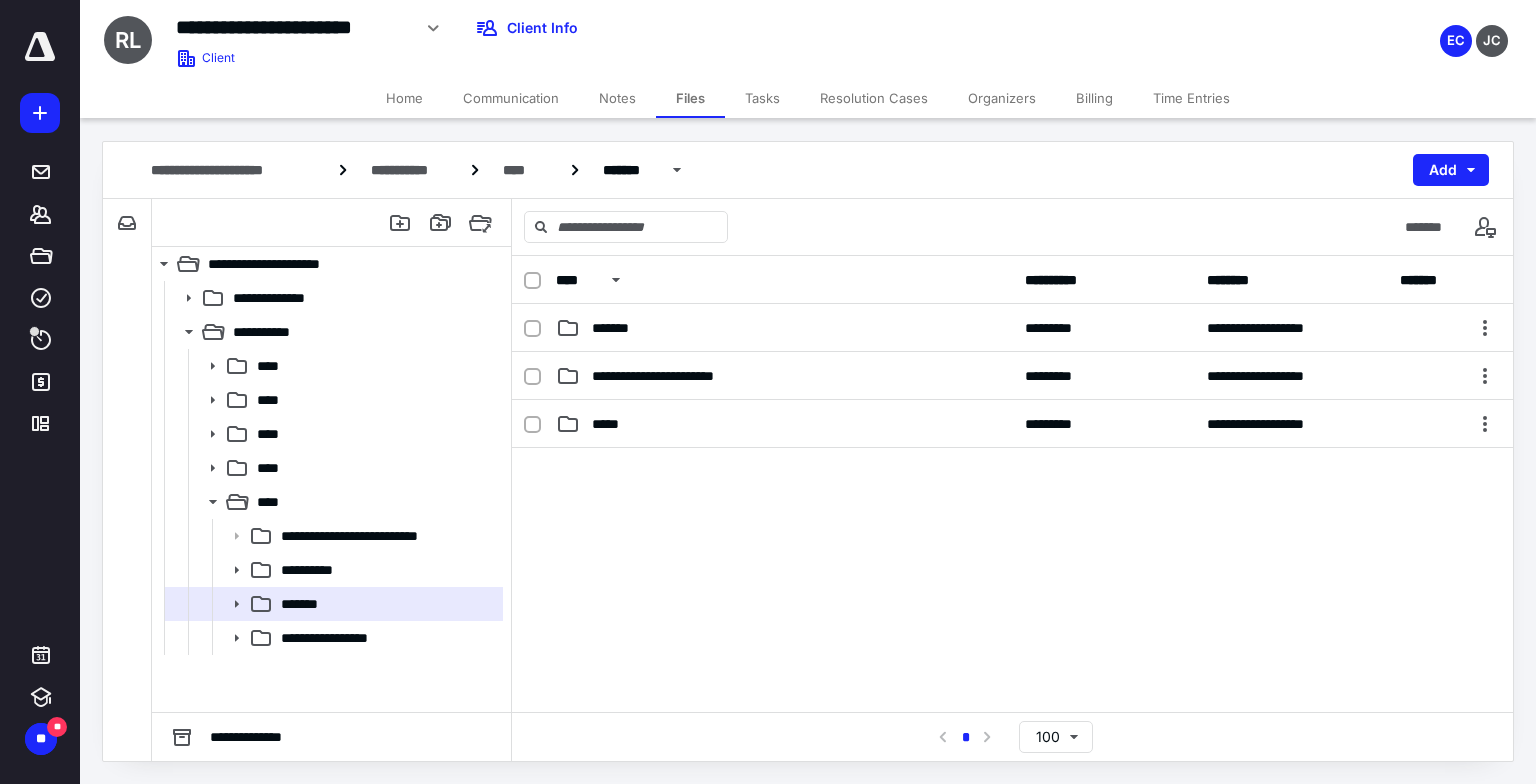 click on "*****" at bounding box center (611, 424) 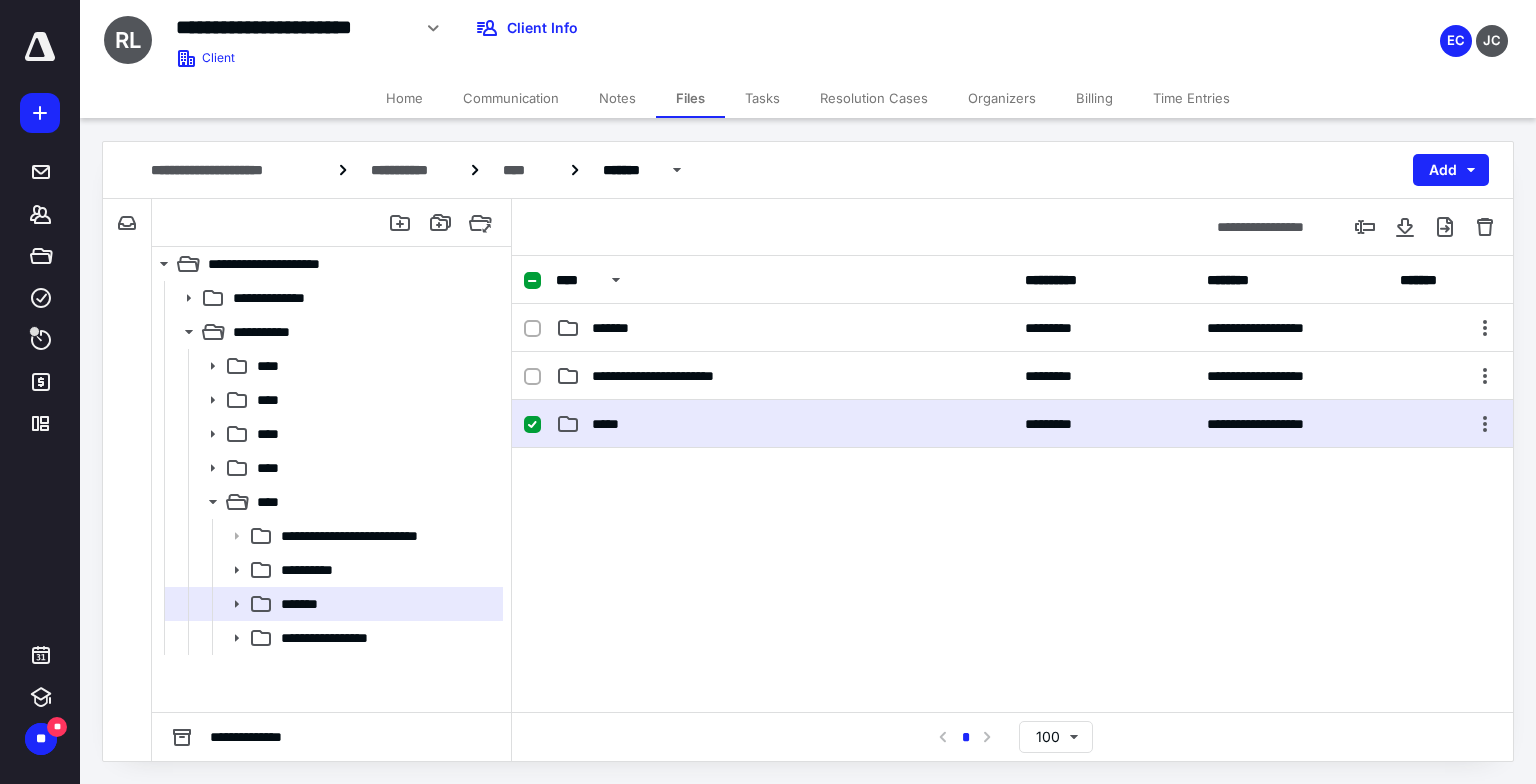 click on "*****" at bounding box center [611, 424] 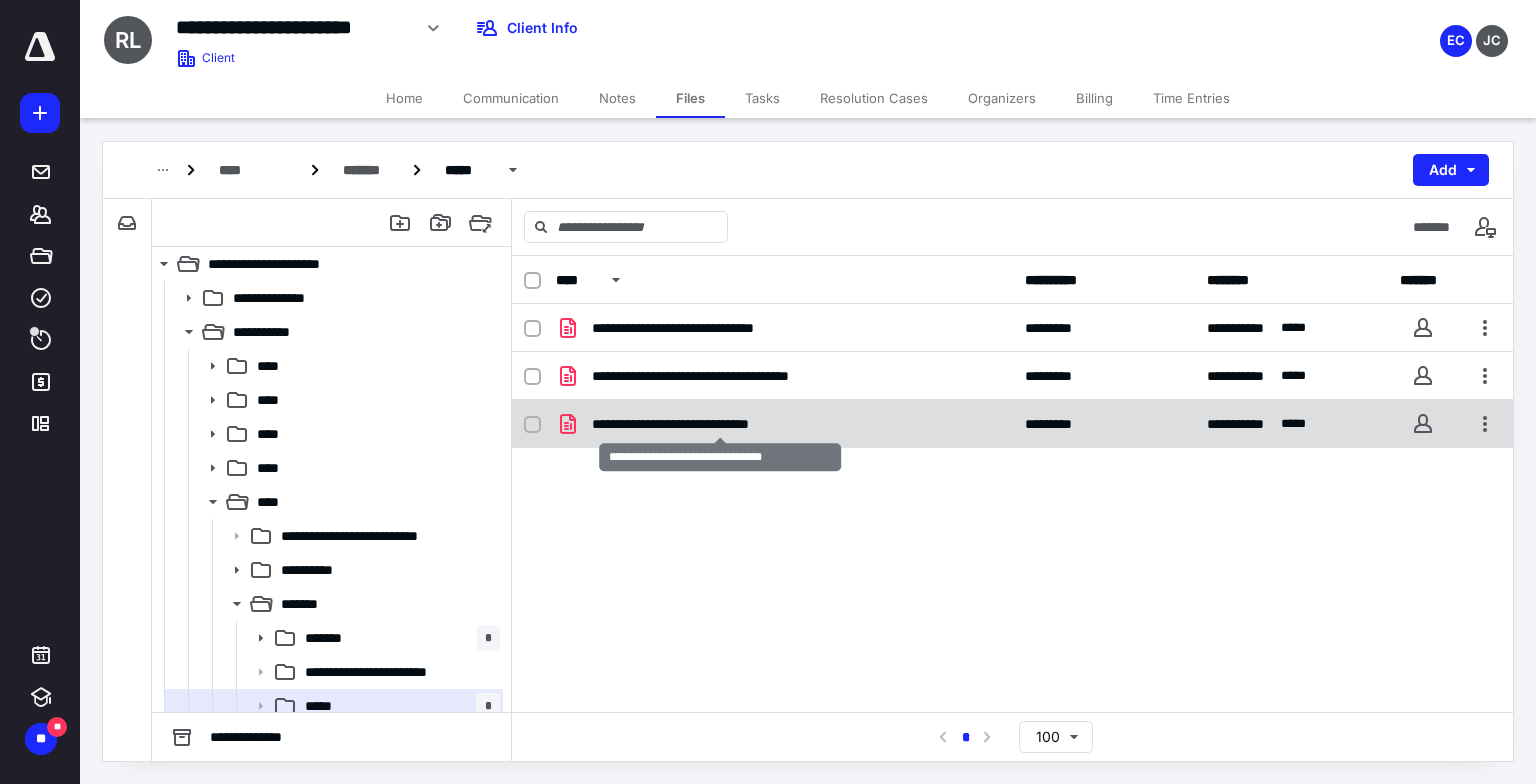 click on "**********" at bounding box center [721, 424] 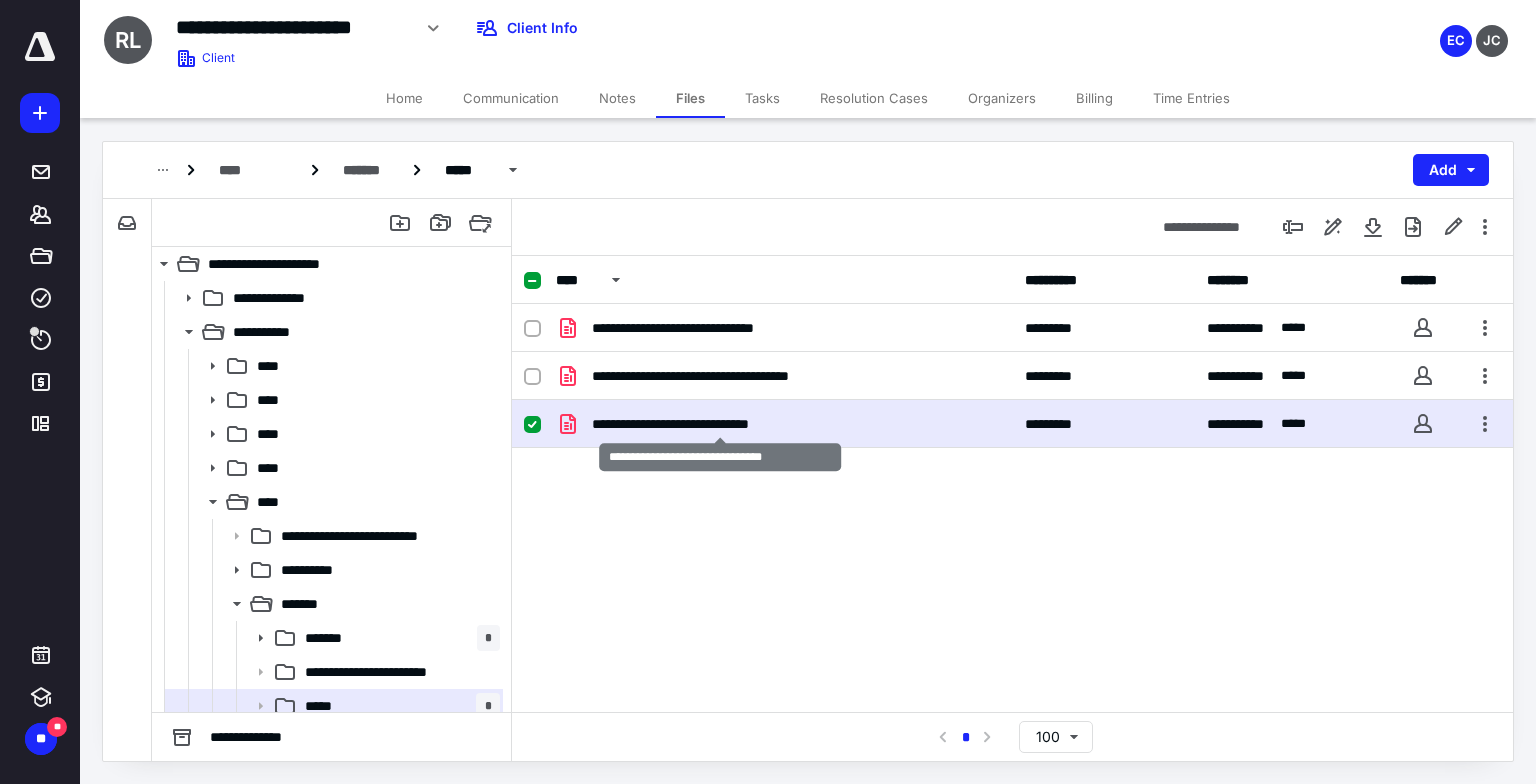 click on "**********" at bounding box center [721, 424] 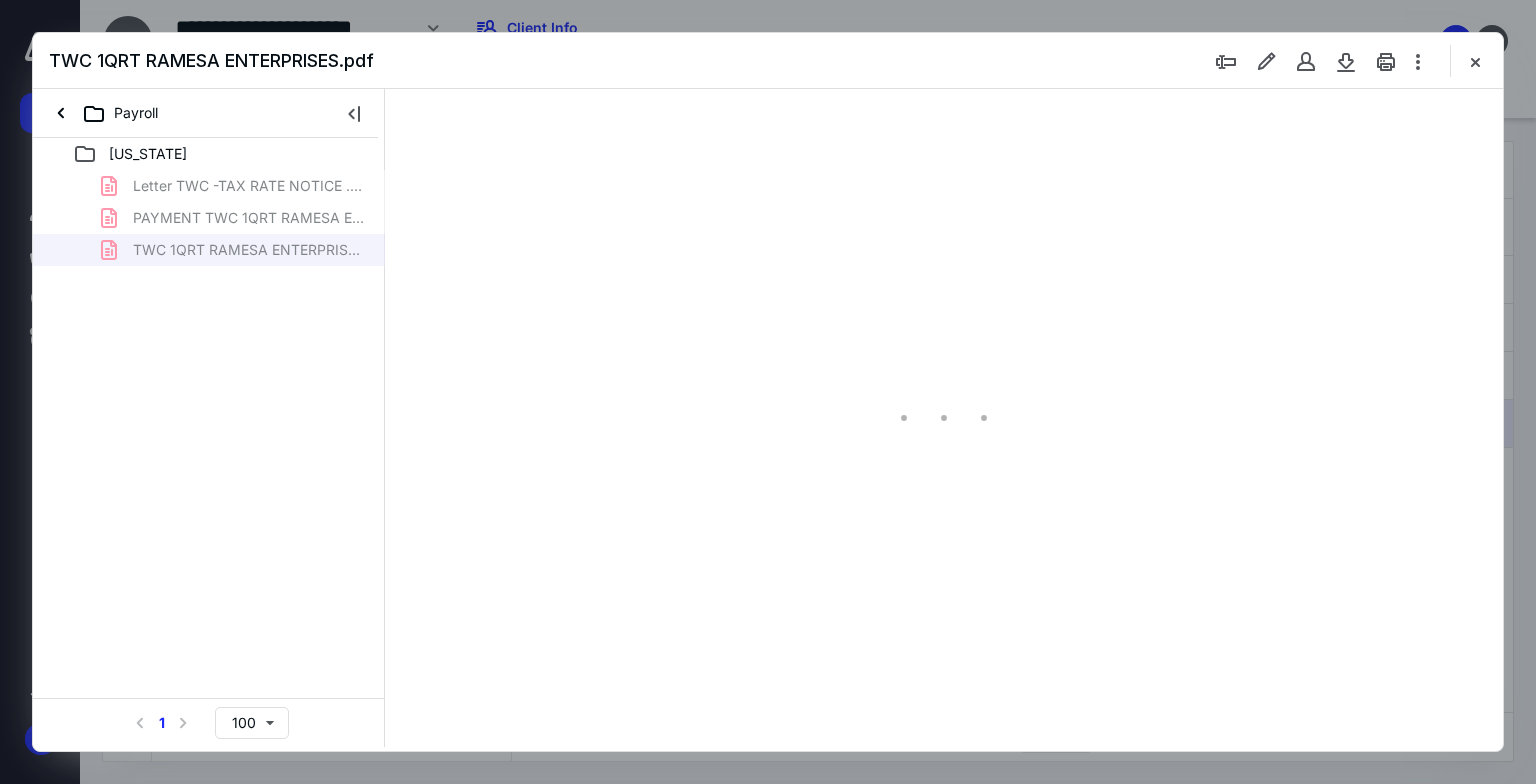 scroll, scrollTop: 0, scrollLeft: 0, axis: both 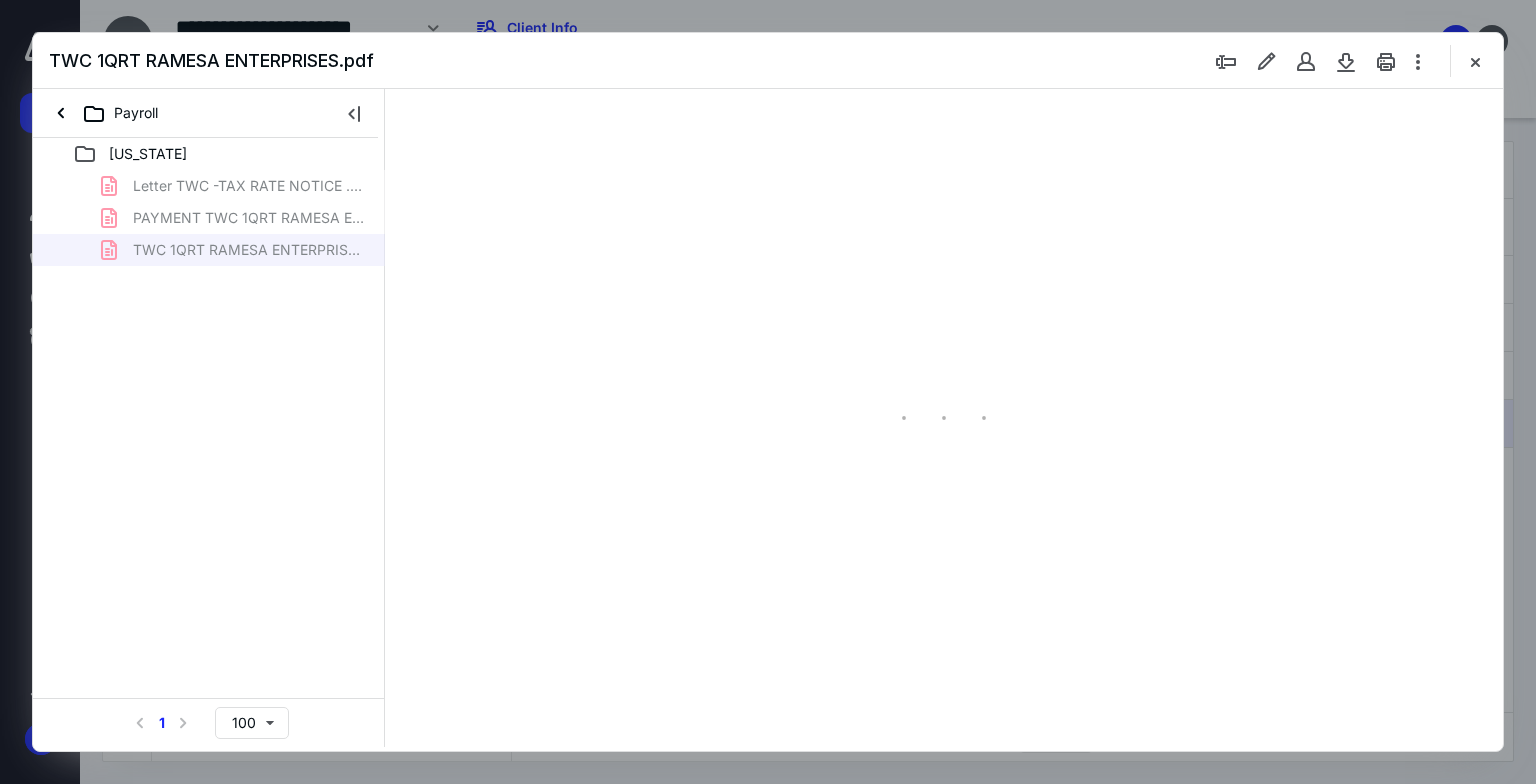 type on "178" 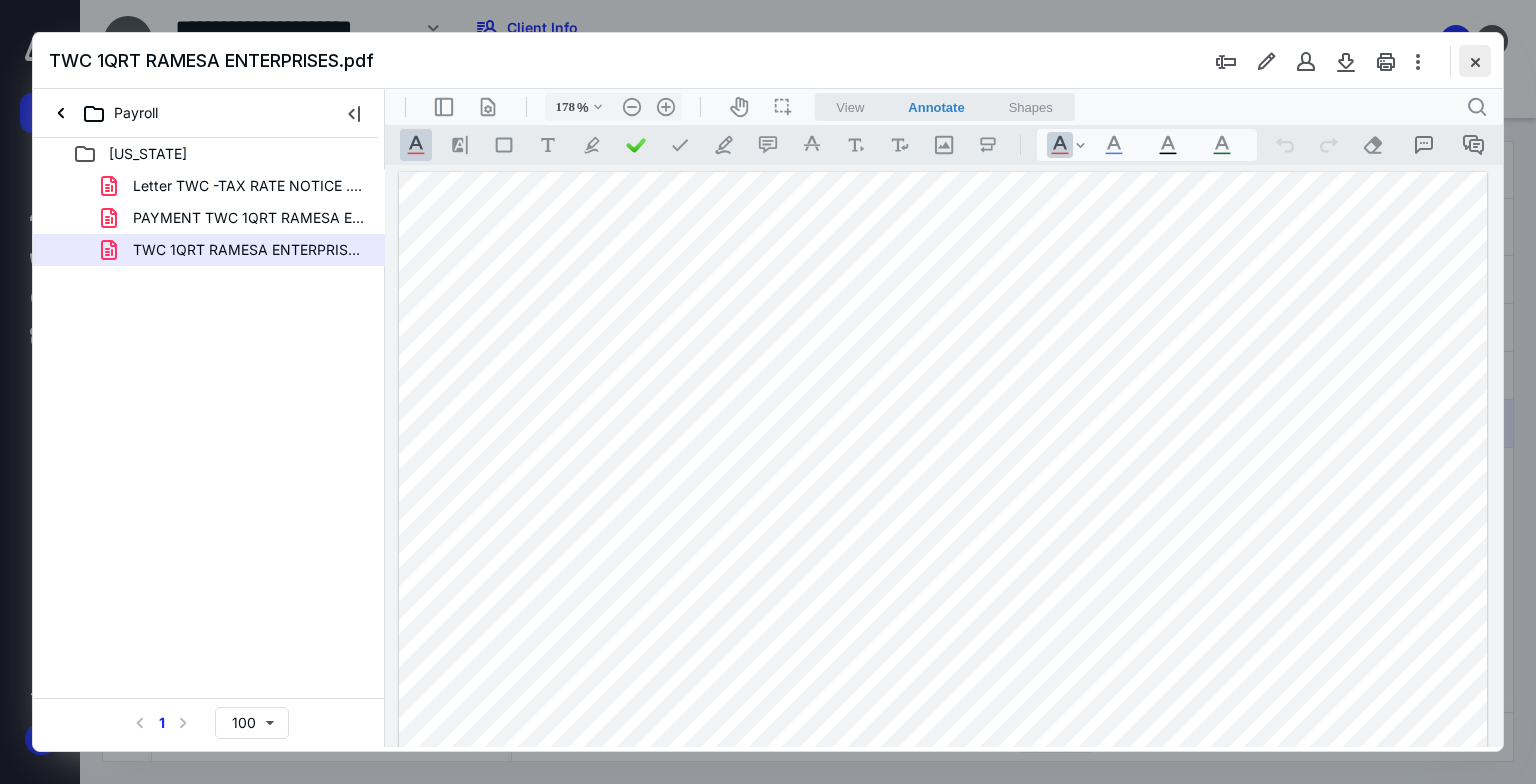 click at bounding box center (1475, 61) 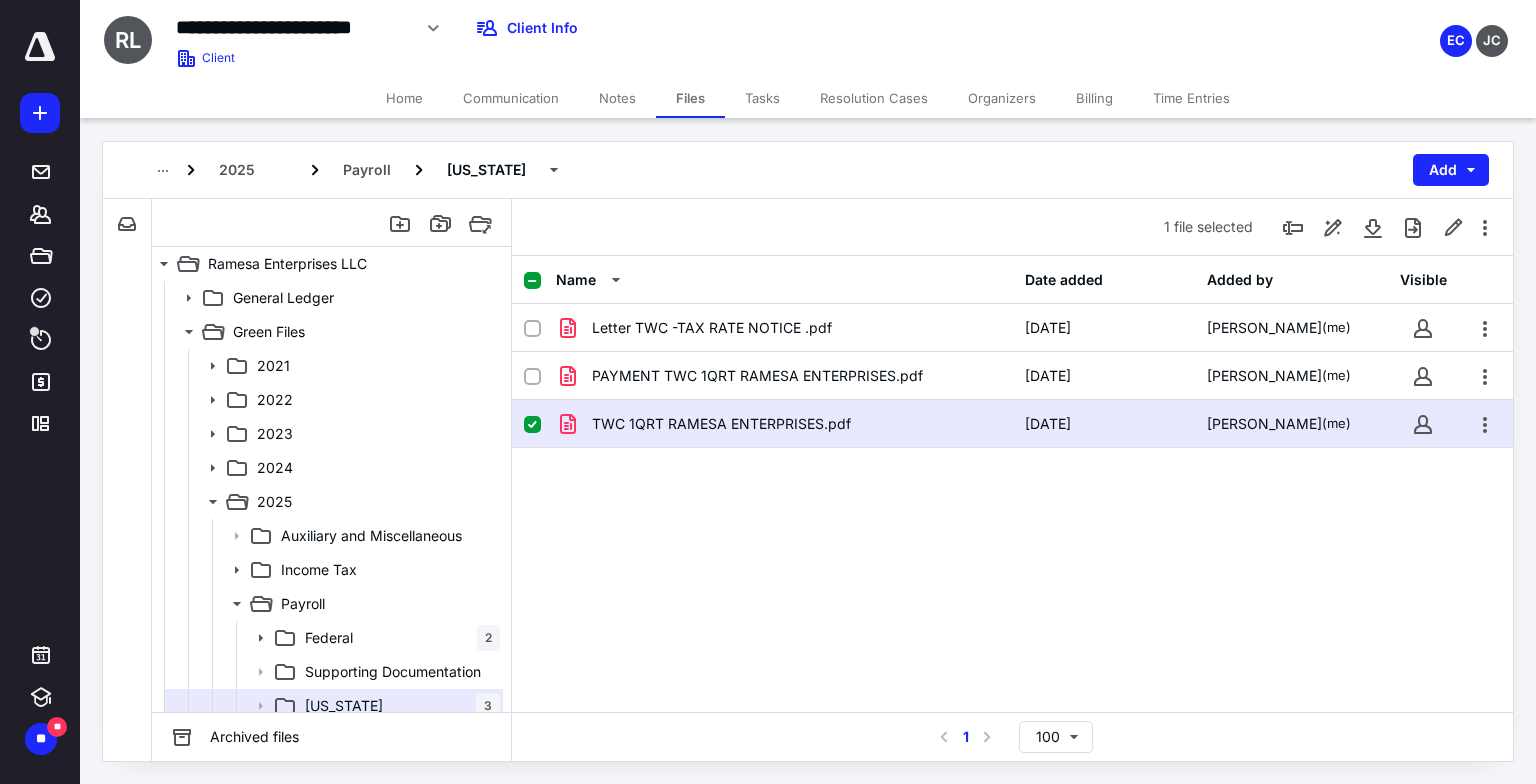 click at bounding box center [532, 425] 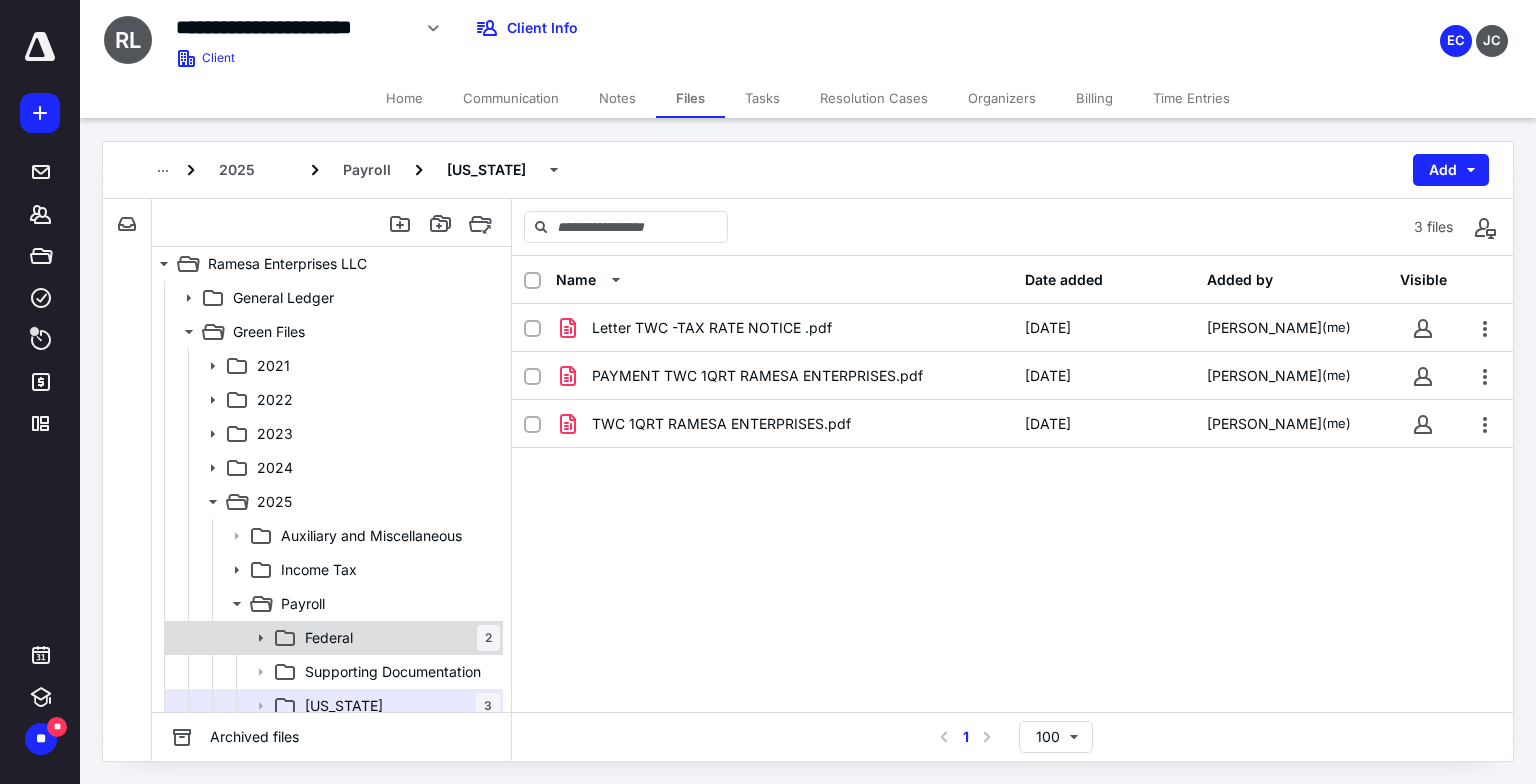 click on "Federal" at bounding box center [329, 638] 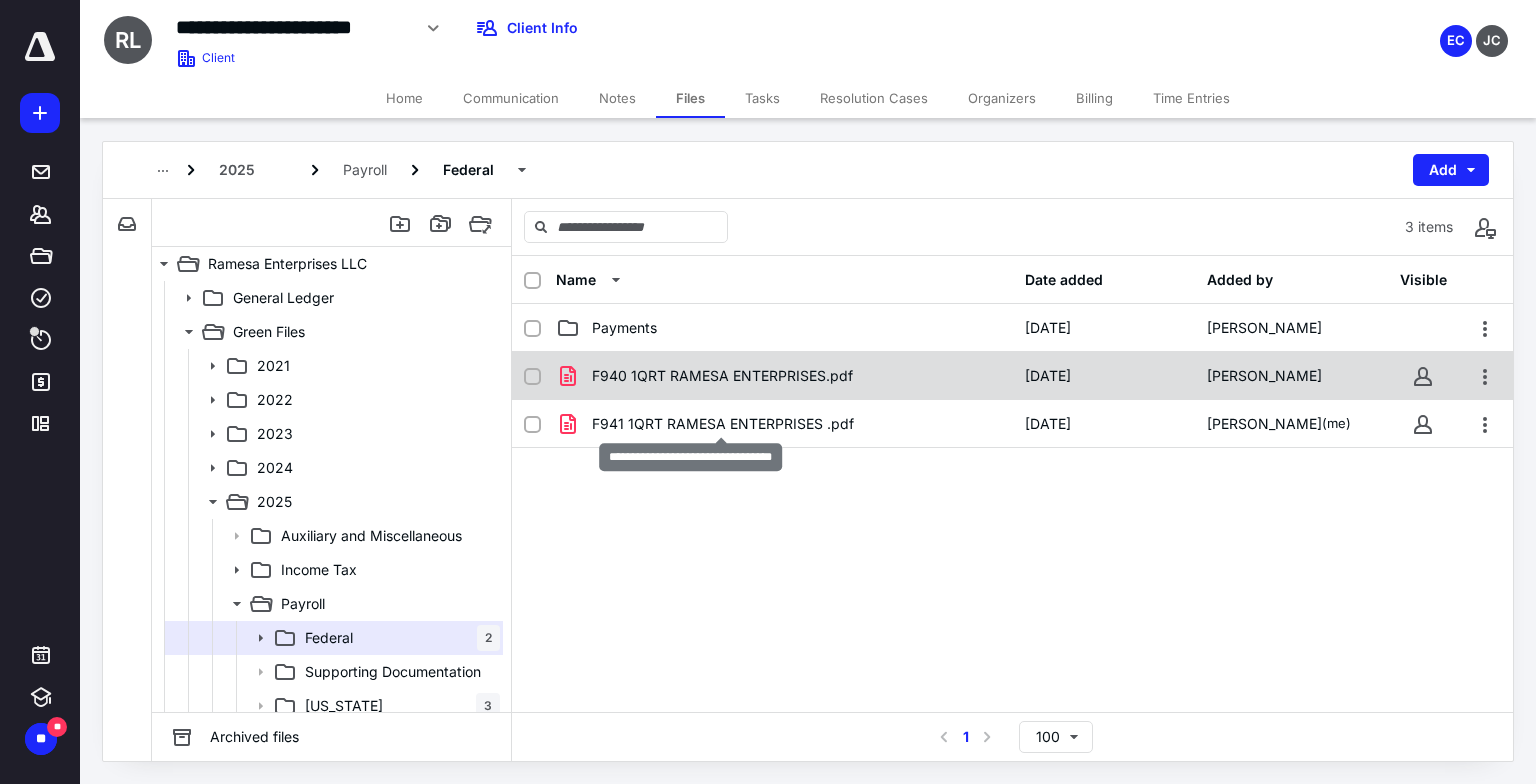 click on "F941 1QRT RAMESA ENTERPRISES .pdf" at bounding box center [723, 424] 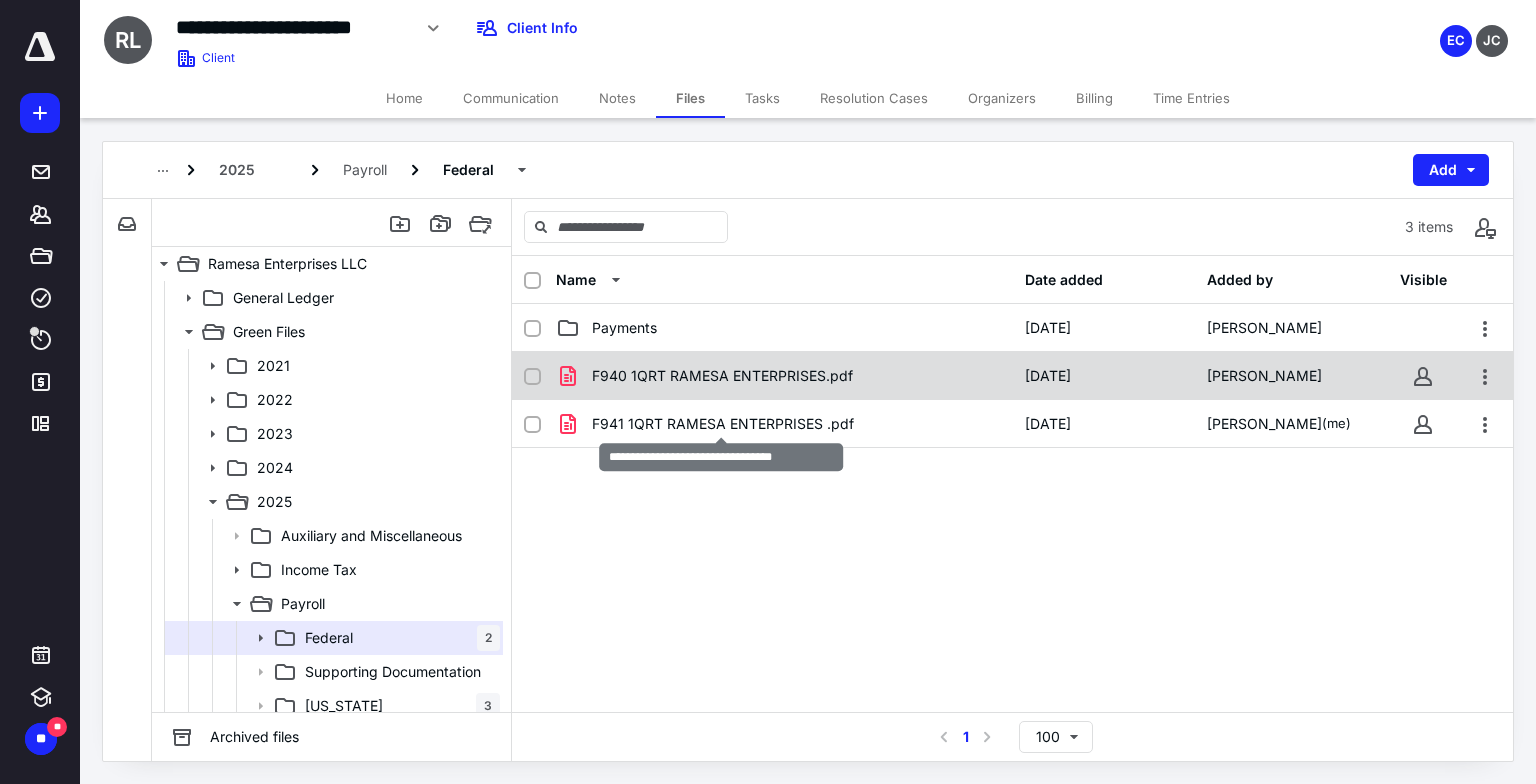 click on "F941 1QRT RAMESA ENTERPRISES .pdf" at bounding box center [723, 424] 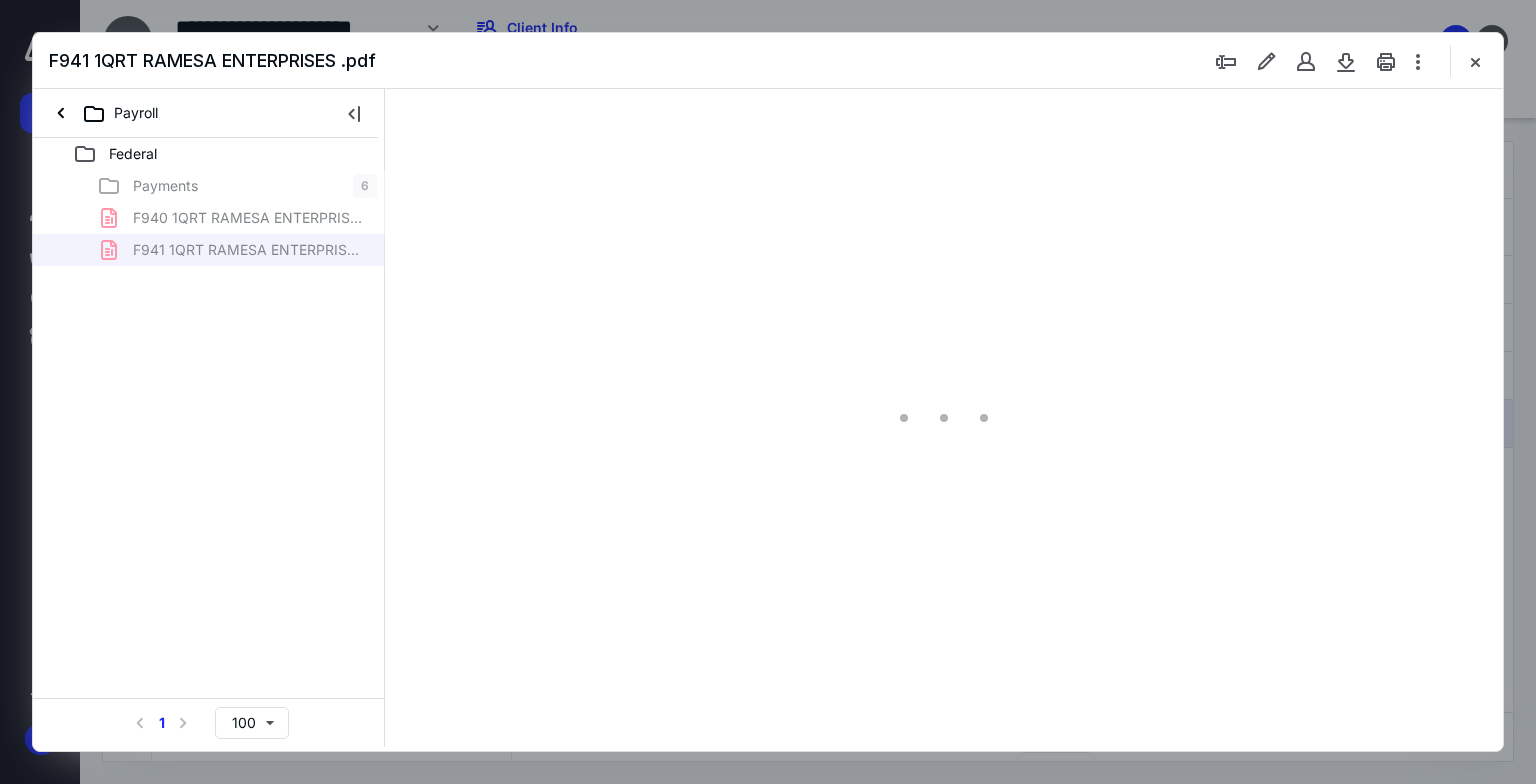 scroll, scrollTop: 0, scrollLeft: 0, axis: both 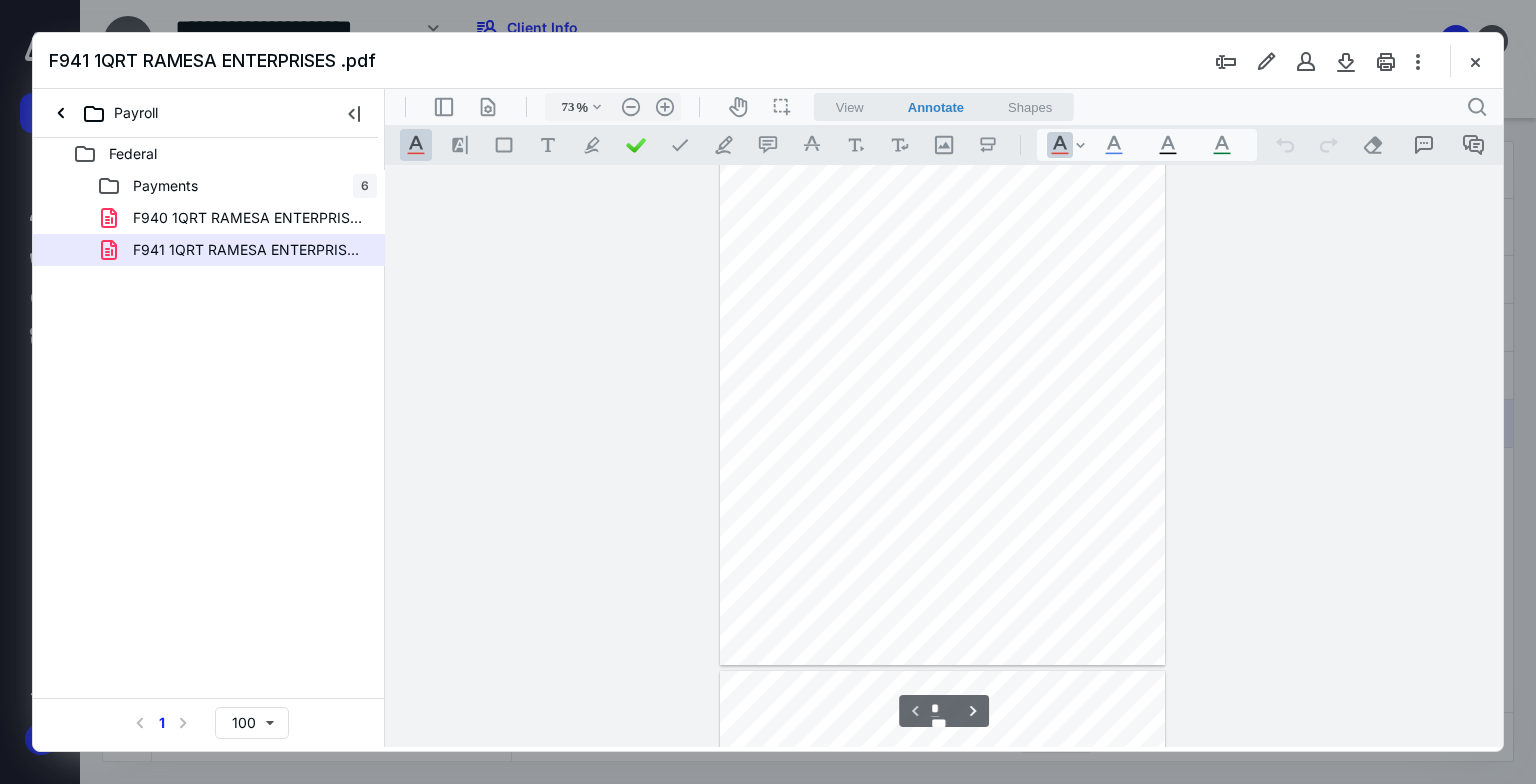 type on "178" 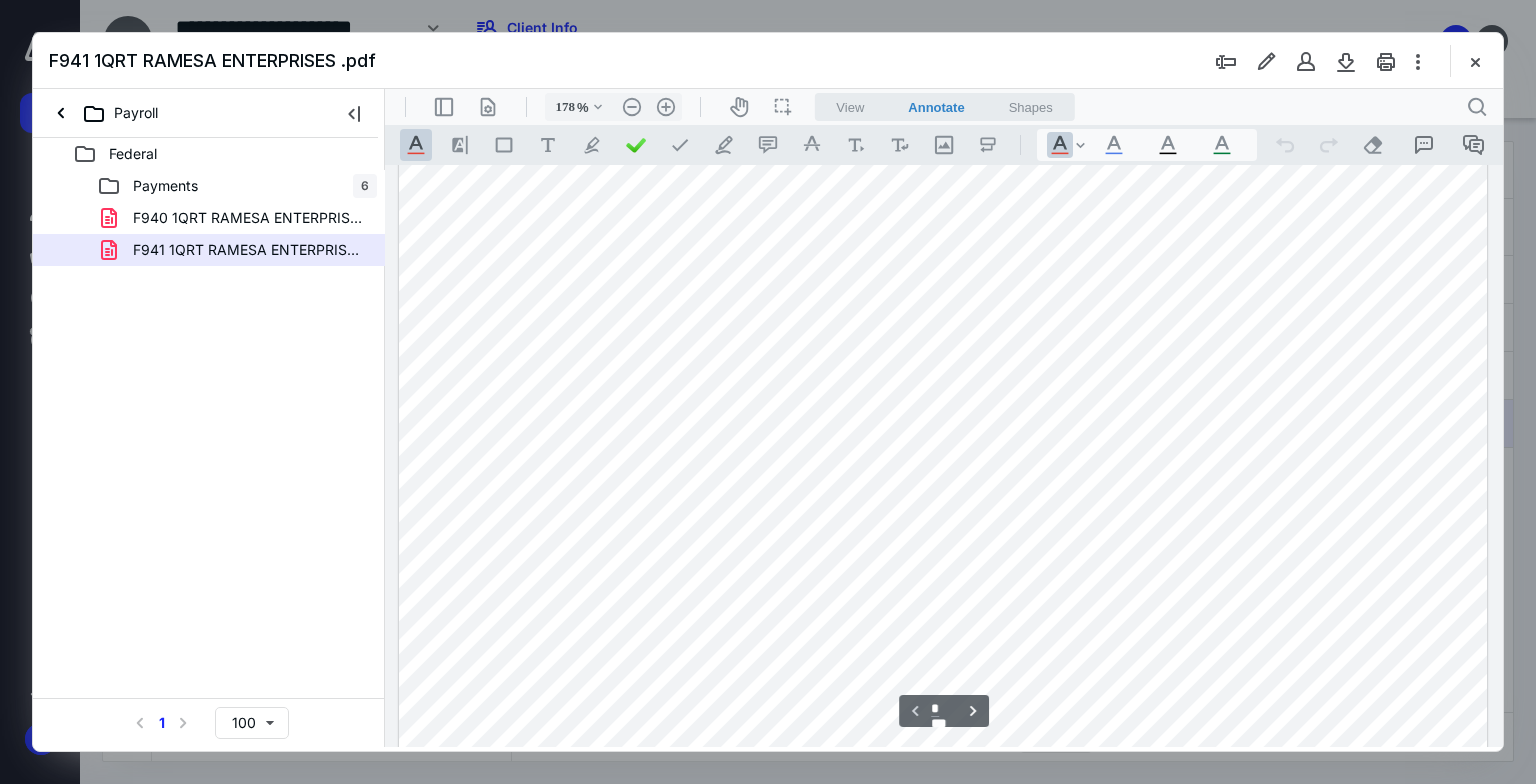 scroll, scrollTop: 193, scrollLeft: 0, axis: vertical 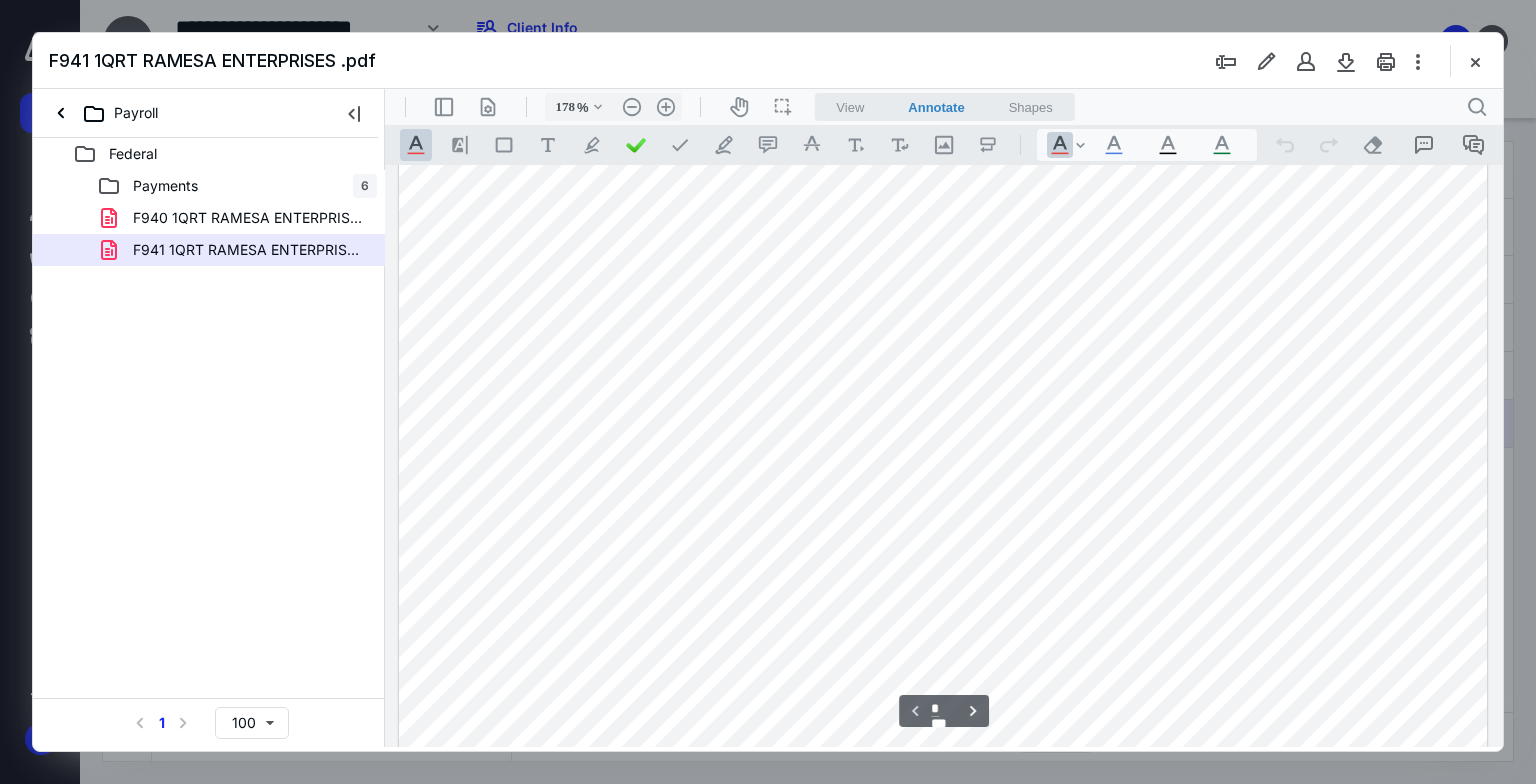 click at bounding box center [944, 456] 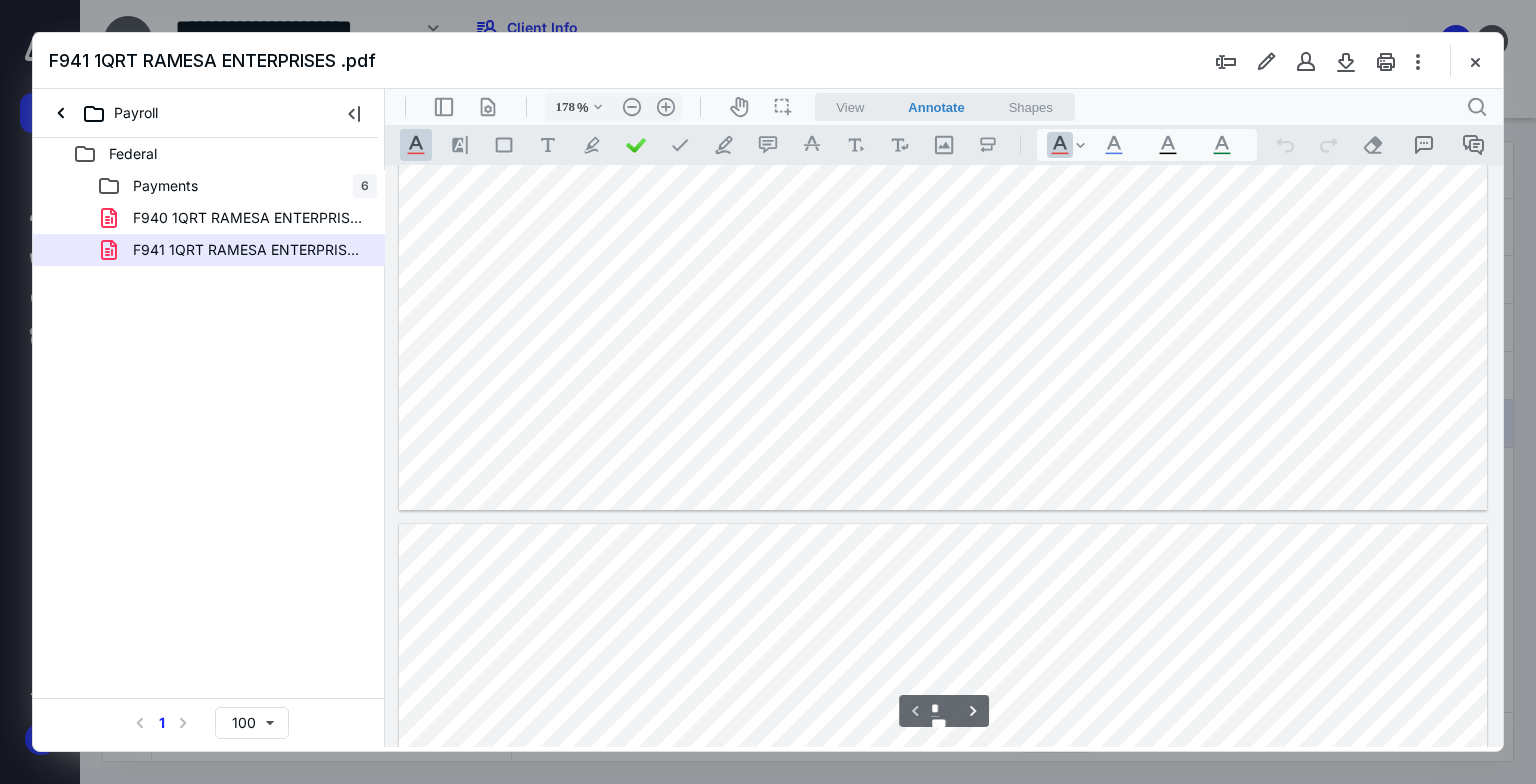 type on "*" 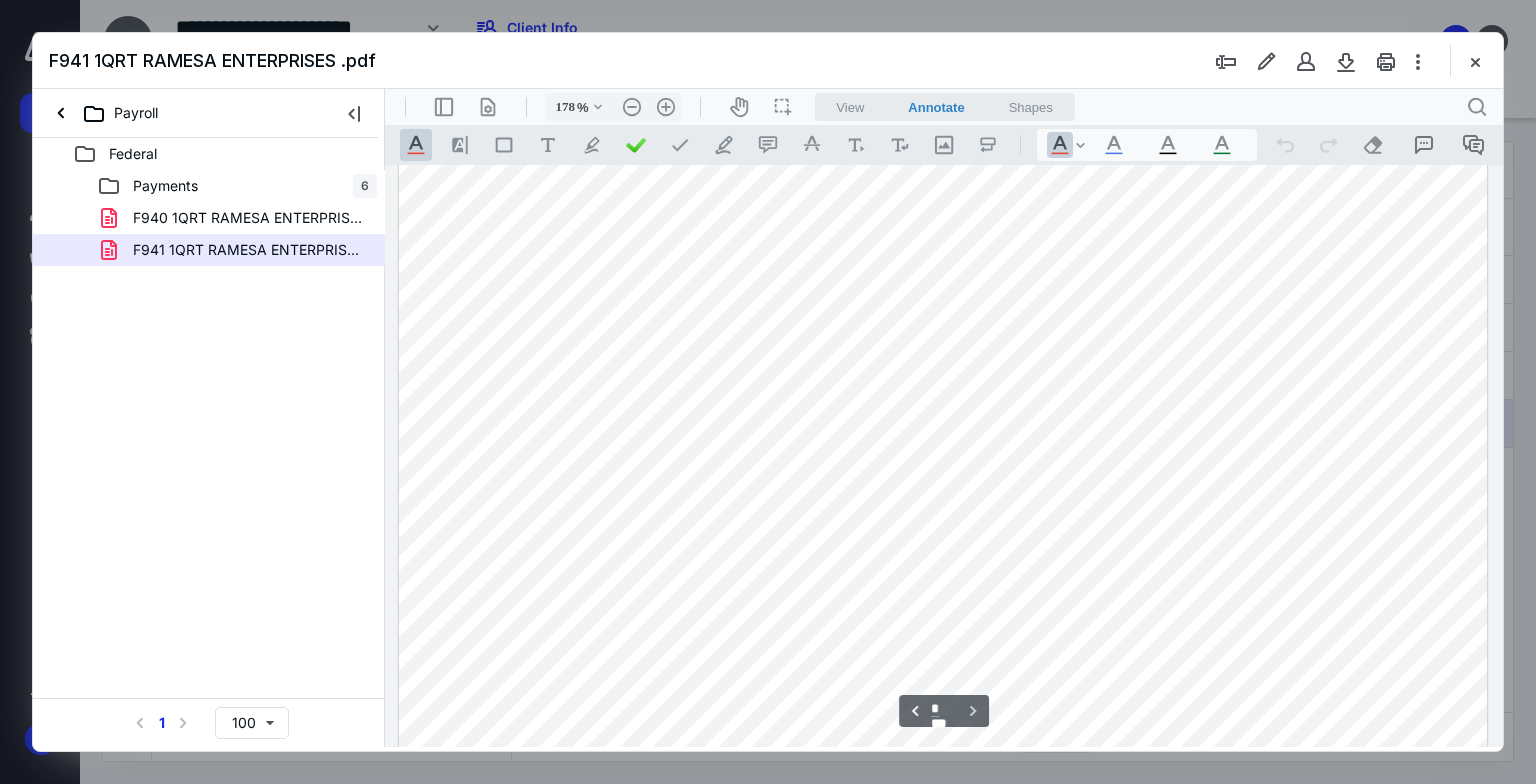 scroll, scrollTop: 2203, scrollLeft: 0, axis: vertical 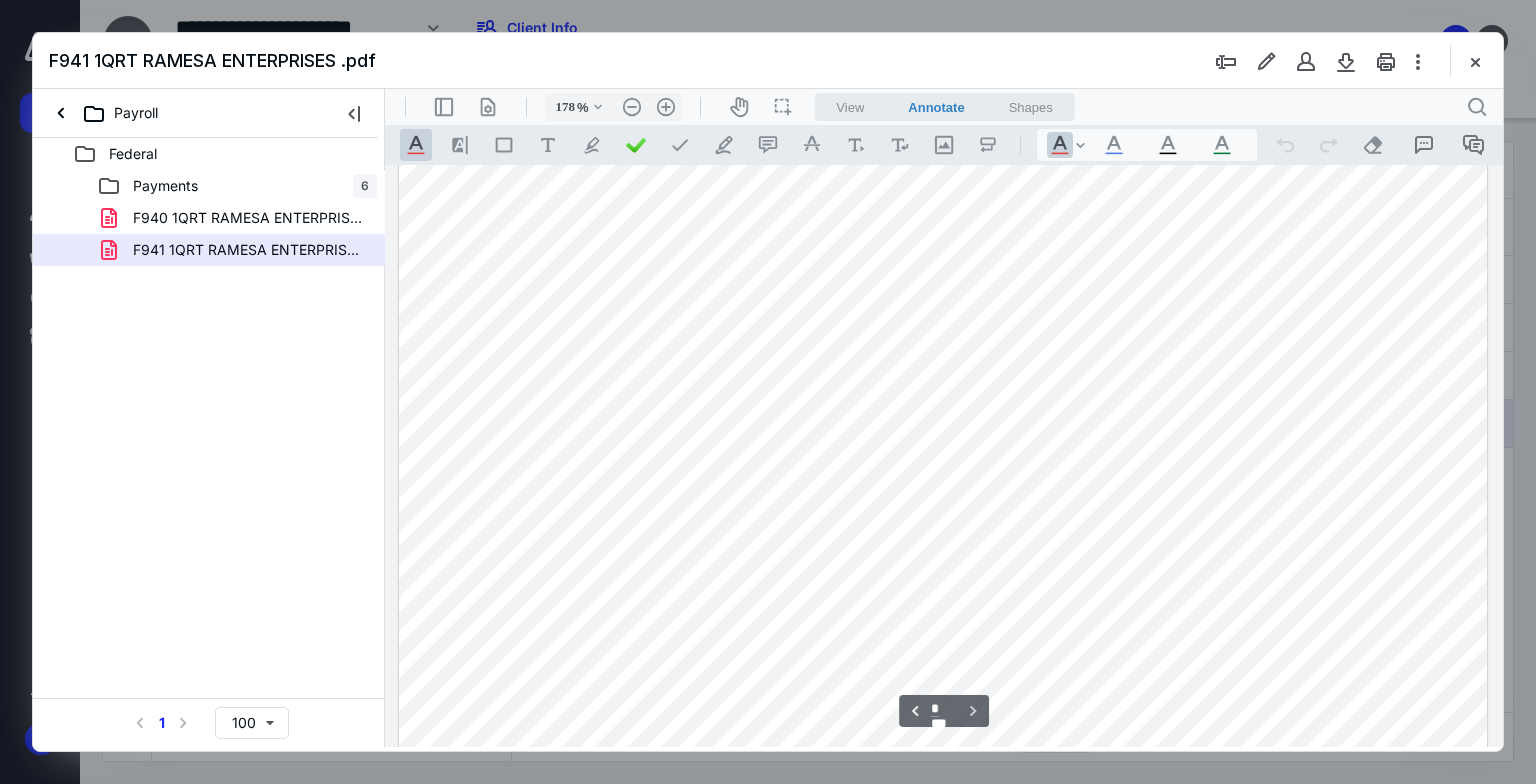 drag, startPoint x: 1497, startPoint y: 260, endPoint x: 1918, endPoint y: 761, distance: 654.40204 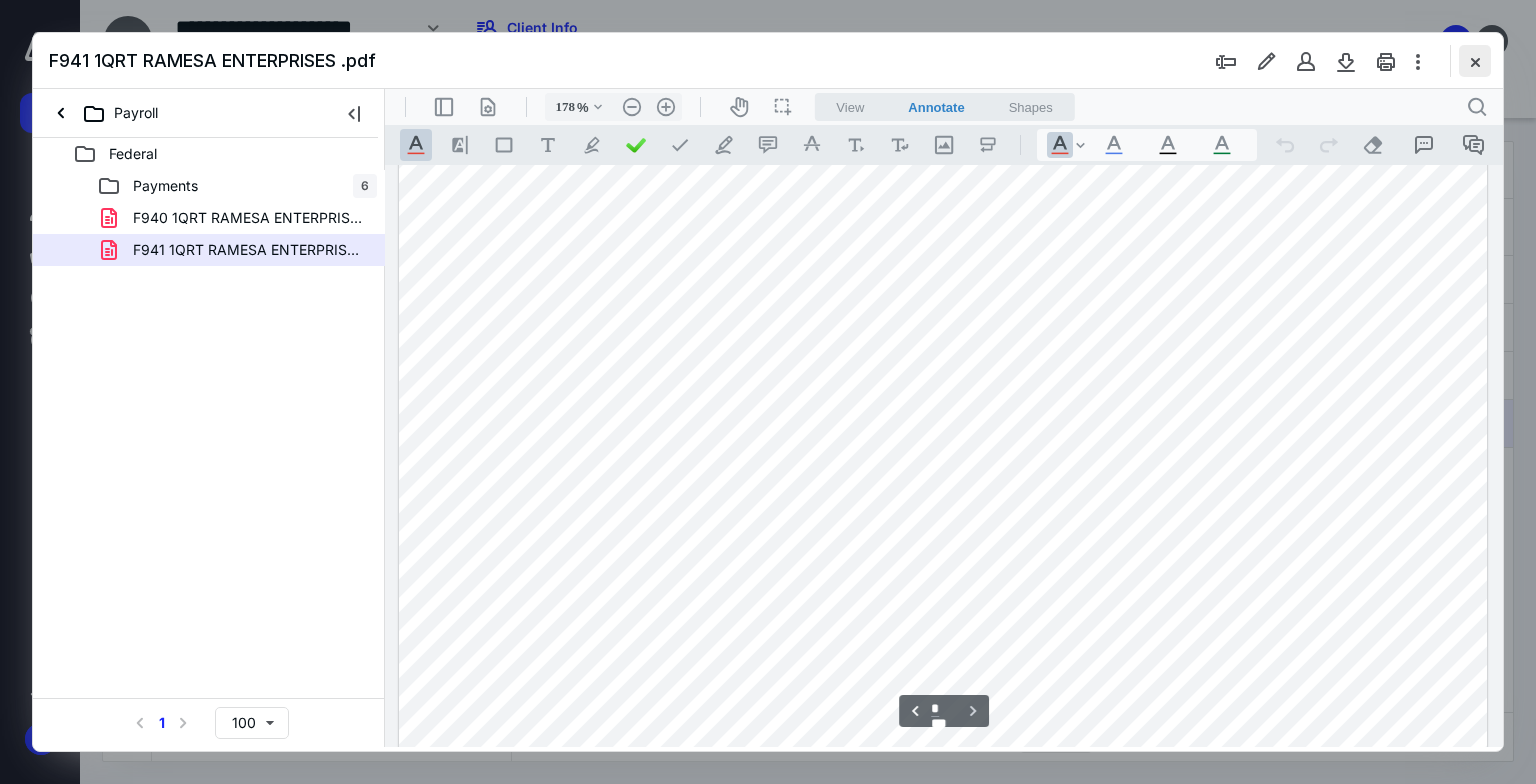 click at bounding box center (1475, 61) 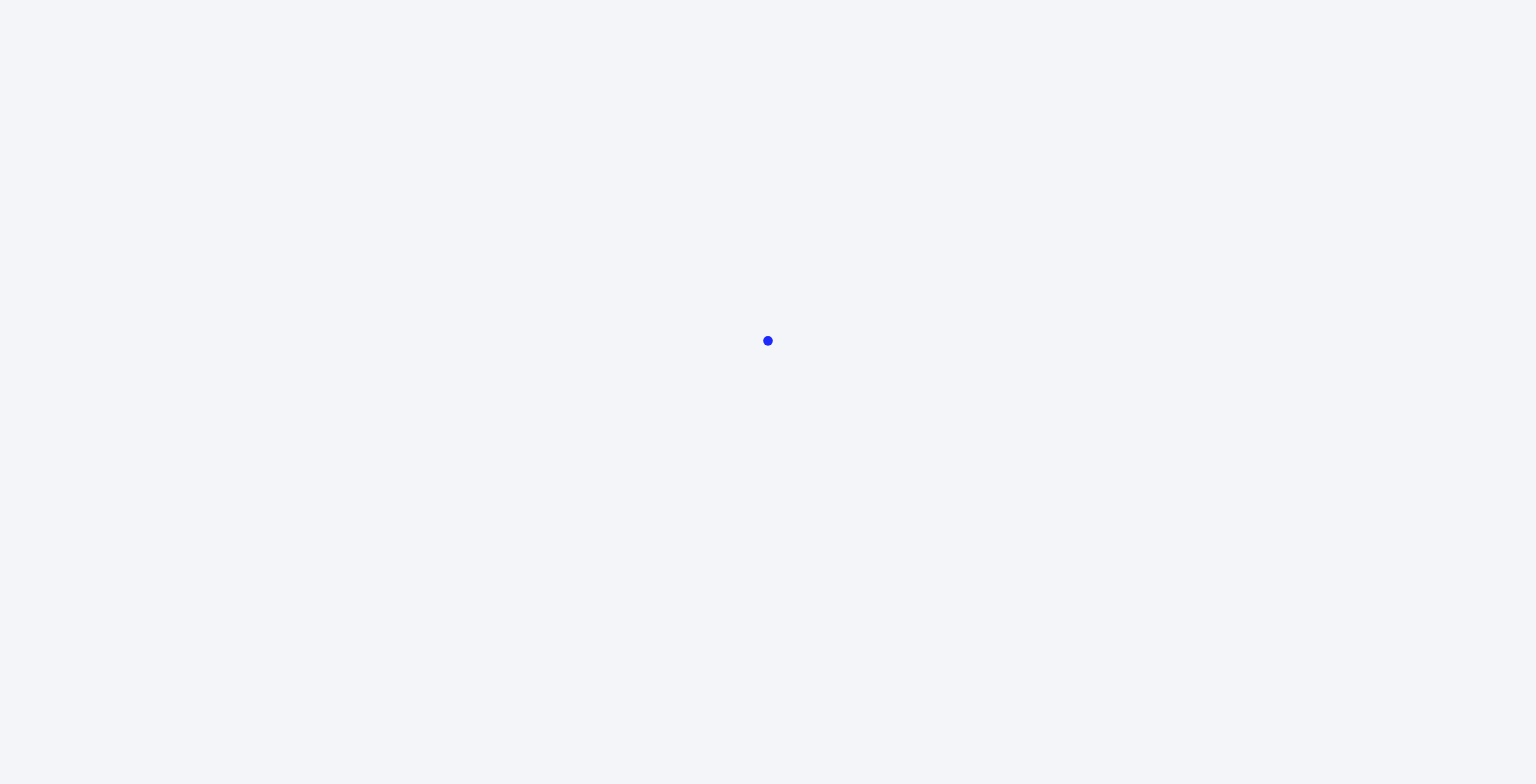 scroll, scrollTop: 0, scrollLeft: 0, axis: both 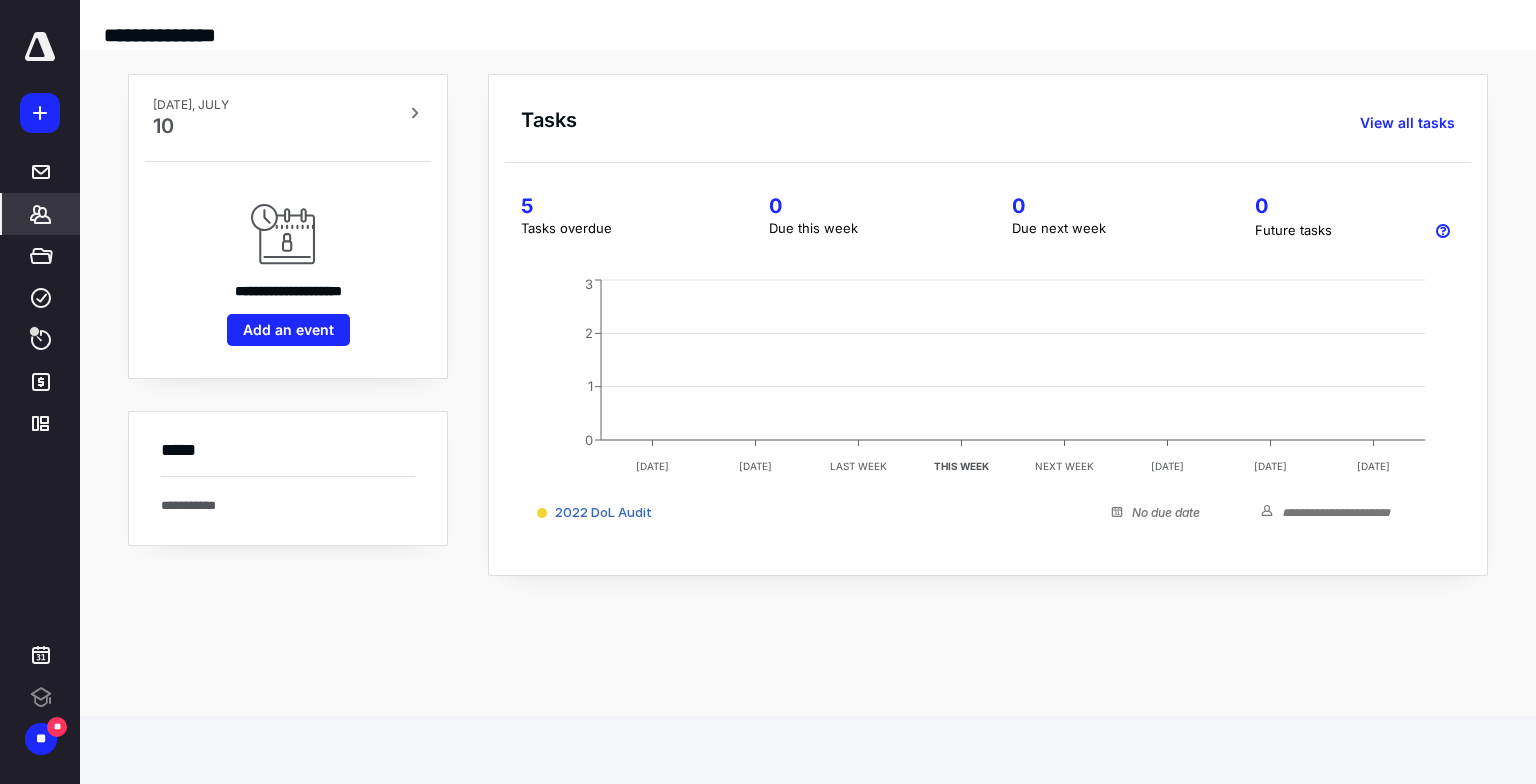 click 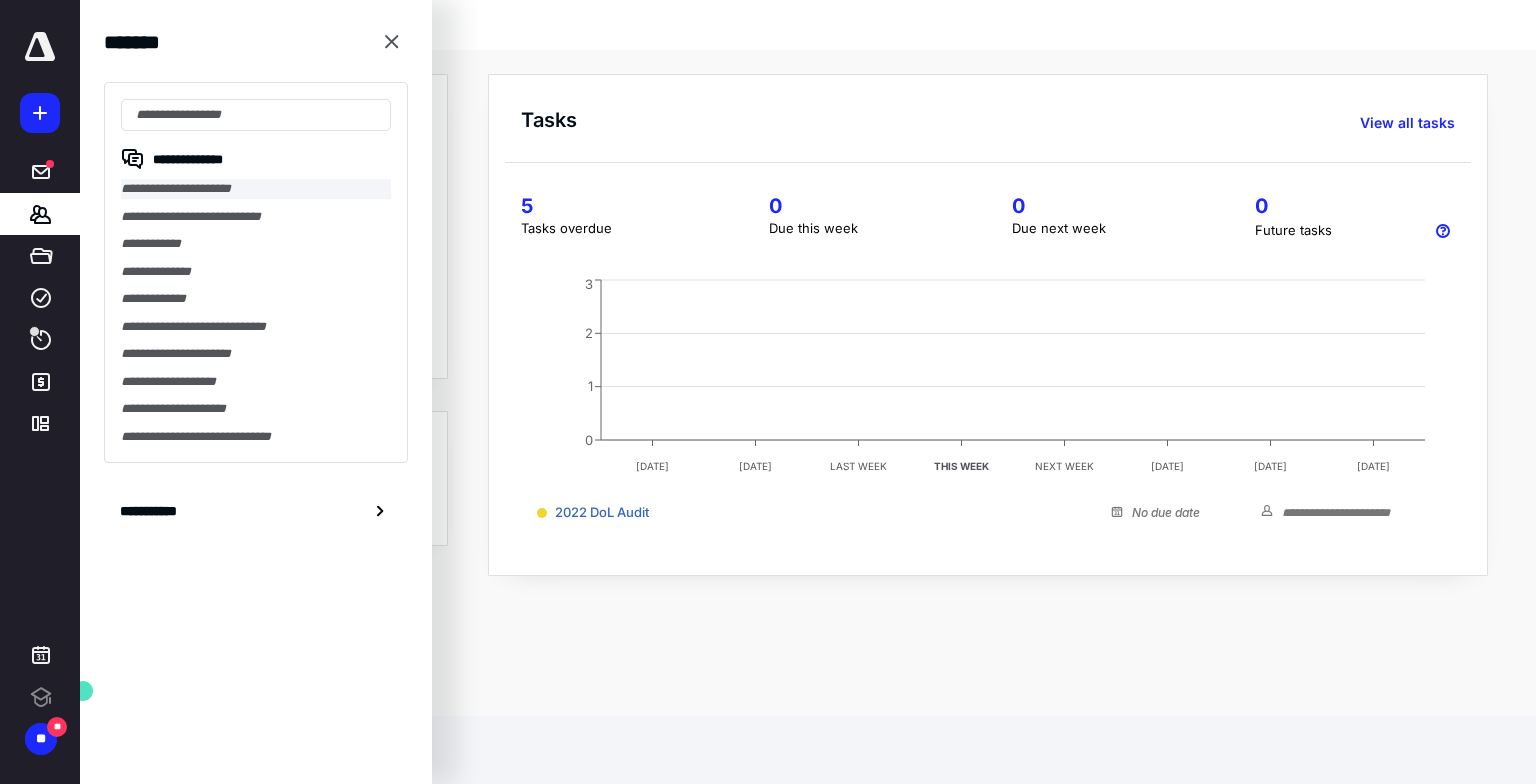 click on "**********" at bounding box center (256, 189) 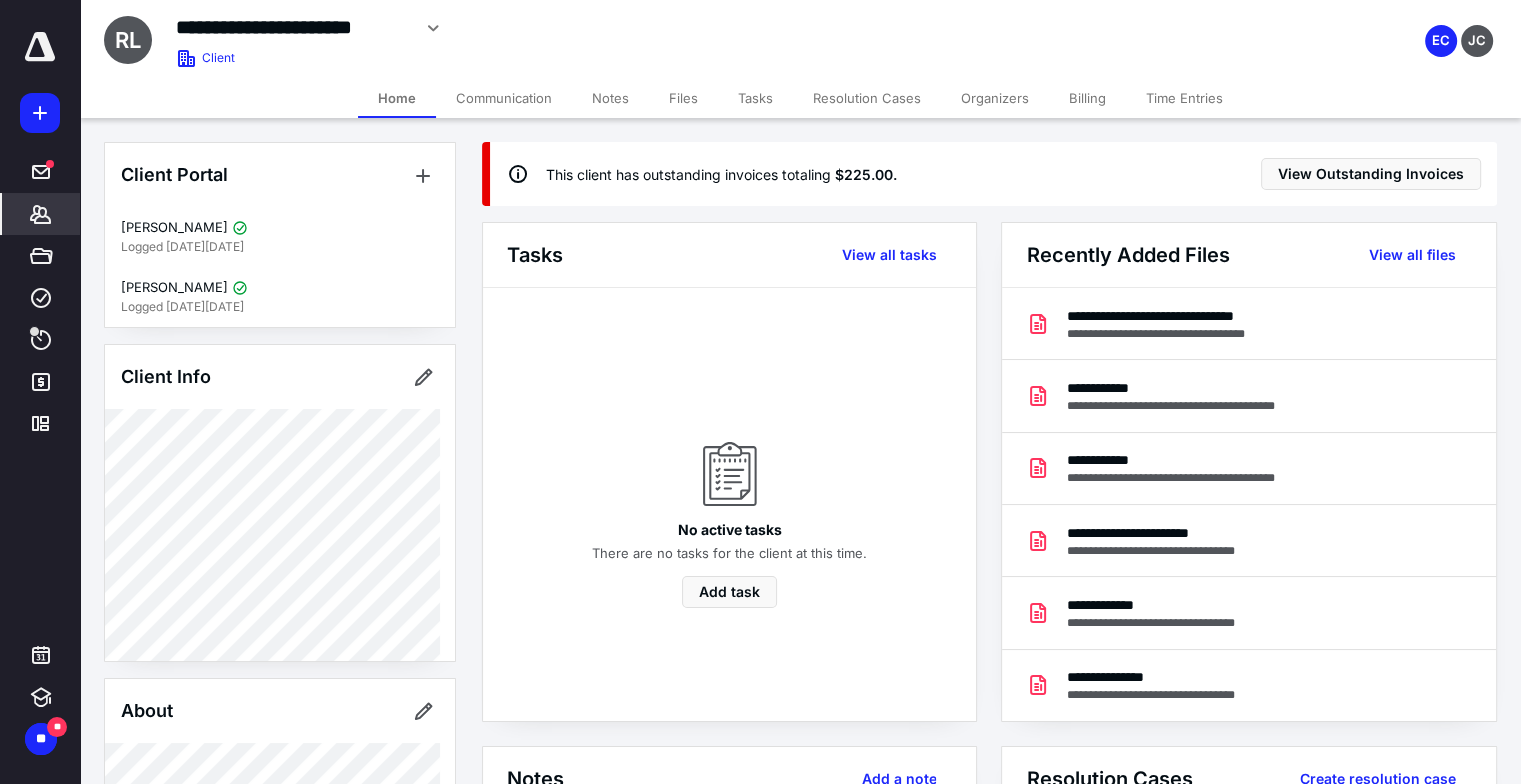 click on "Files" at bounding box center (683, 98) 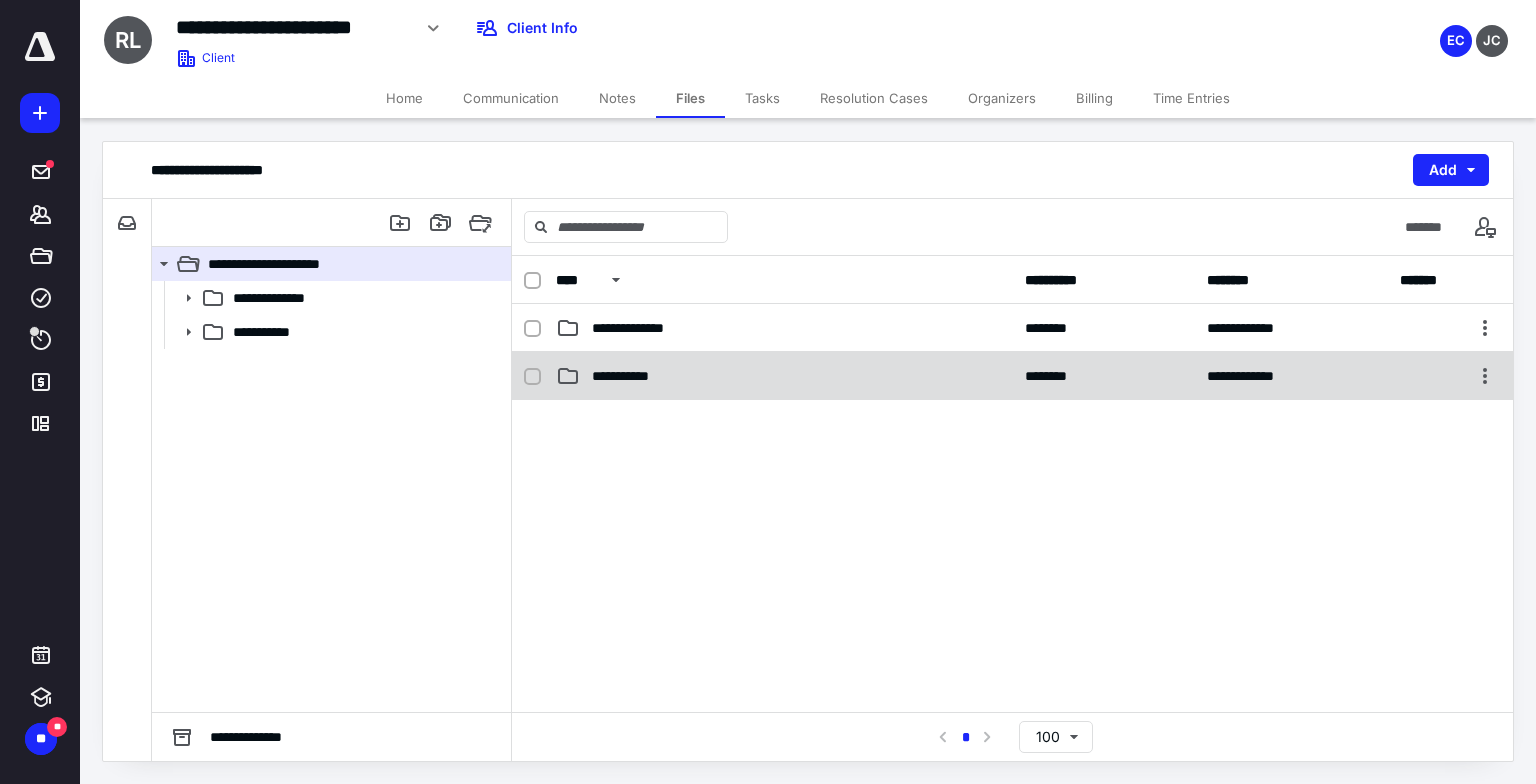 click on "**********" at bounding box center [1012, 376] 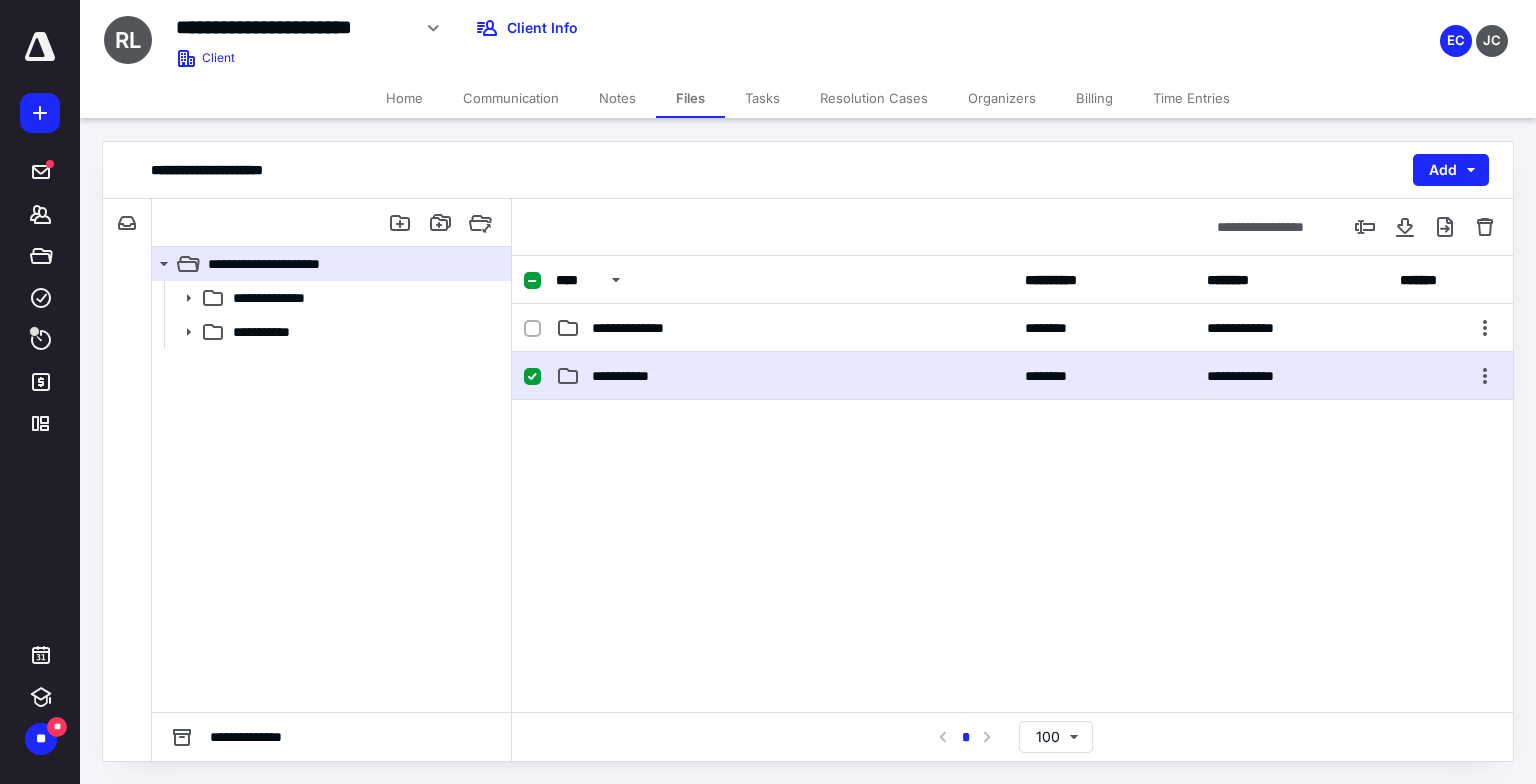 click on "**********" at bounding box center (1012, 376) 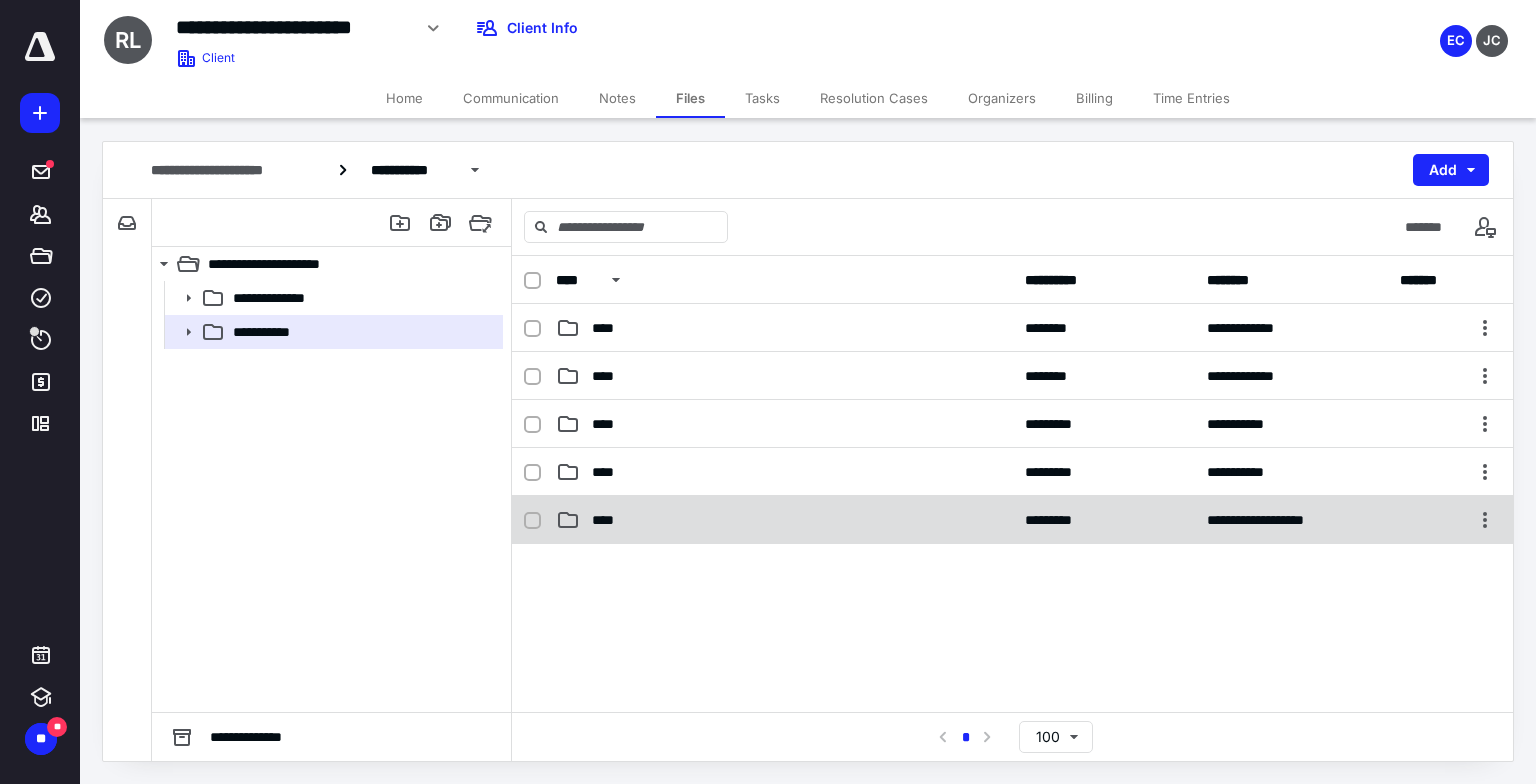 click on "****" at bounding box center (784, 520) 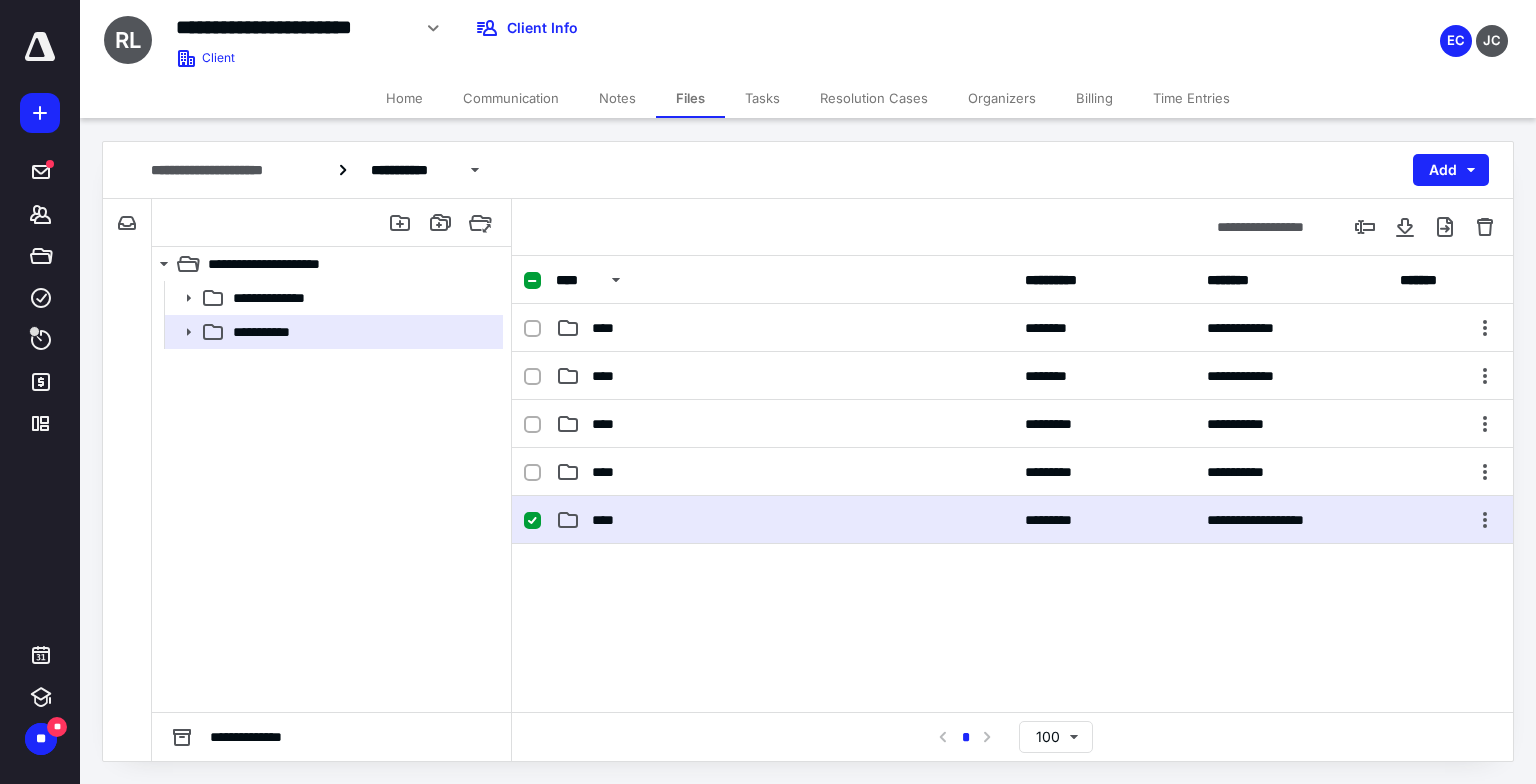 click on "****" at bounding box center (784, 520) 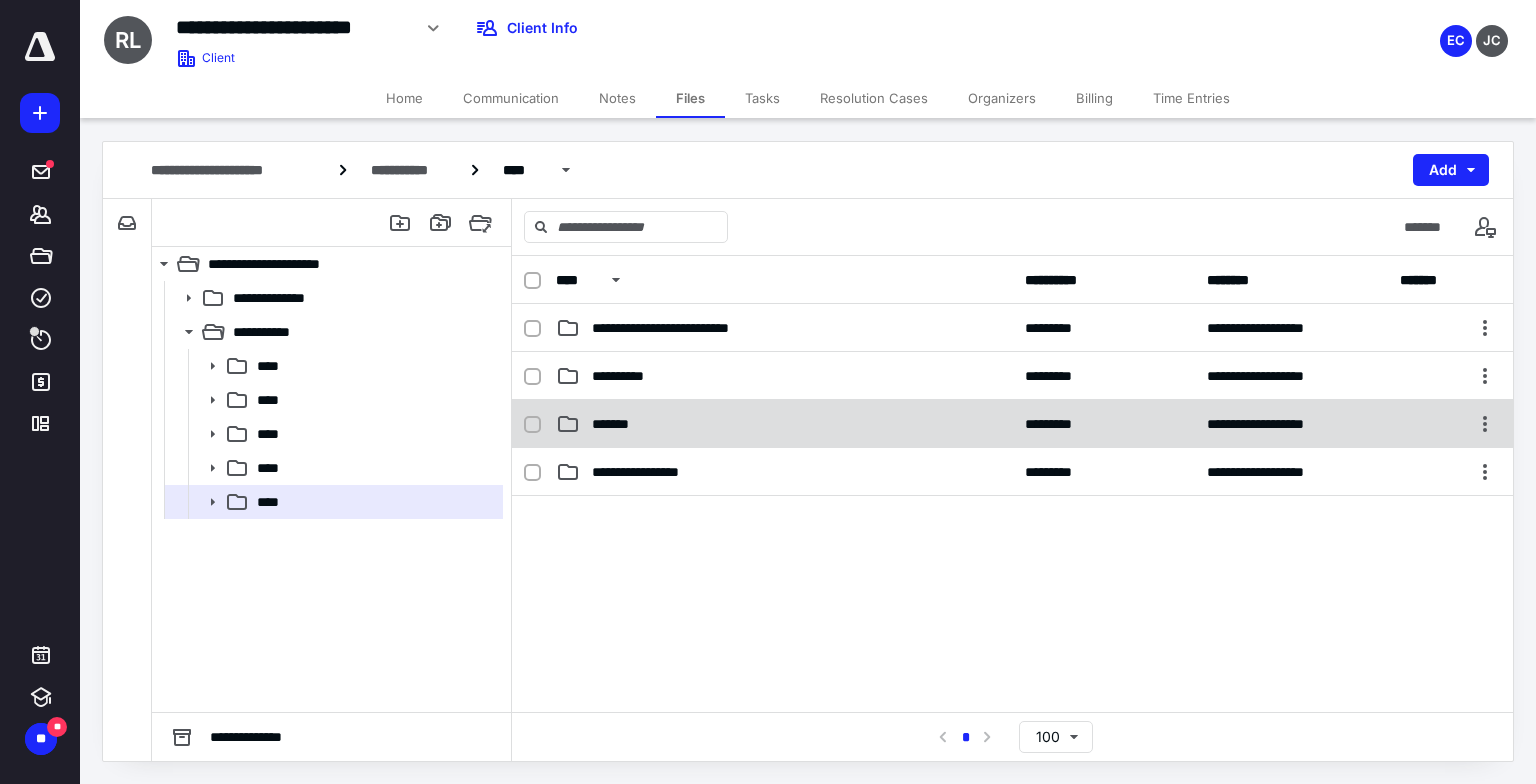 click on "*******" at bounding box center (614, 424) 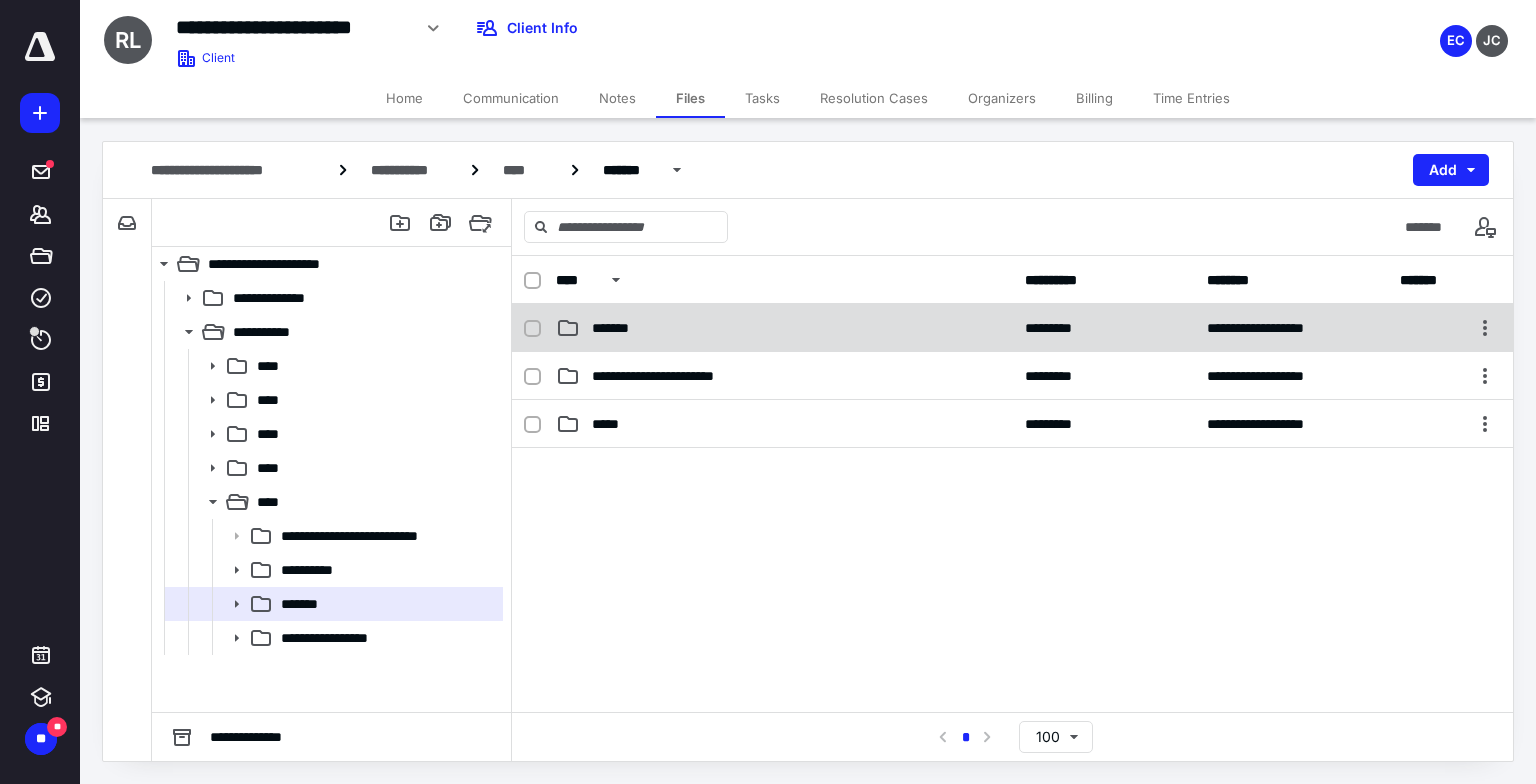 click on "*******" at bounding box center (784, 328) 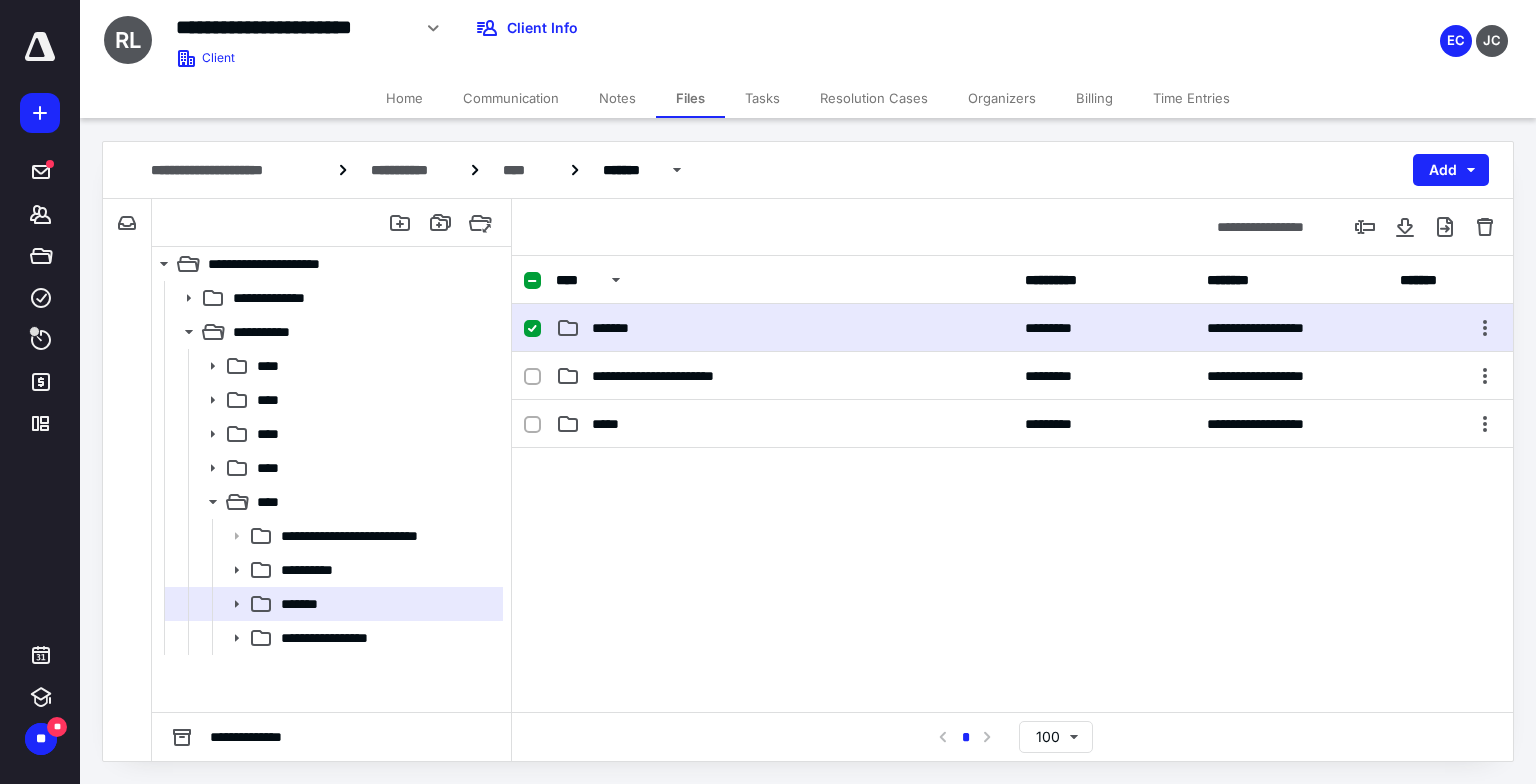 click on "*******" at bounding box center (784, 328) 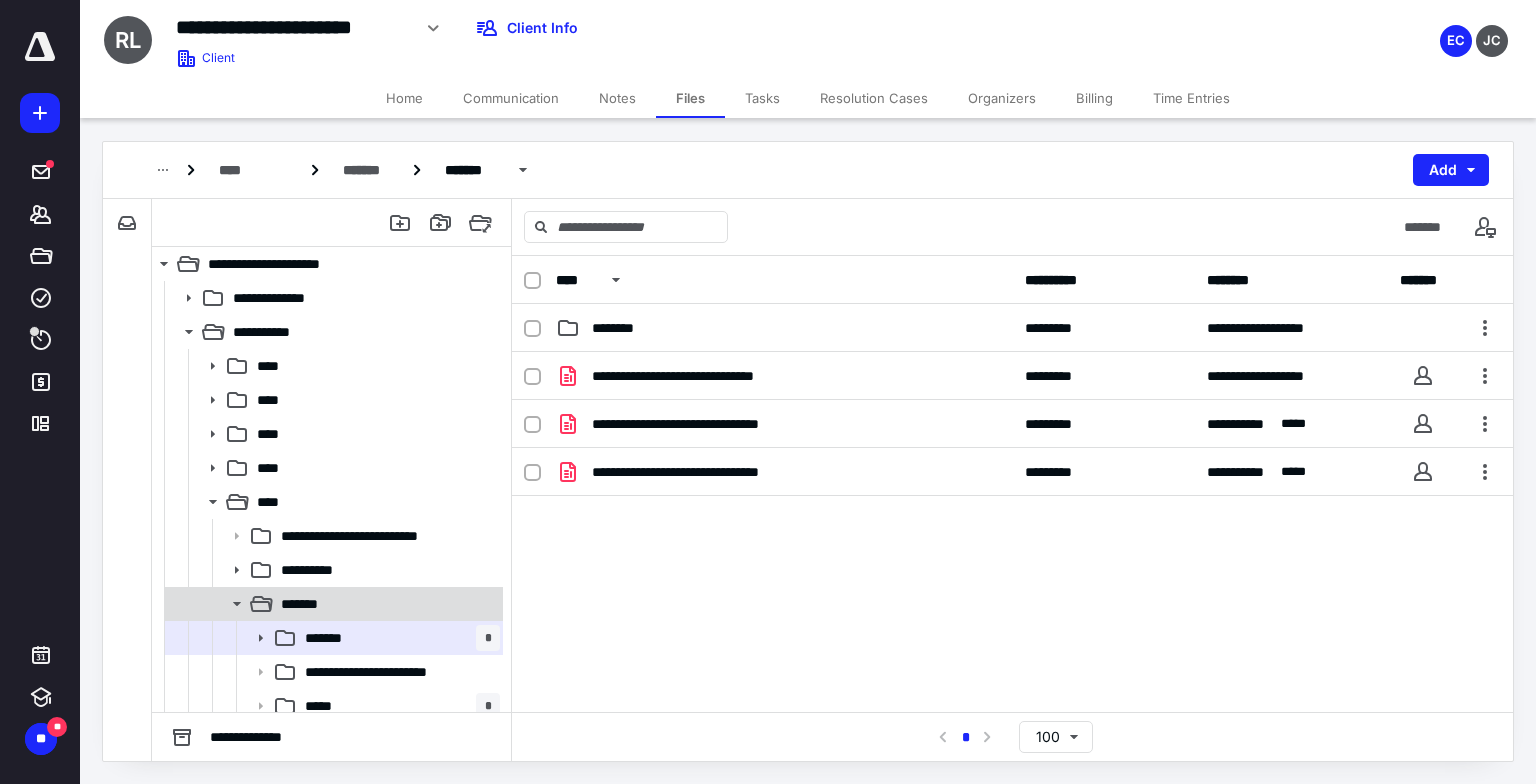 click 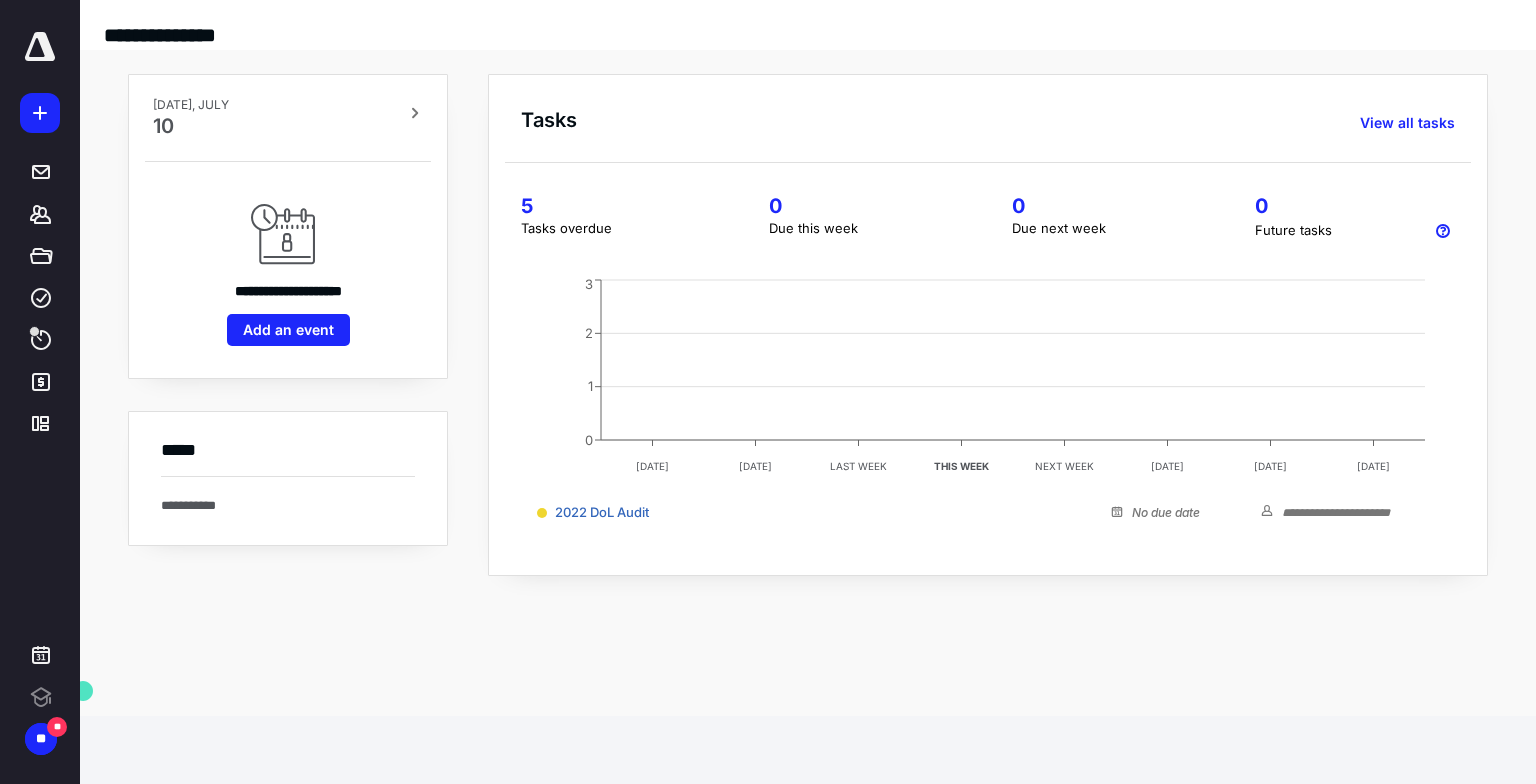 scroll, scrollTop: 0, scrollLeft: 0, axis: both 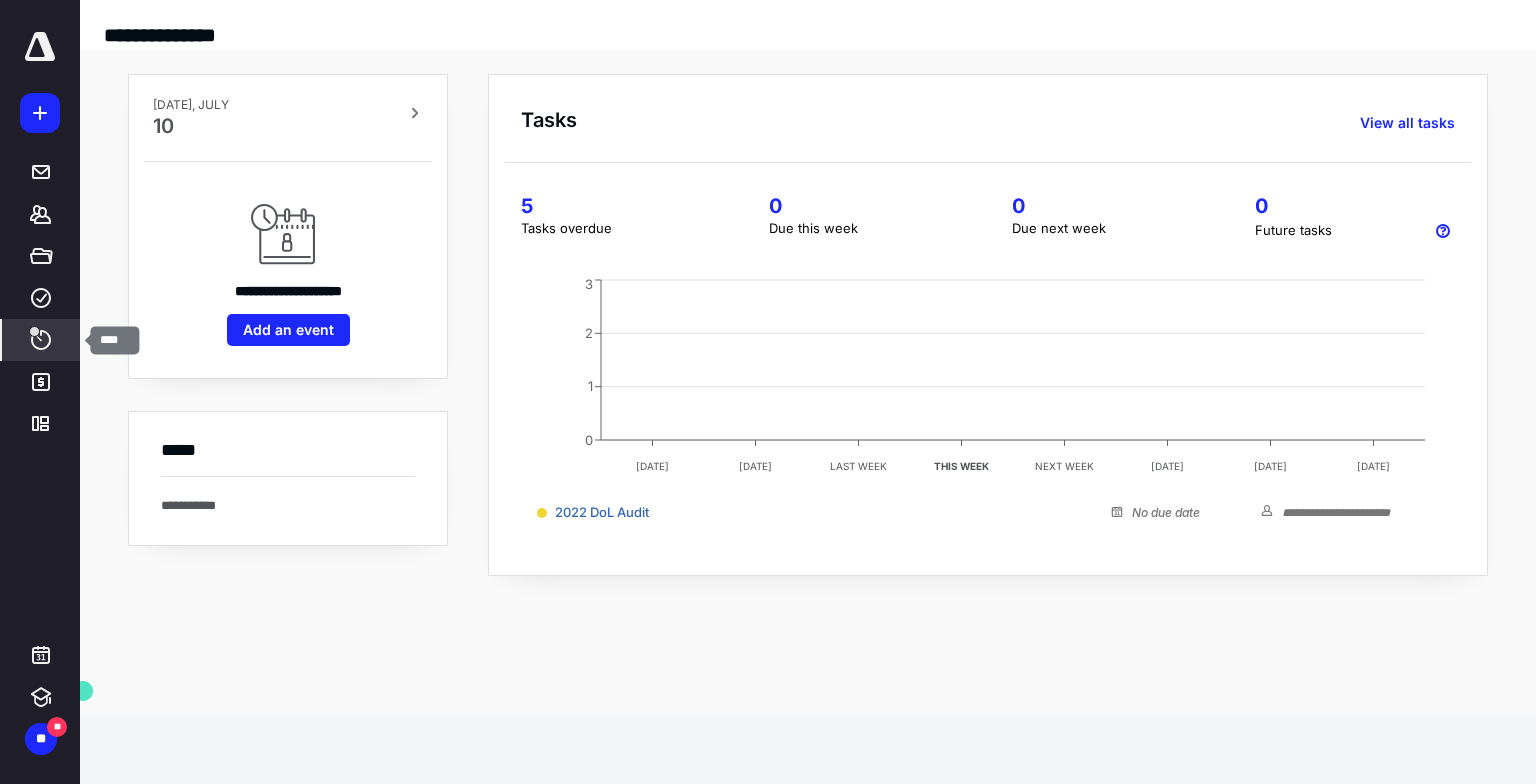 click 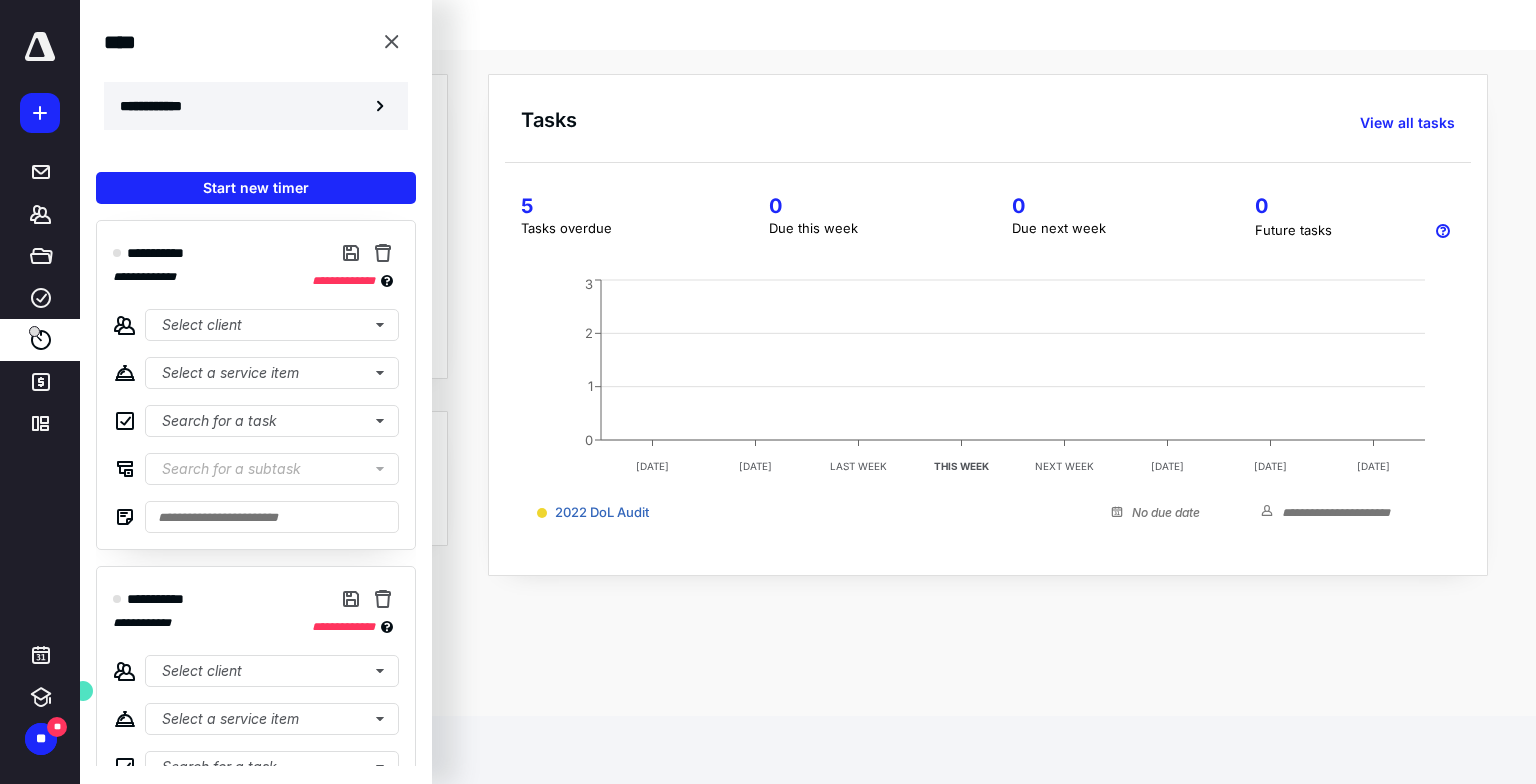 click on "**********" at bounding box center (162, 106) 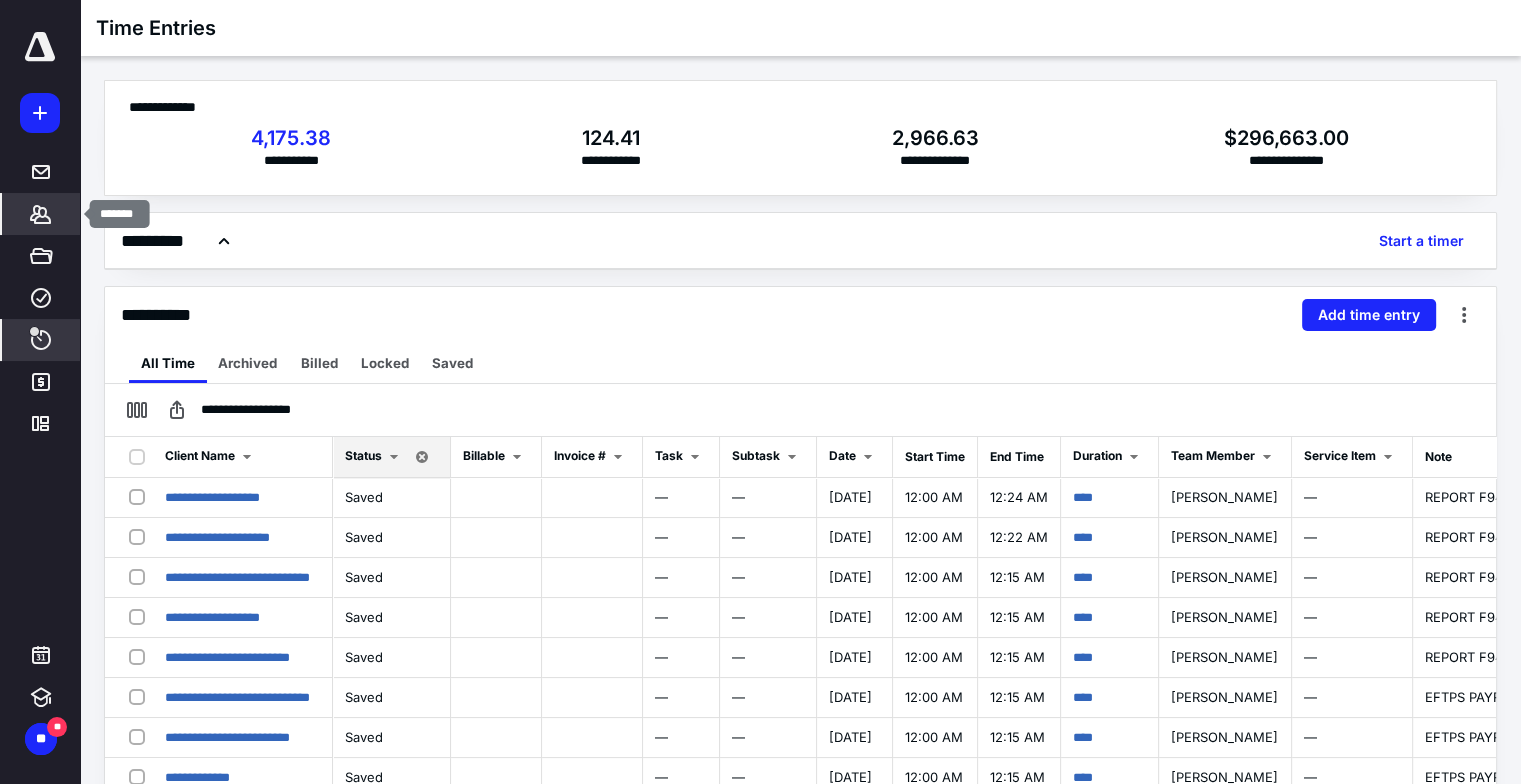 click on "*******" at bounding box center (41, 214) 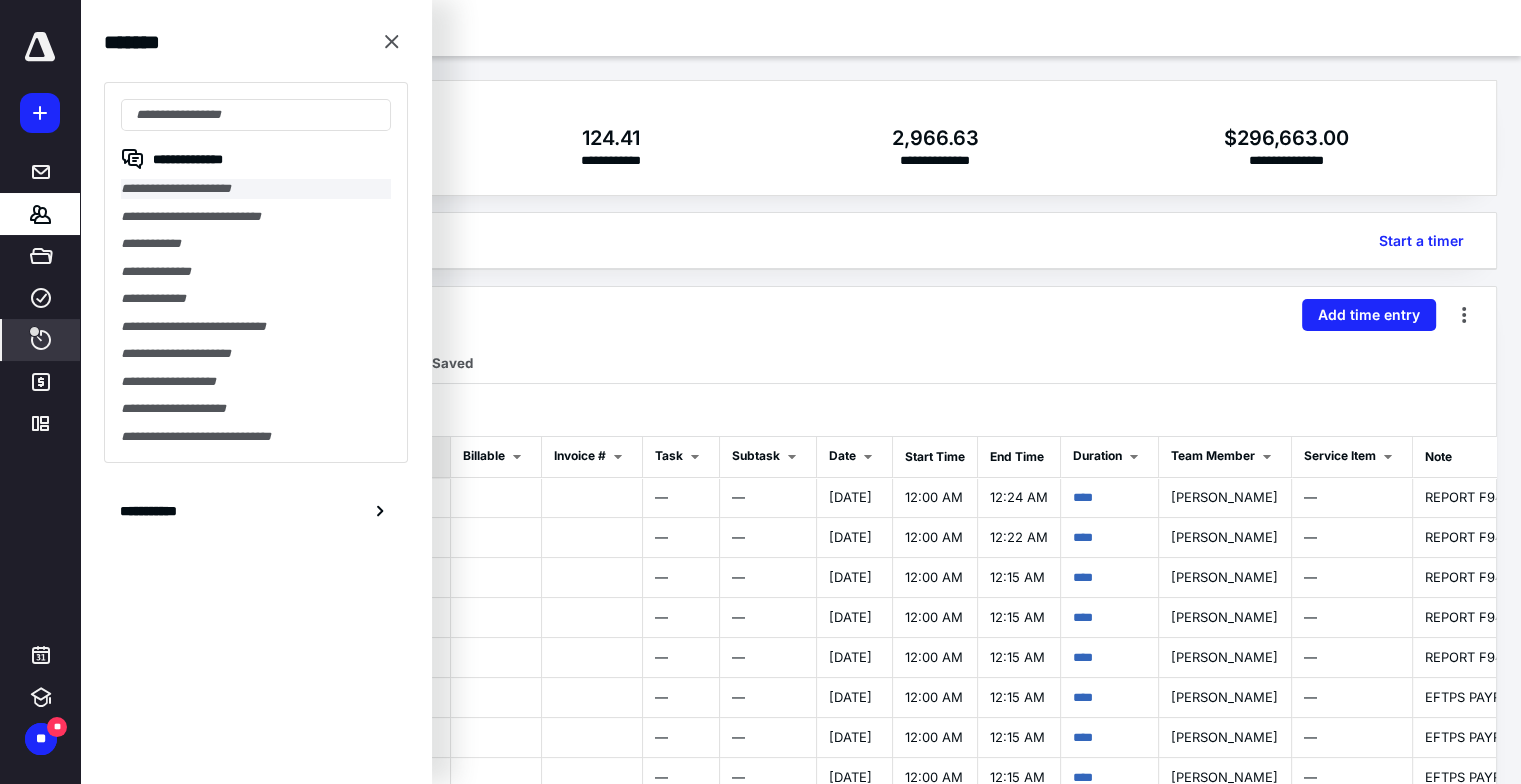 click on "**********" at bounding box center (256, 189) 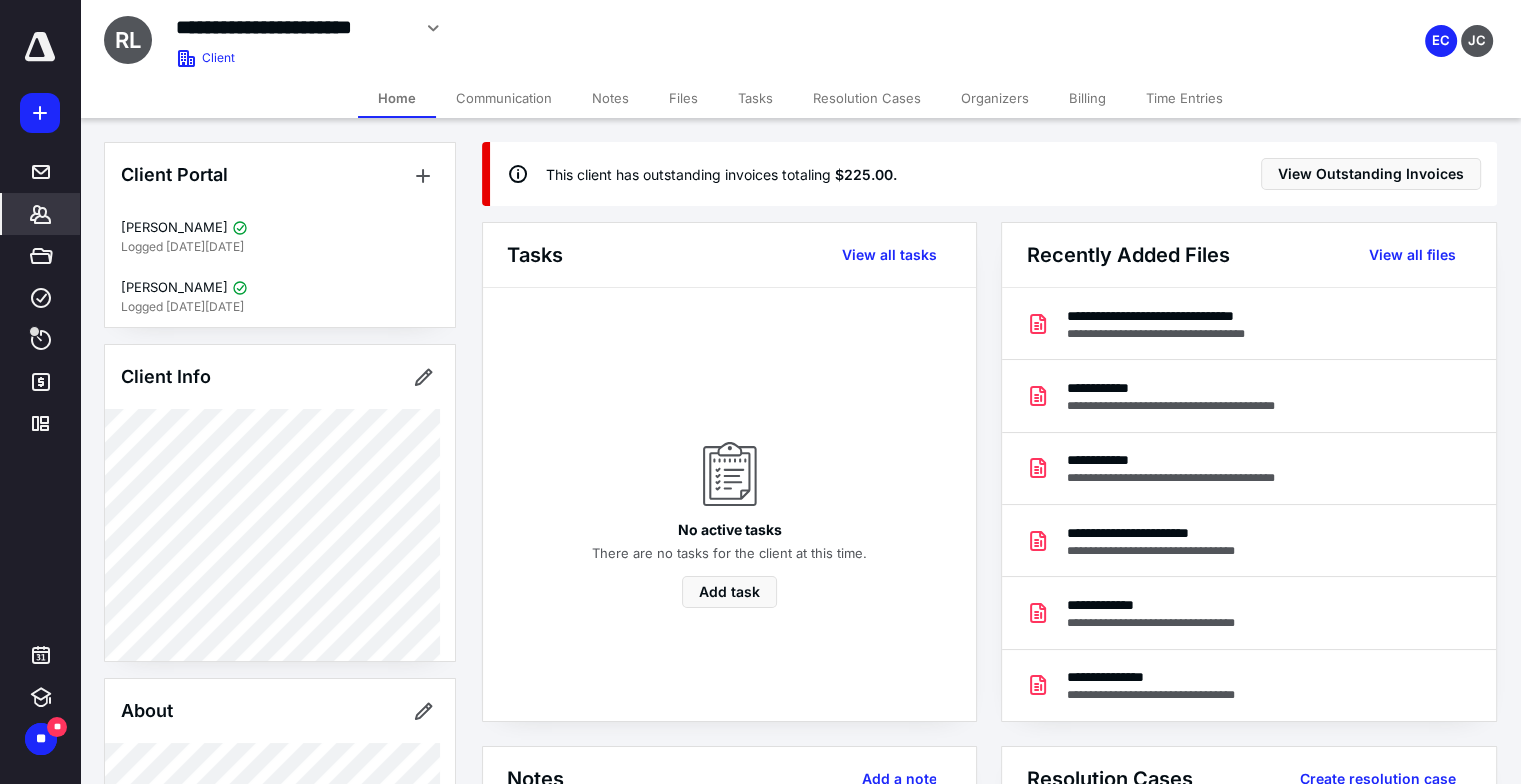 click on "Files" at bounding box center [683, 98] 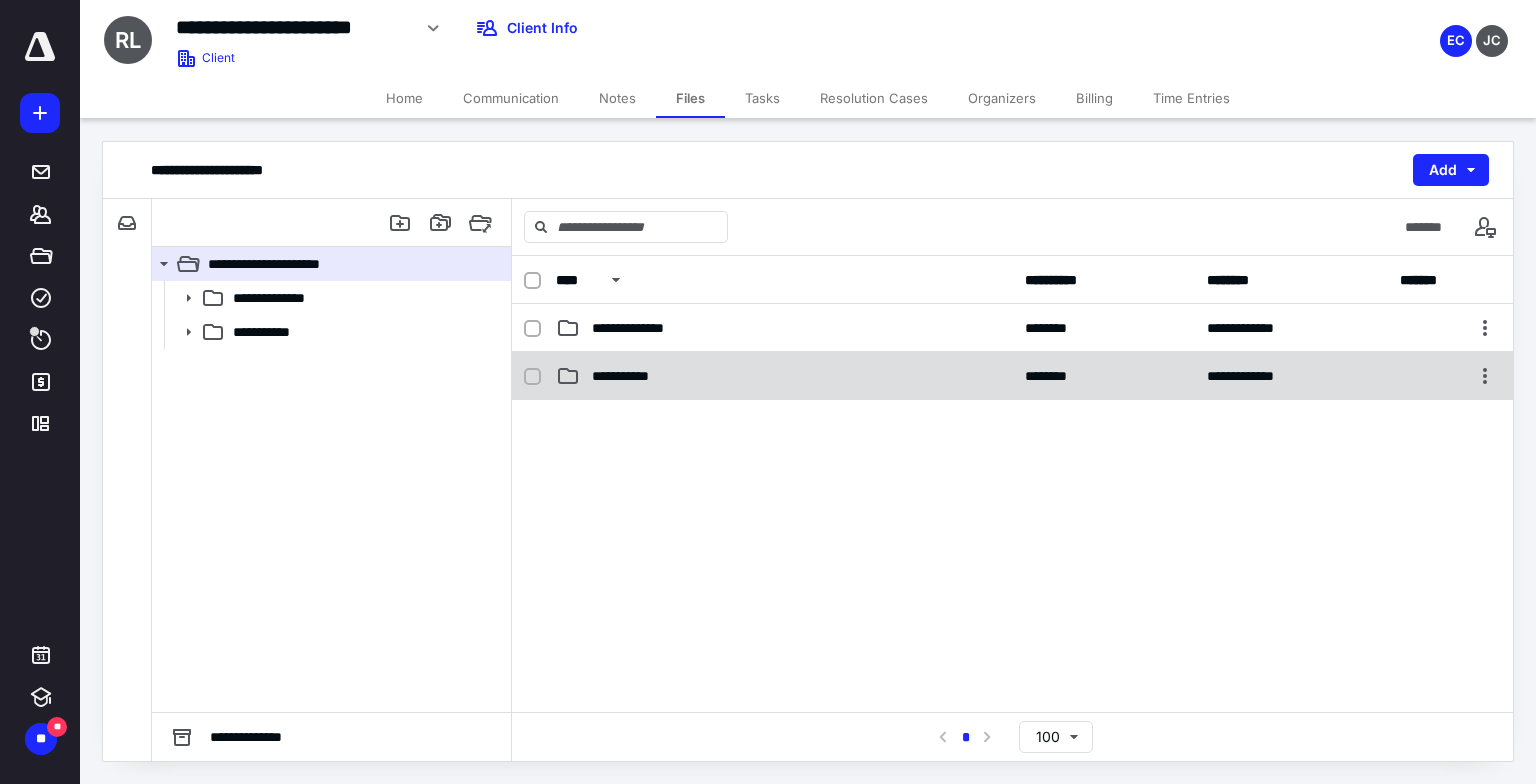 click on "**********" at bounding box center [1012, 376] 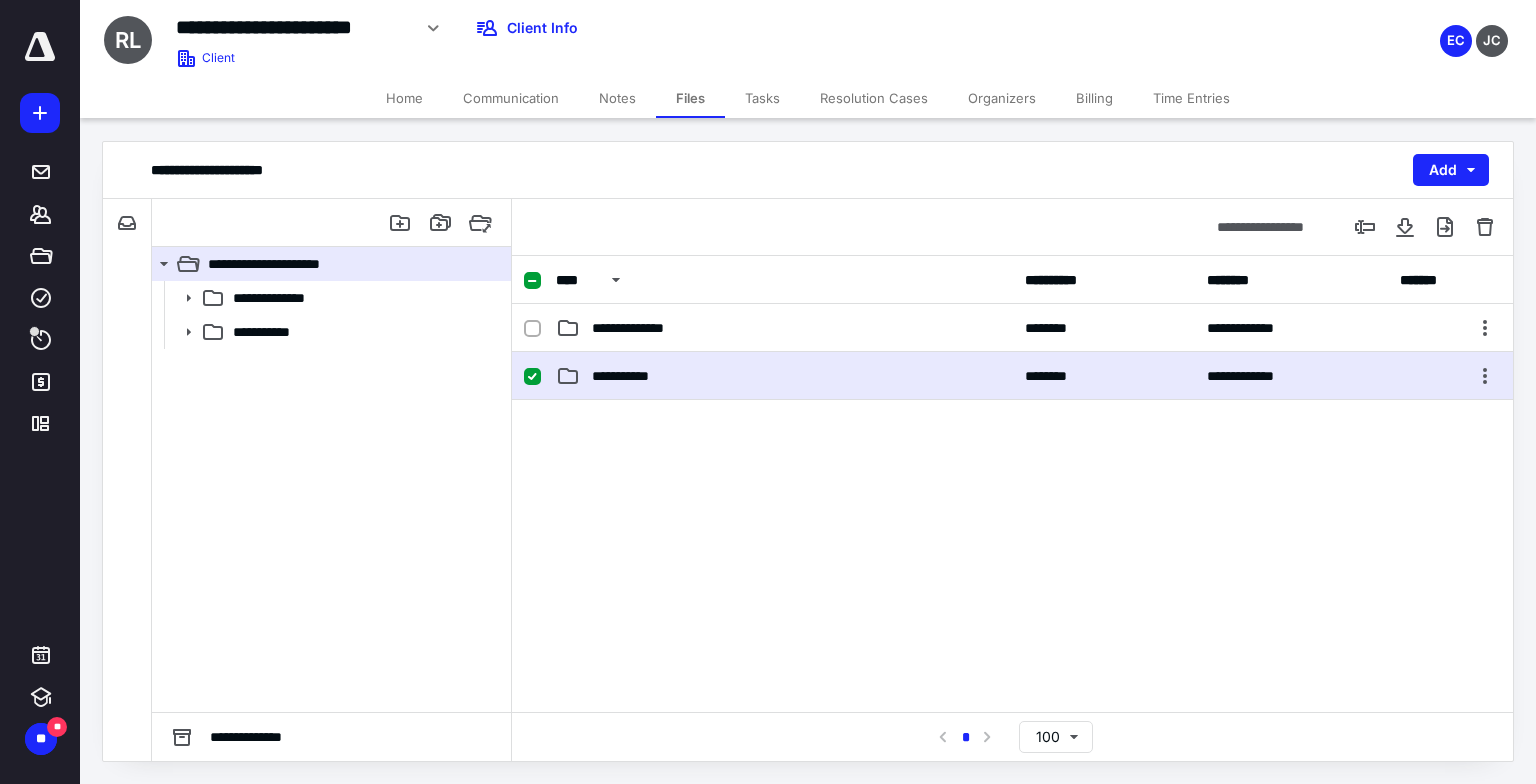 click on "**********" at bounding box center [1012, 376] 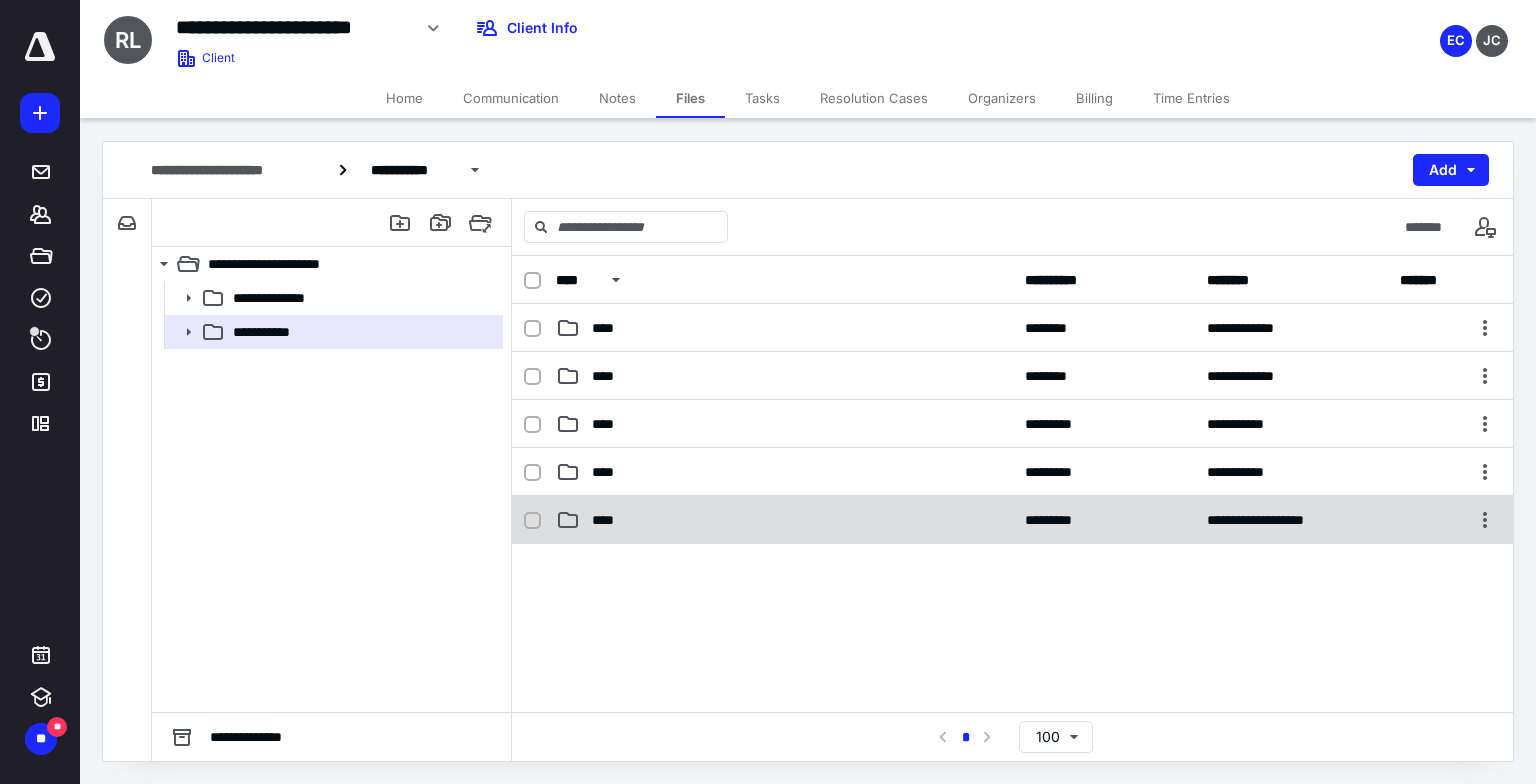 click on "****" at bounding box center [784, 520] 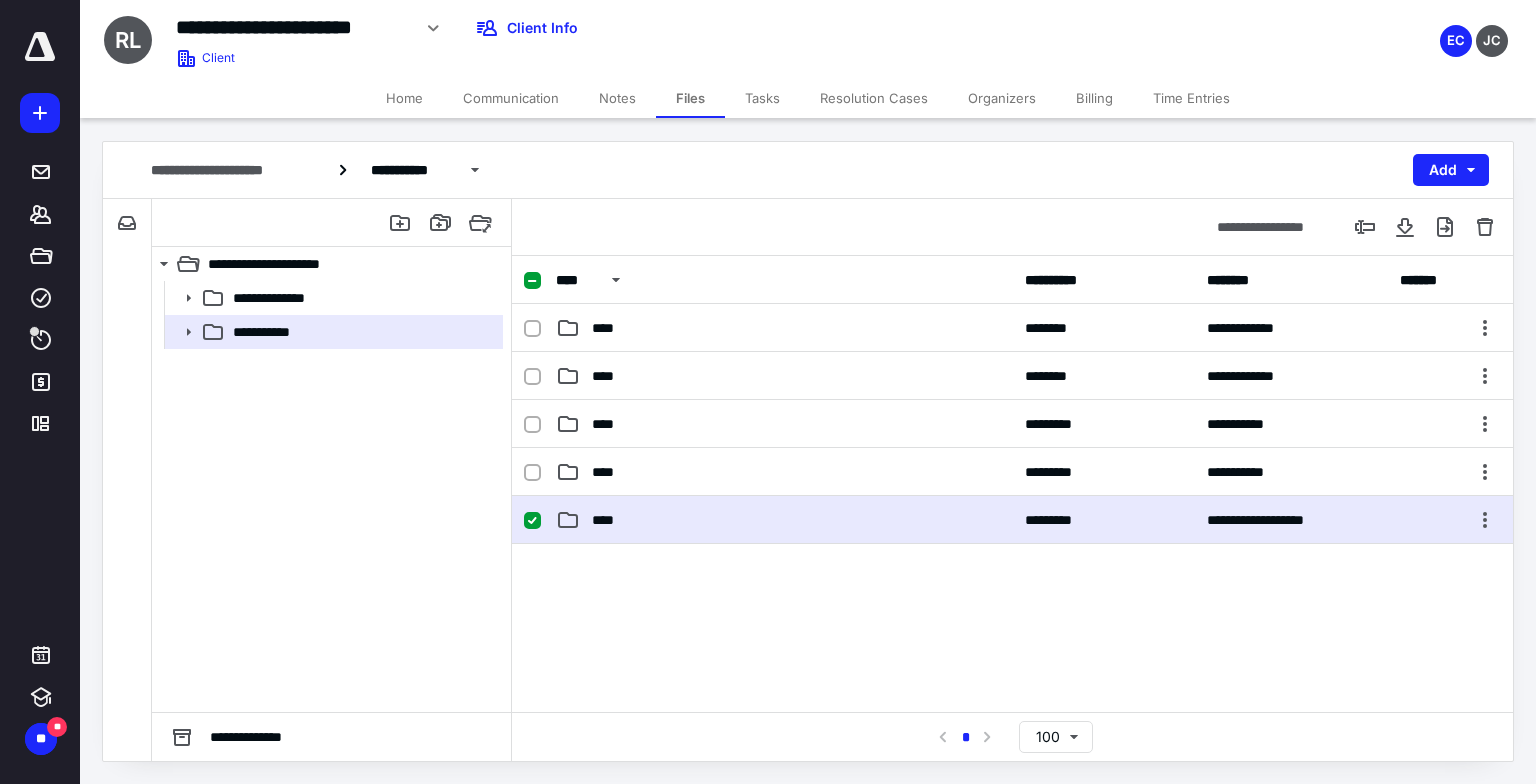 click on "****" at bounding box center [784, 520] 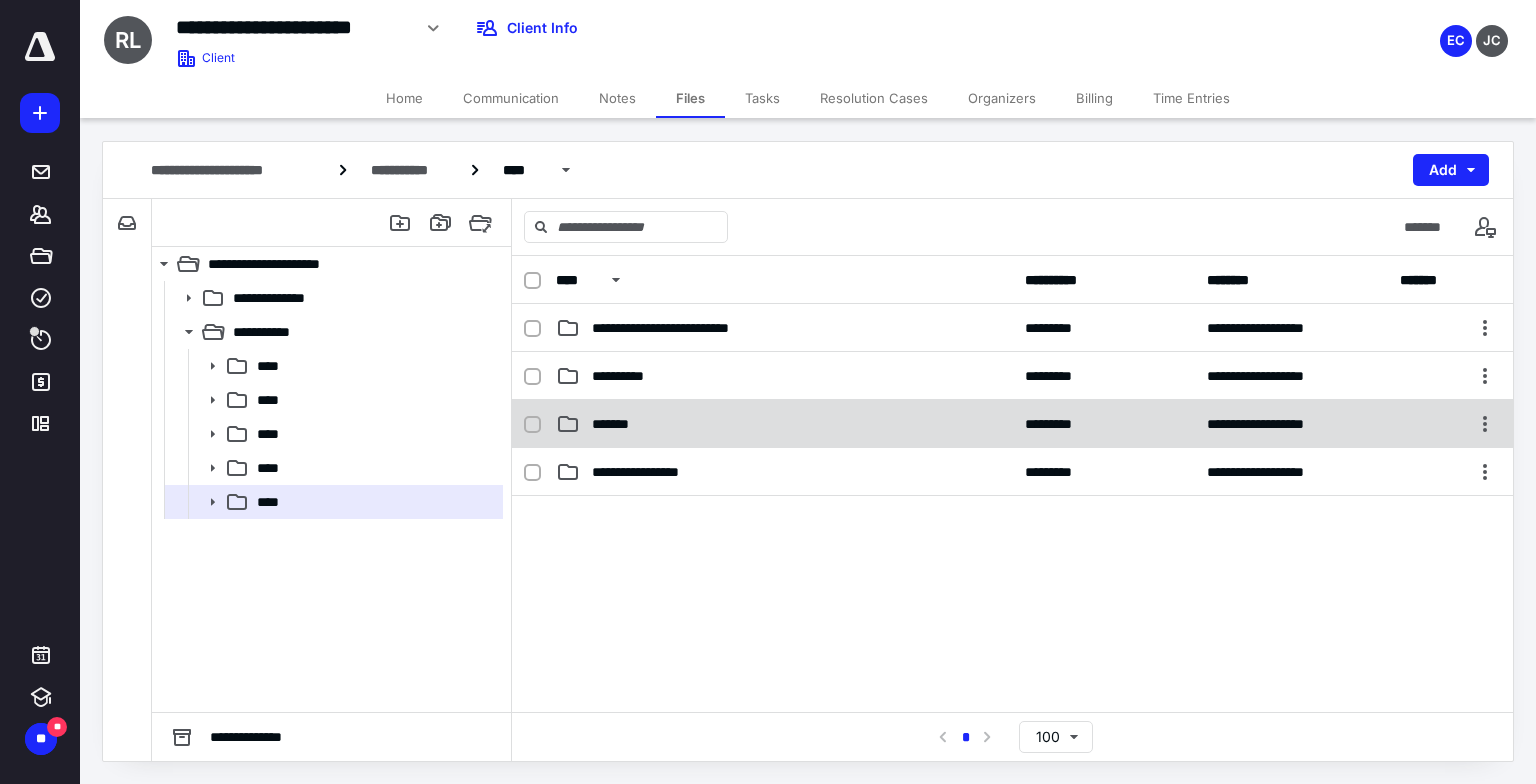 click on "*******" at bounding box center [784, 424] 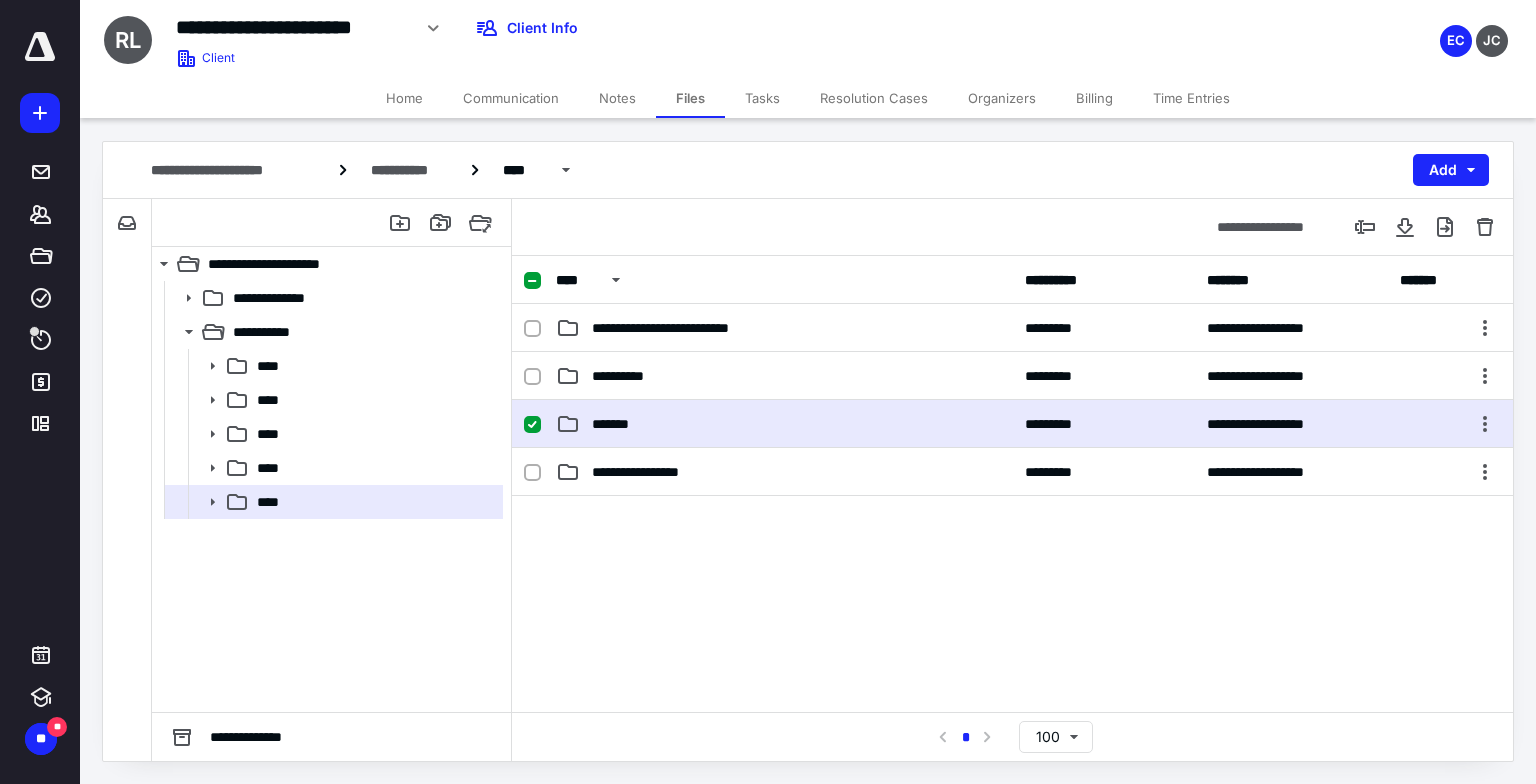 click on "*******" at bounding box center (784, 424) 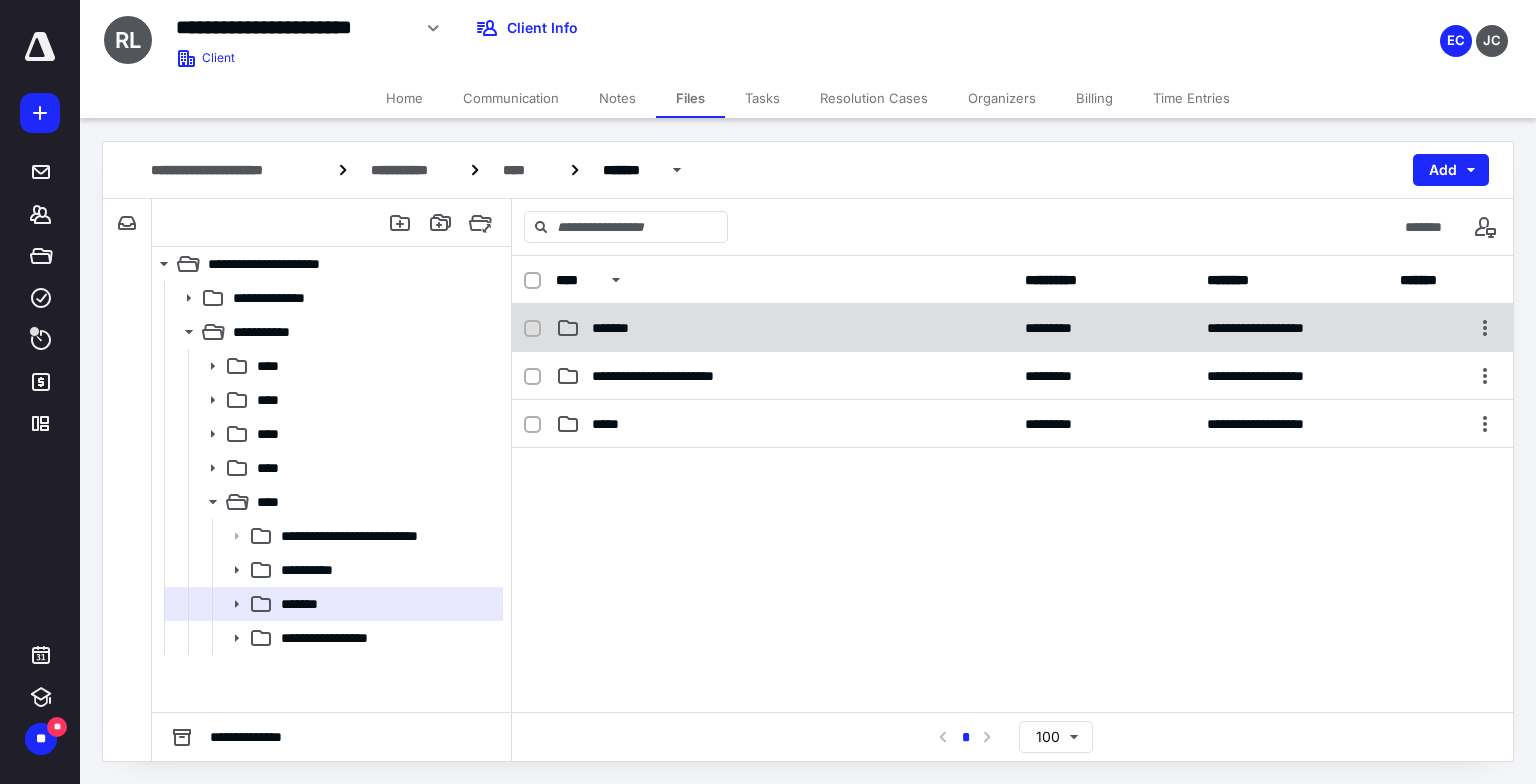 click on "**********" at bounding box center (1012, 328) 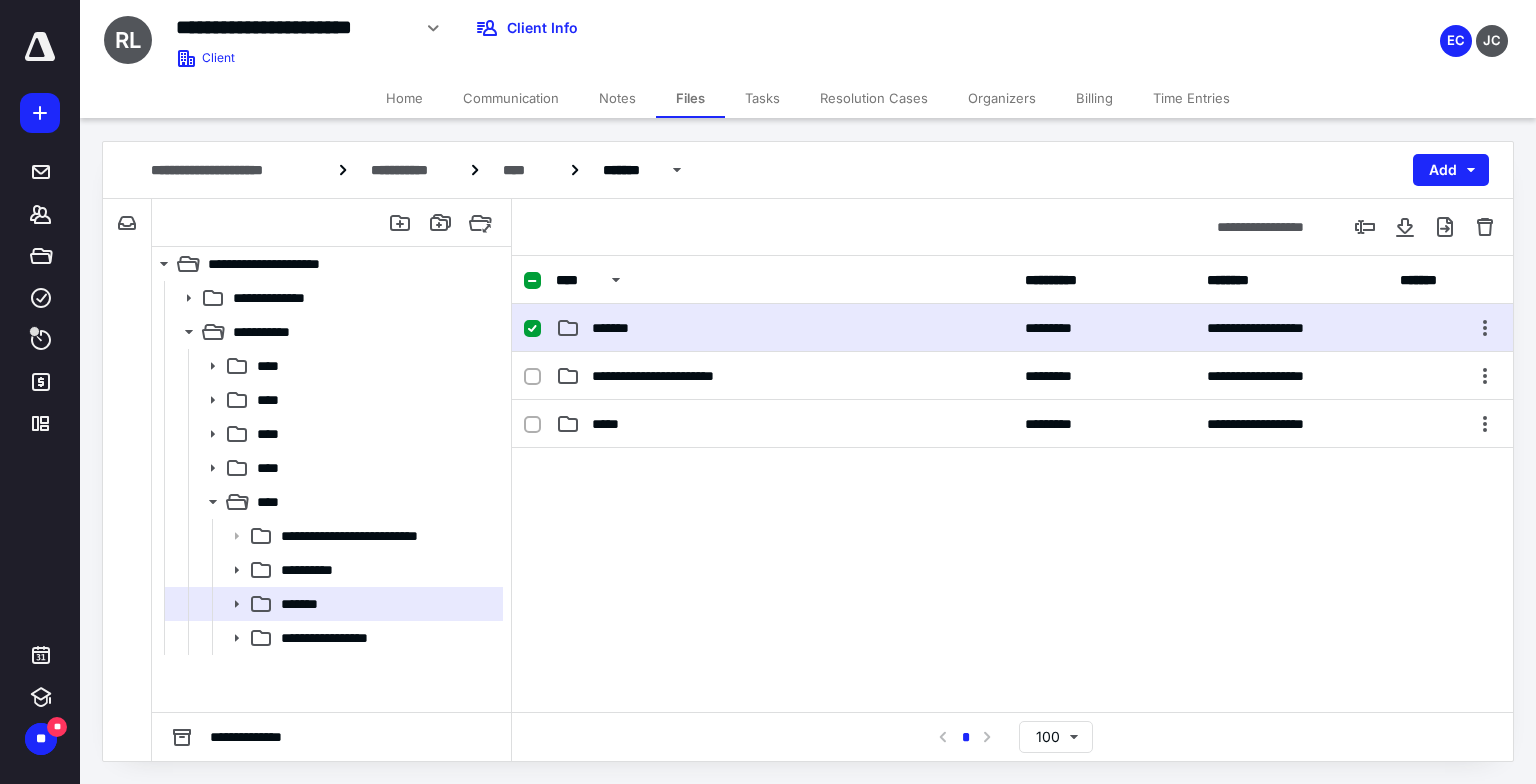 click on "**********" at bounding box center [1012, 328] 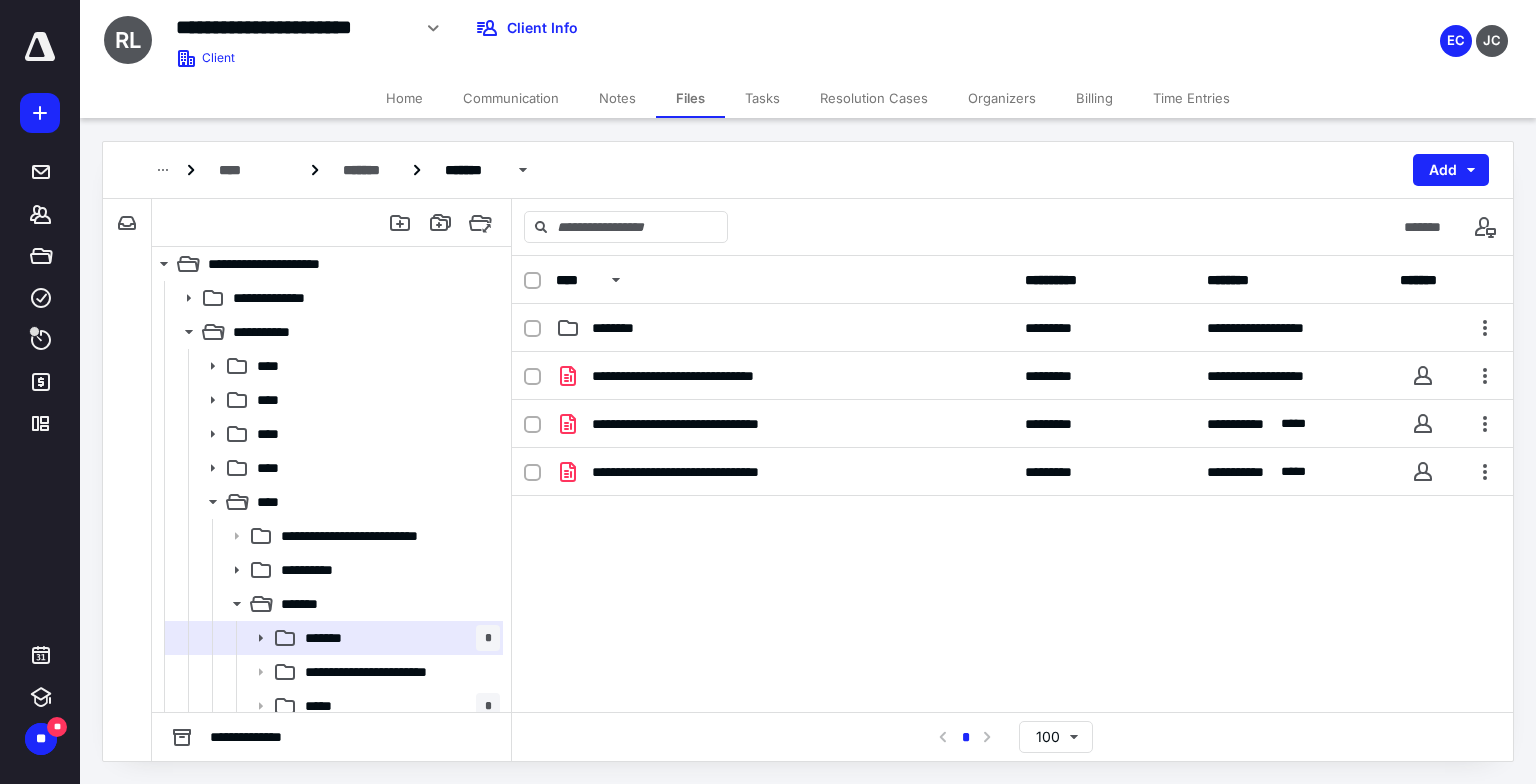 click on "**********" at bounding box center [1012, 328] 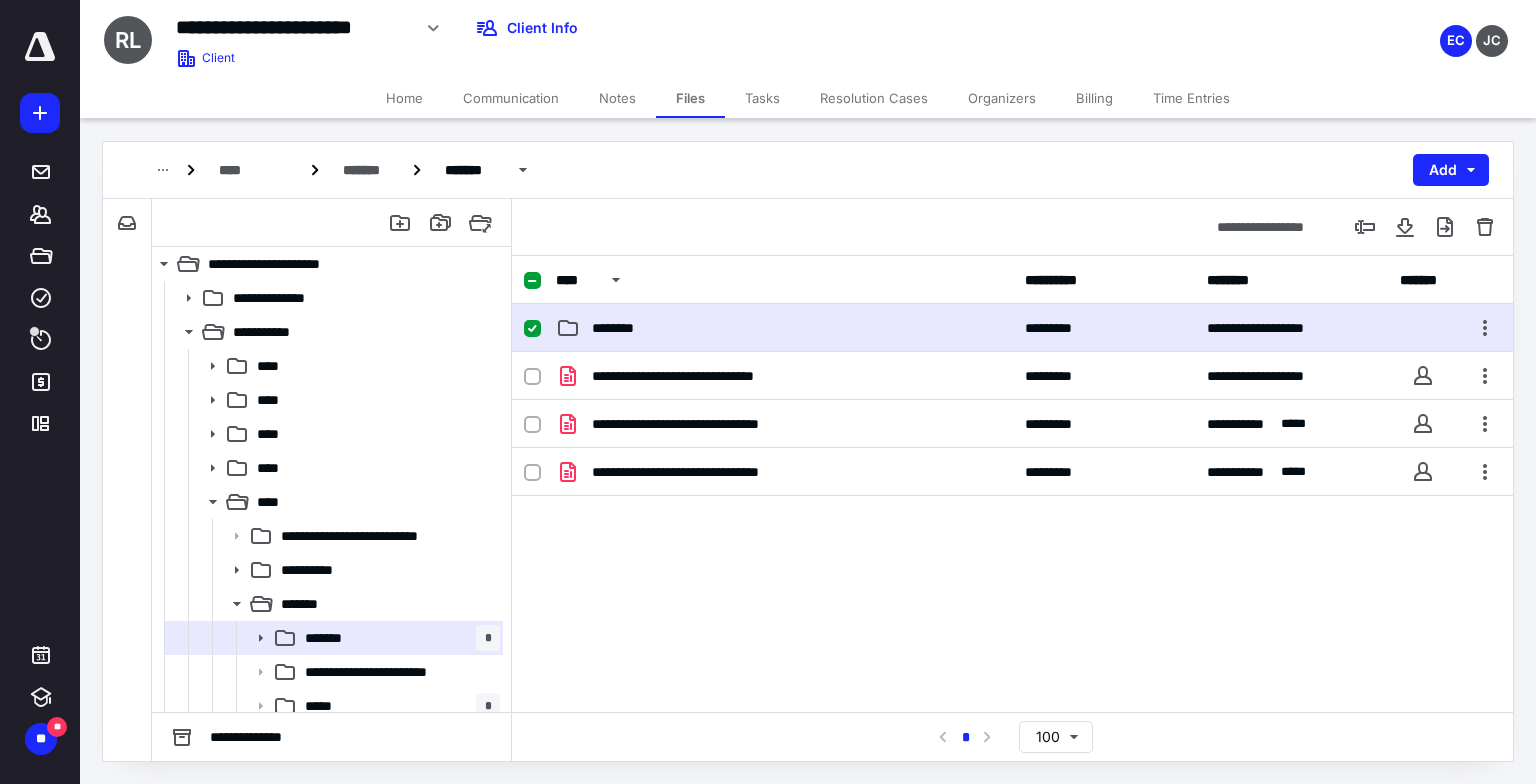 click on "**********" at bounding box center [1012, 328] 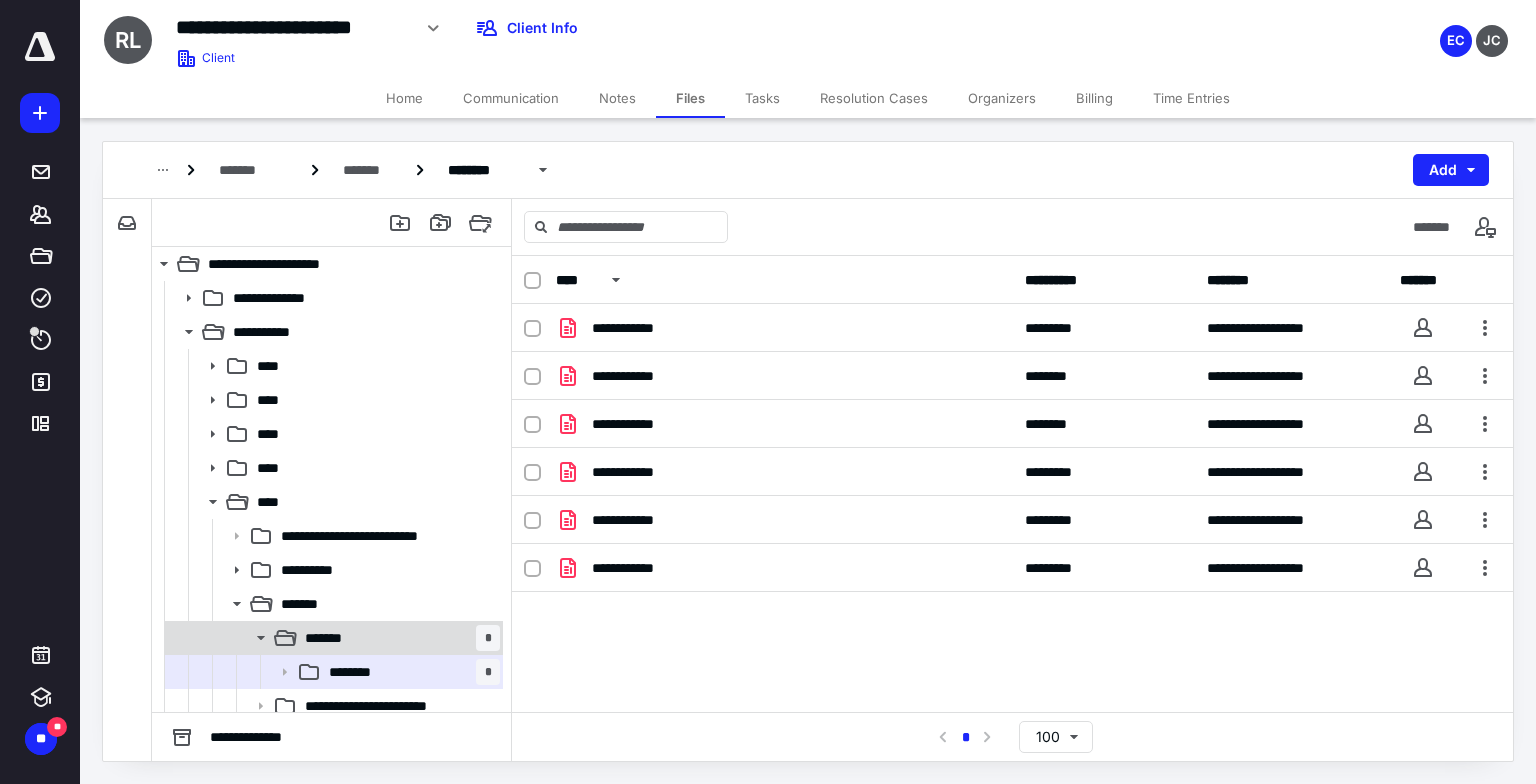 click on "******* *" at bounding box center (398, 638) 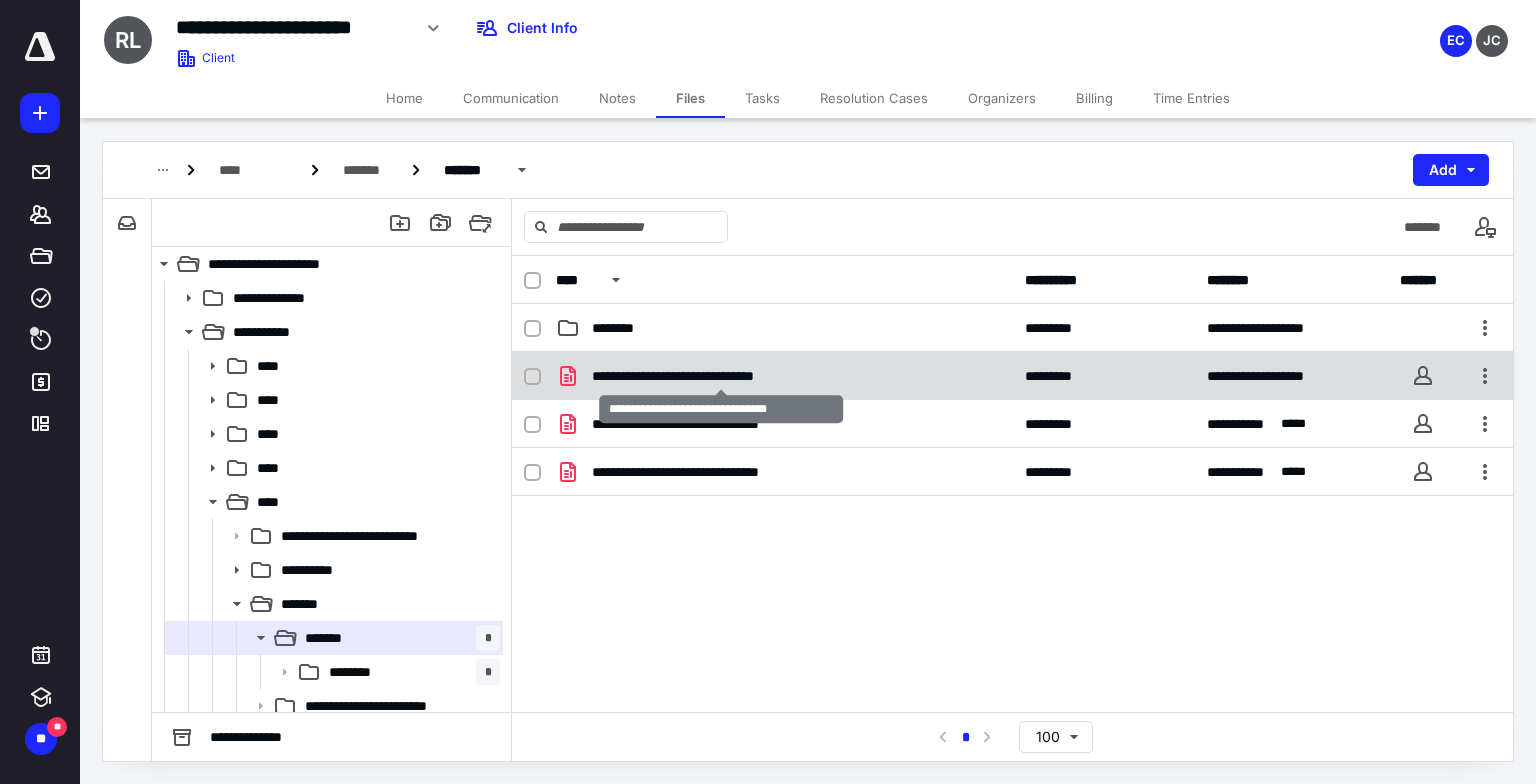 click on "**********" at bounding box center (721, 376) 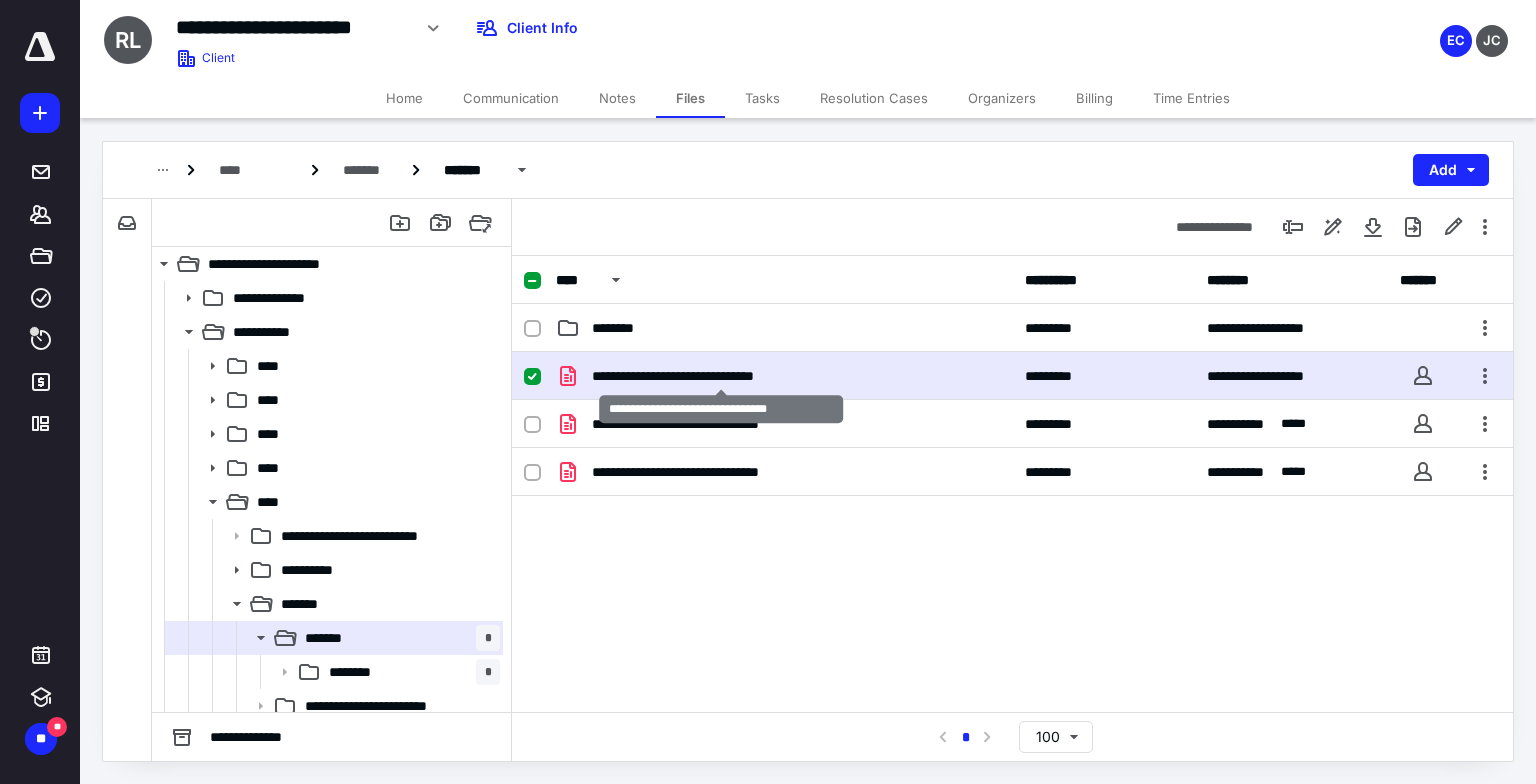 click on "**********" at bounding box center [721, 376] 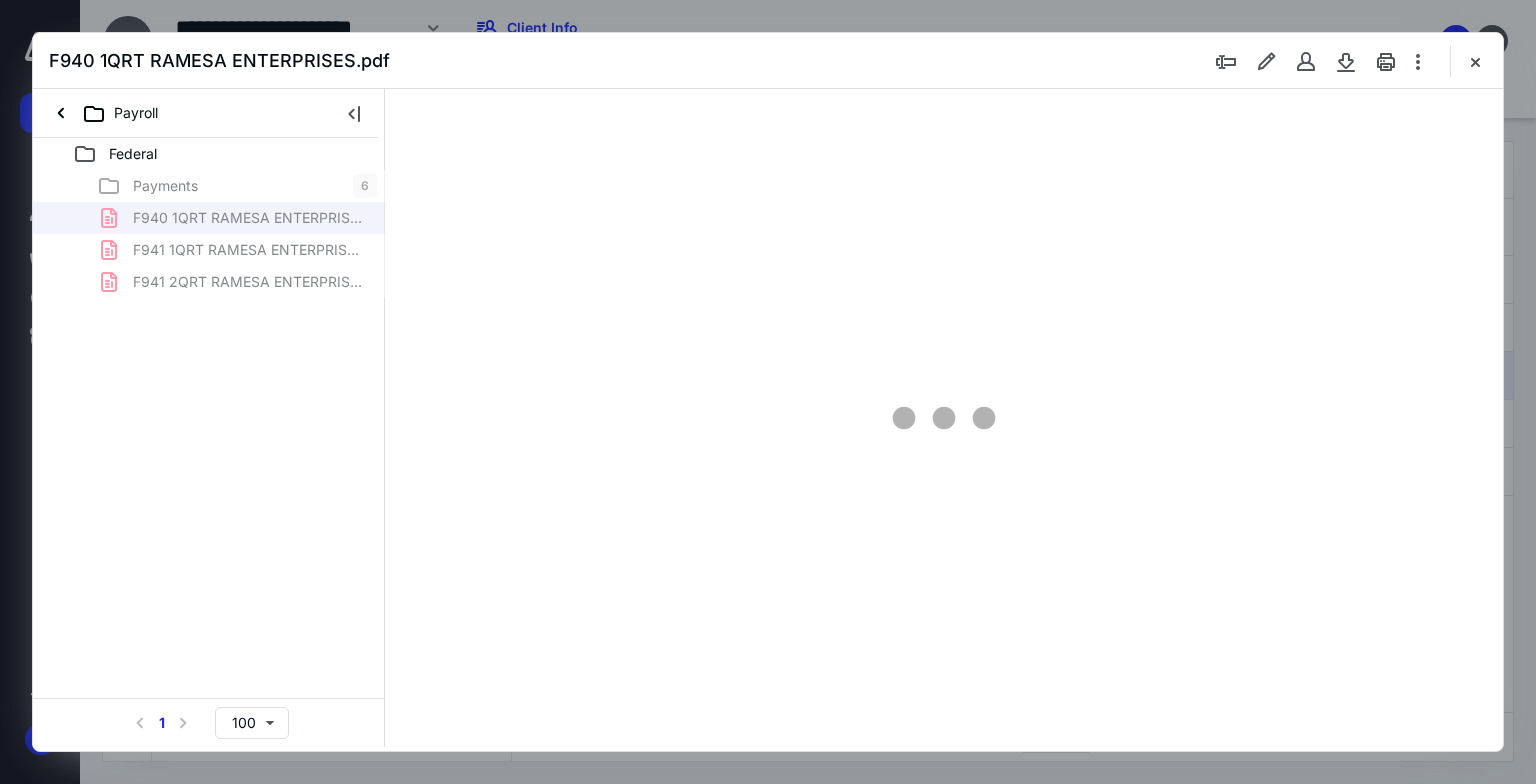scroll, scrollTop: 0, scrollLeft: 0, axis: both 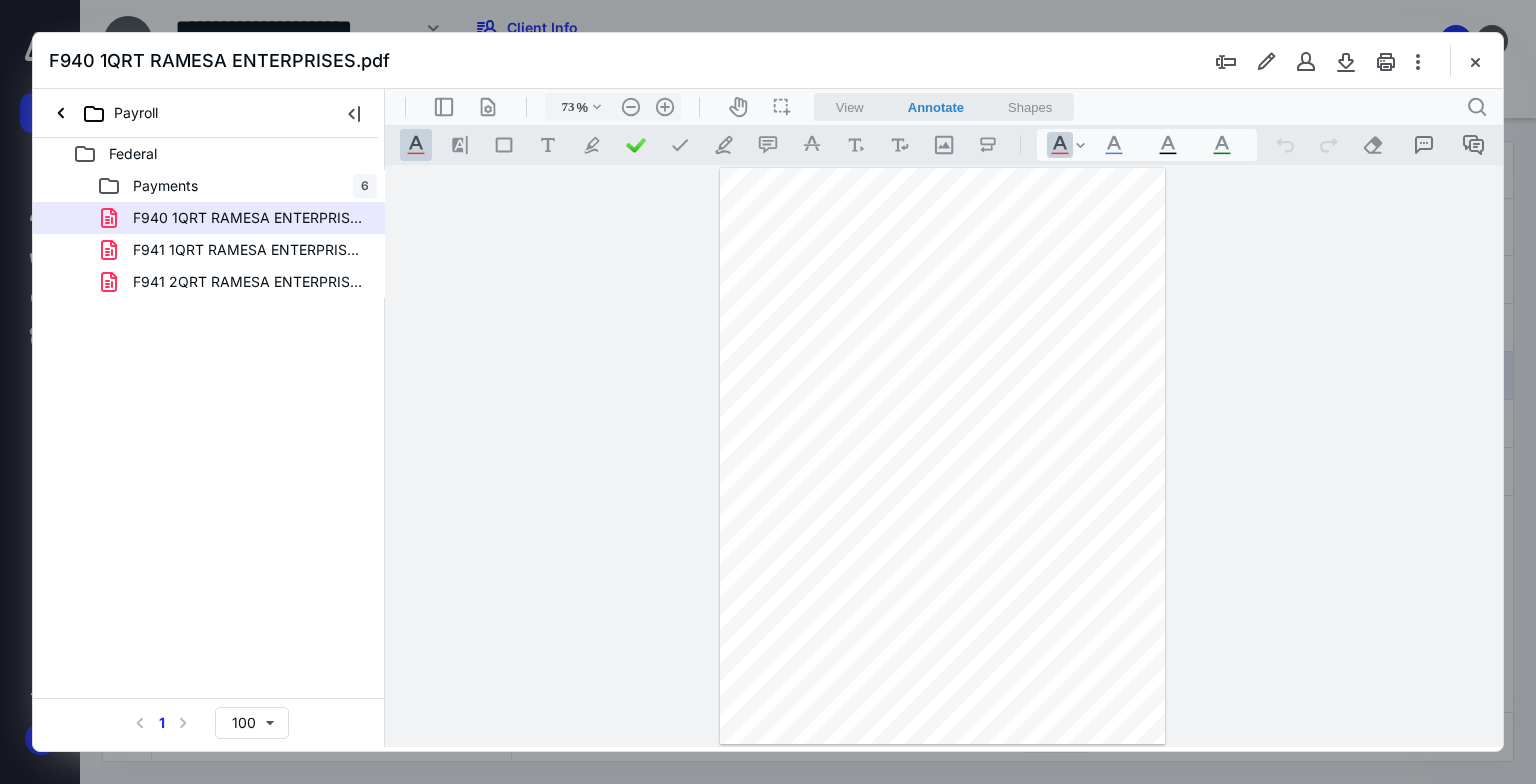 type on "179" 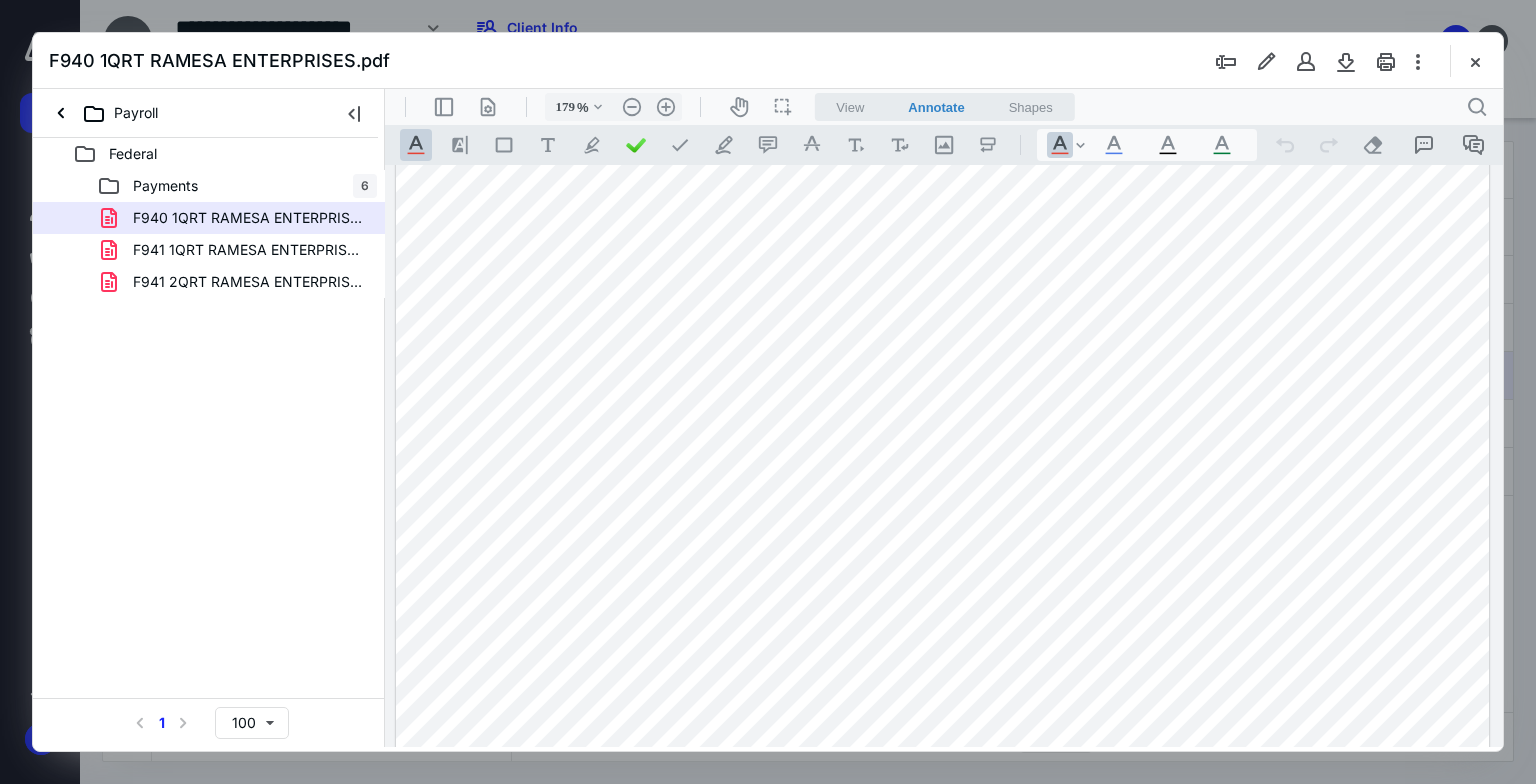 scroll, scrollTop: 314, scrollLeft: 0, axis: vertical 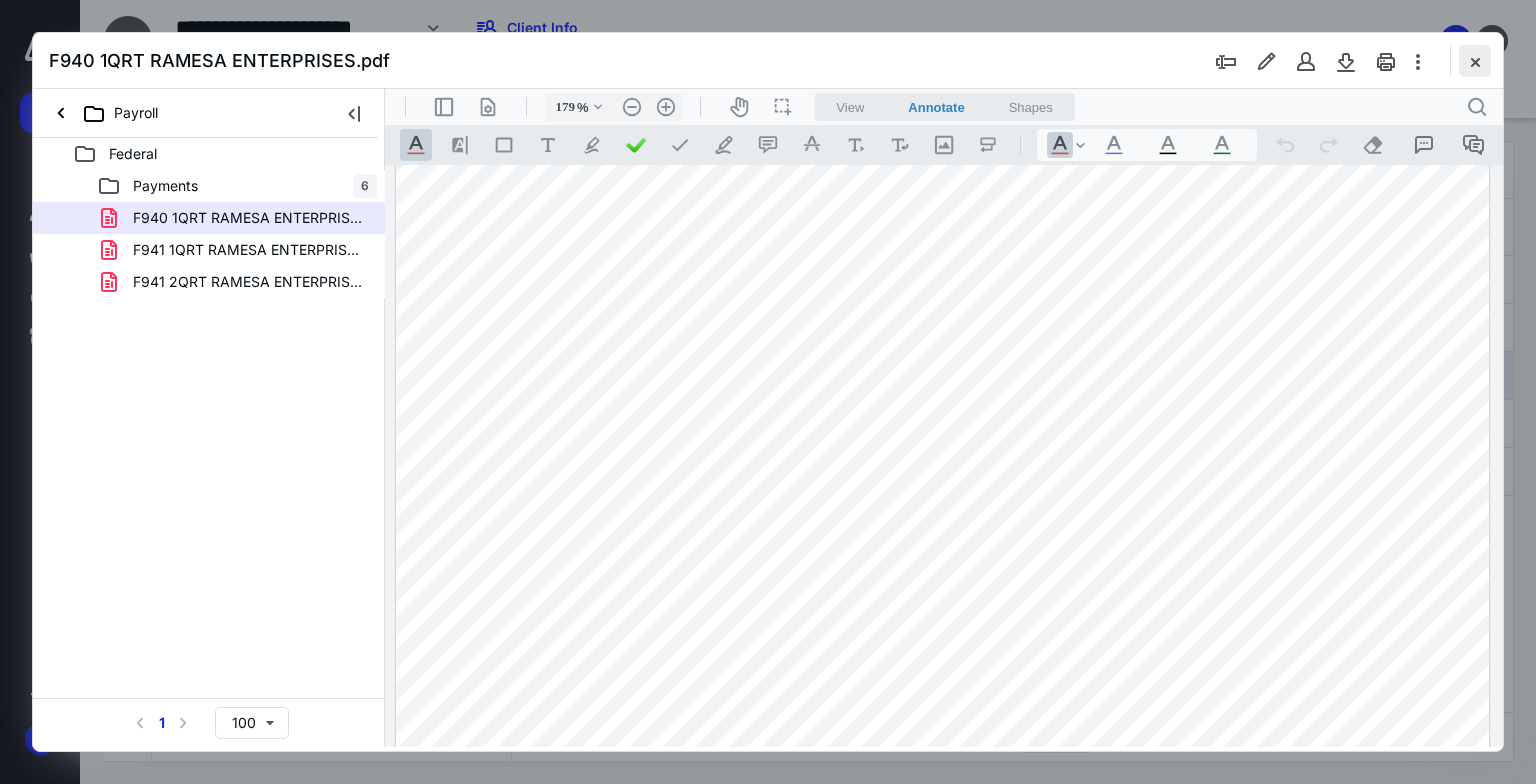 click at bounding box center [1475, 61] 